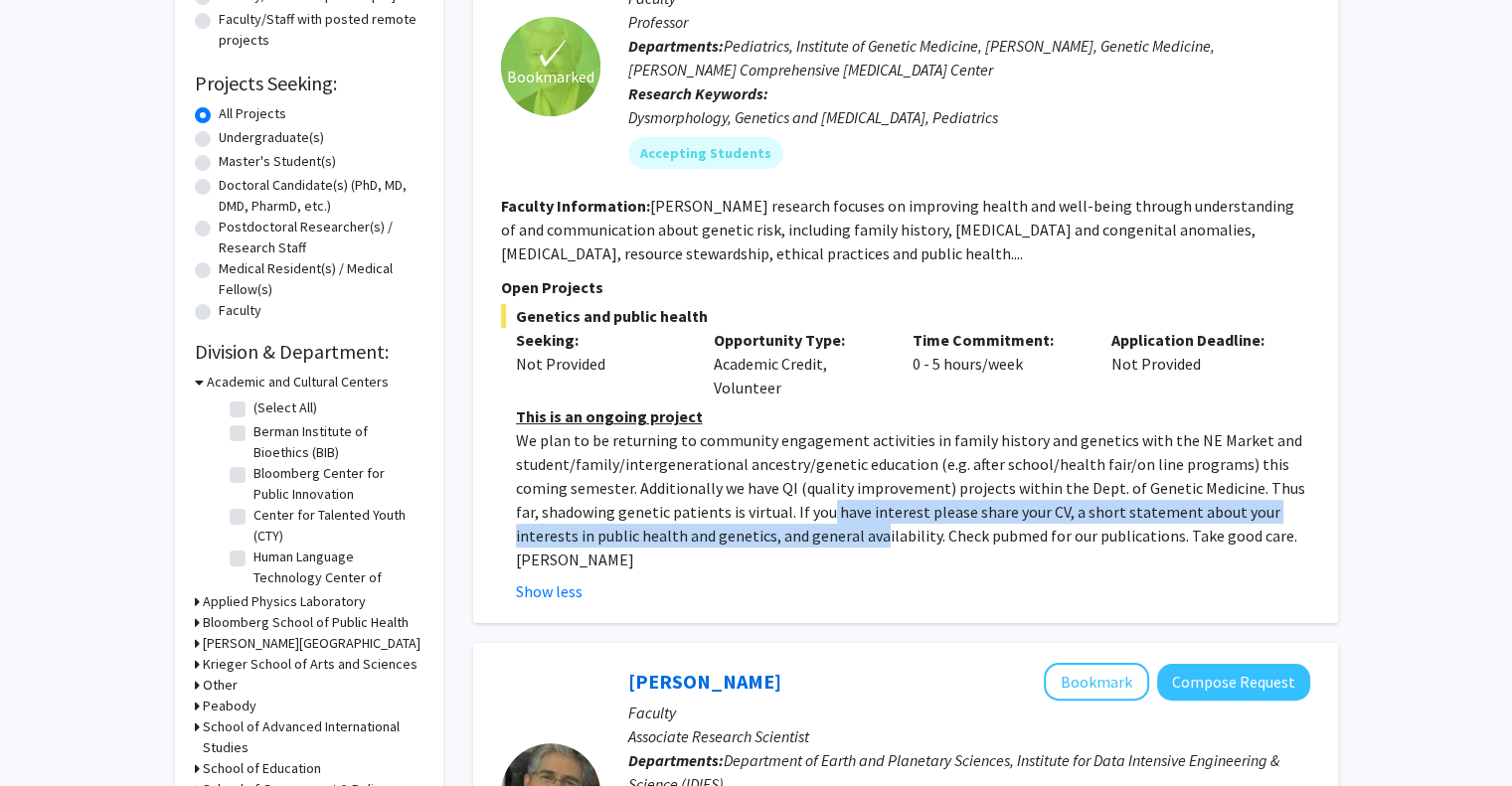 scroll, scrollTop: 274, scrollLeft: 0, axis: vertical 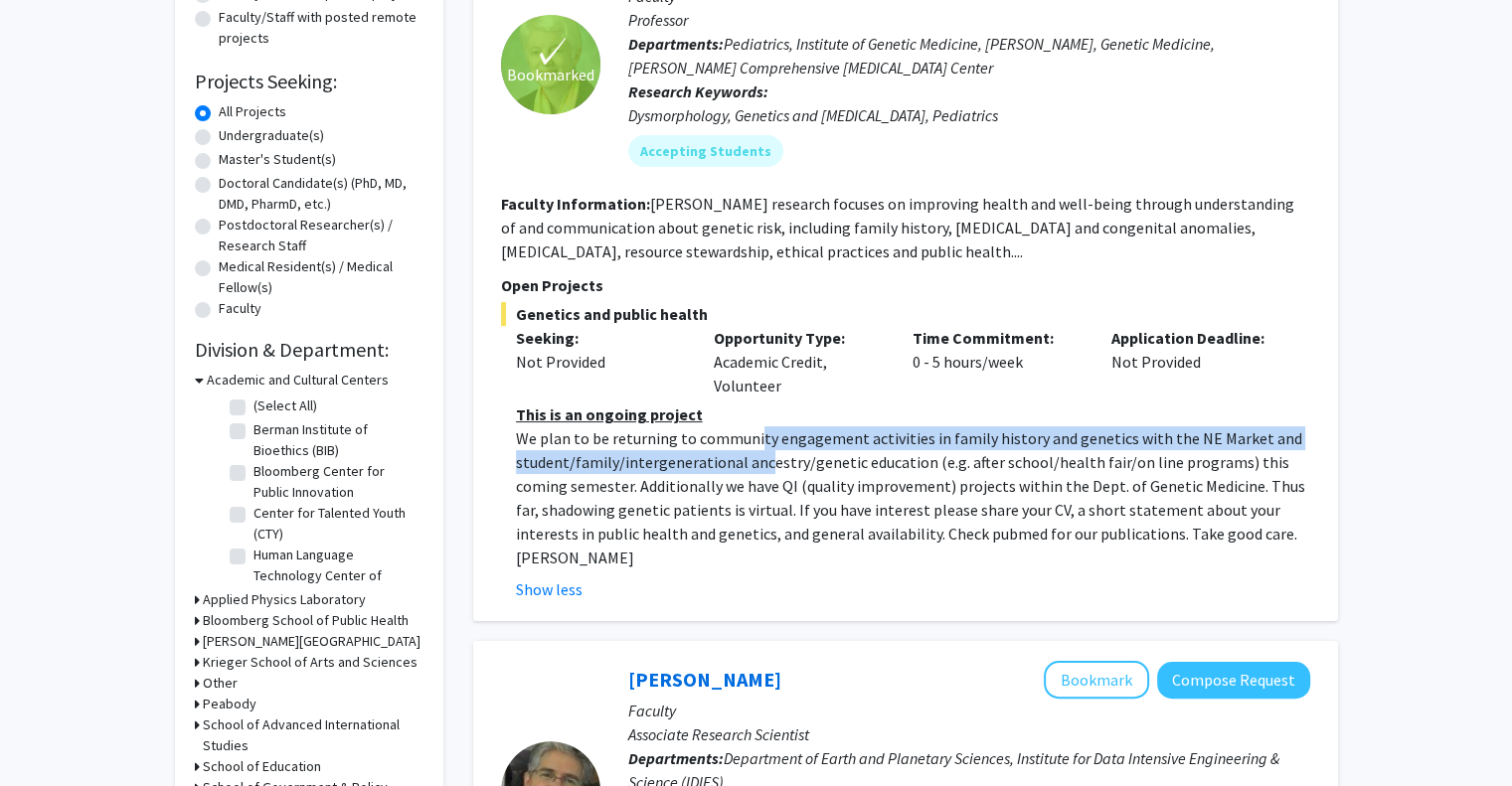 drag, startPoint x: 755, startPoint y: 443, endPoint x: 763, endPoint y: 459, distance: 17.88854 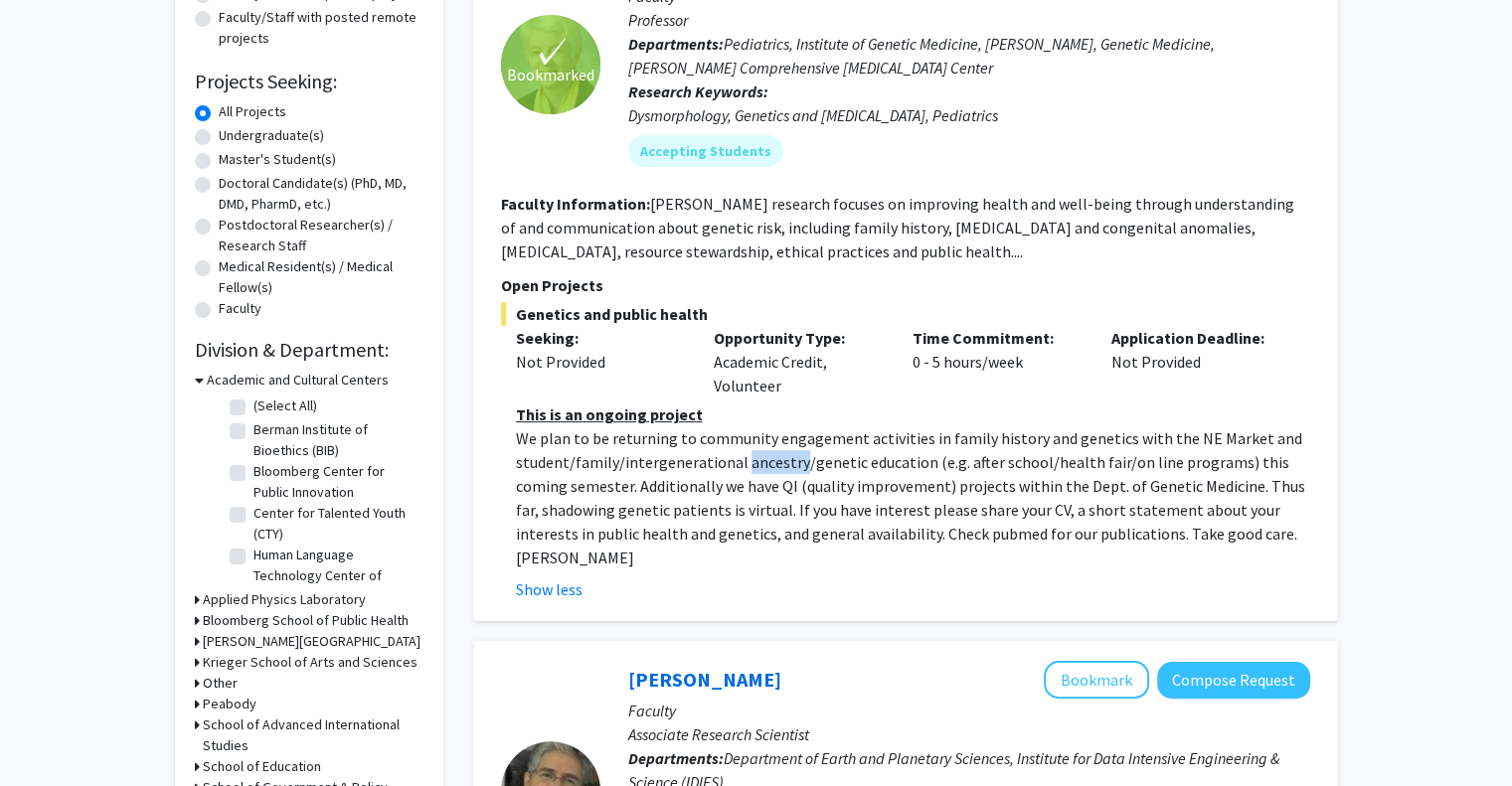 click on "We plan to be returning to community engagement activities in family history and genetics with the NE Market and student/family/intergenerational ancestry/genetic education (e.g. after school/health fair/on line programs) this coming semester. Additionally we have QI (quality improvement) projects within the Dept. of Genetic Medicine. Thus far, shadowing genetic patients is virtual. If you have interest please share your CV, a short statement about your interests in public health and genetics, and general availability. Check pubmed for our publications. Take good care. [PERSON_NAME]" 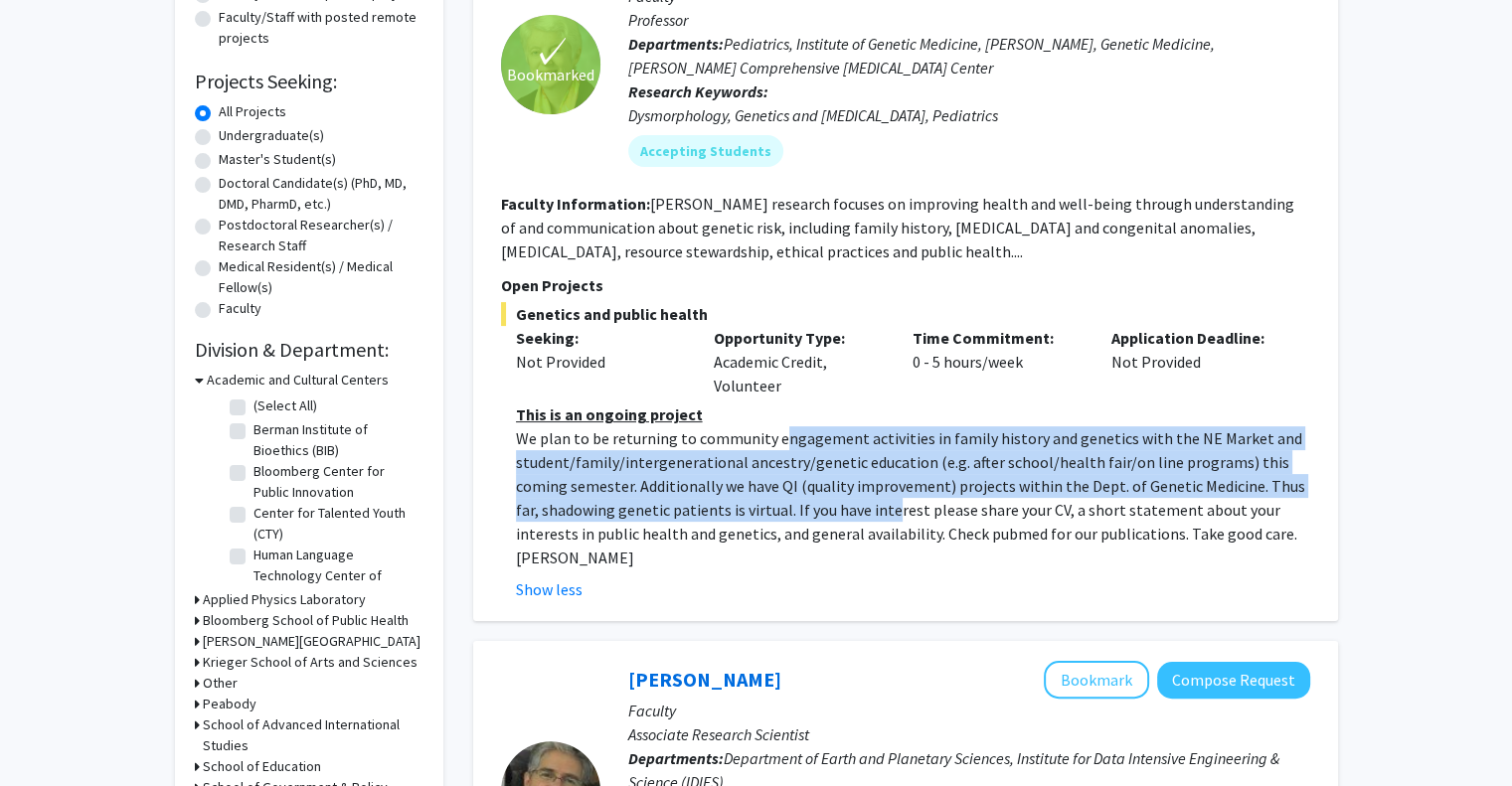 drag, startPoint x: 779, startPoint y: 440, endPoint x: 862, endPoint y: 503, distance: 104.20173 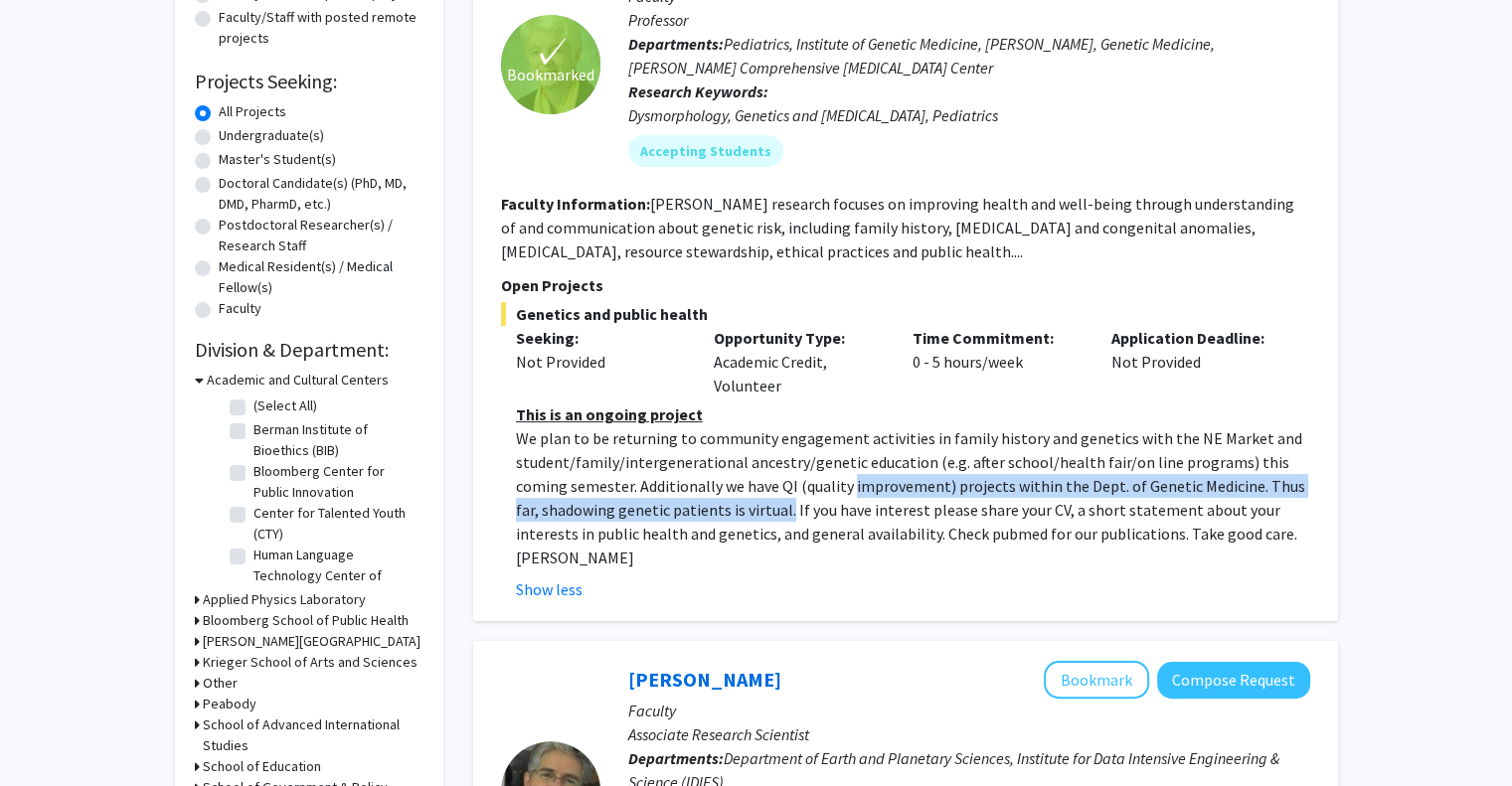 drag, startPoint x: 855, startPoint y: 494, endPoint x: 756, endPoint y: 520, distance: 102.357218 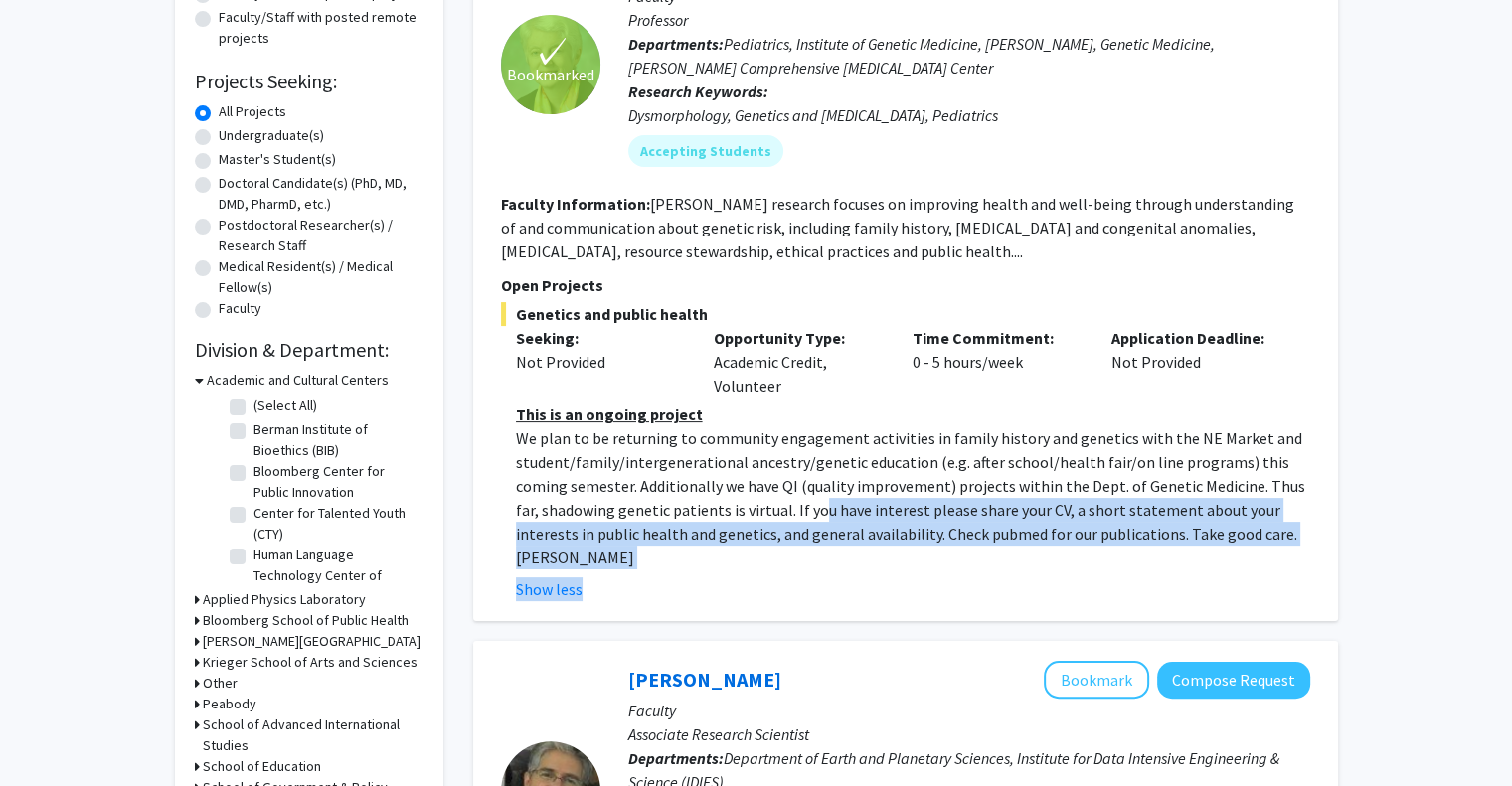 drag, startPoint x: 790, startPoint y: 519, endPoint x: 791, endPoint y: 546, distance: 27.018512 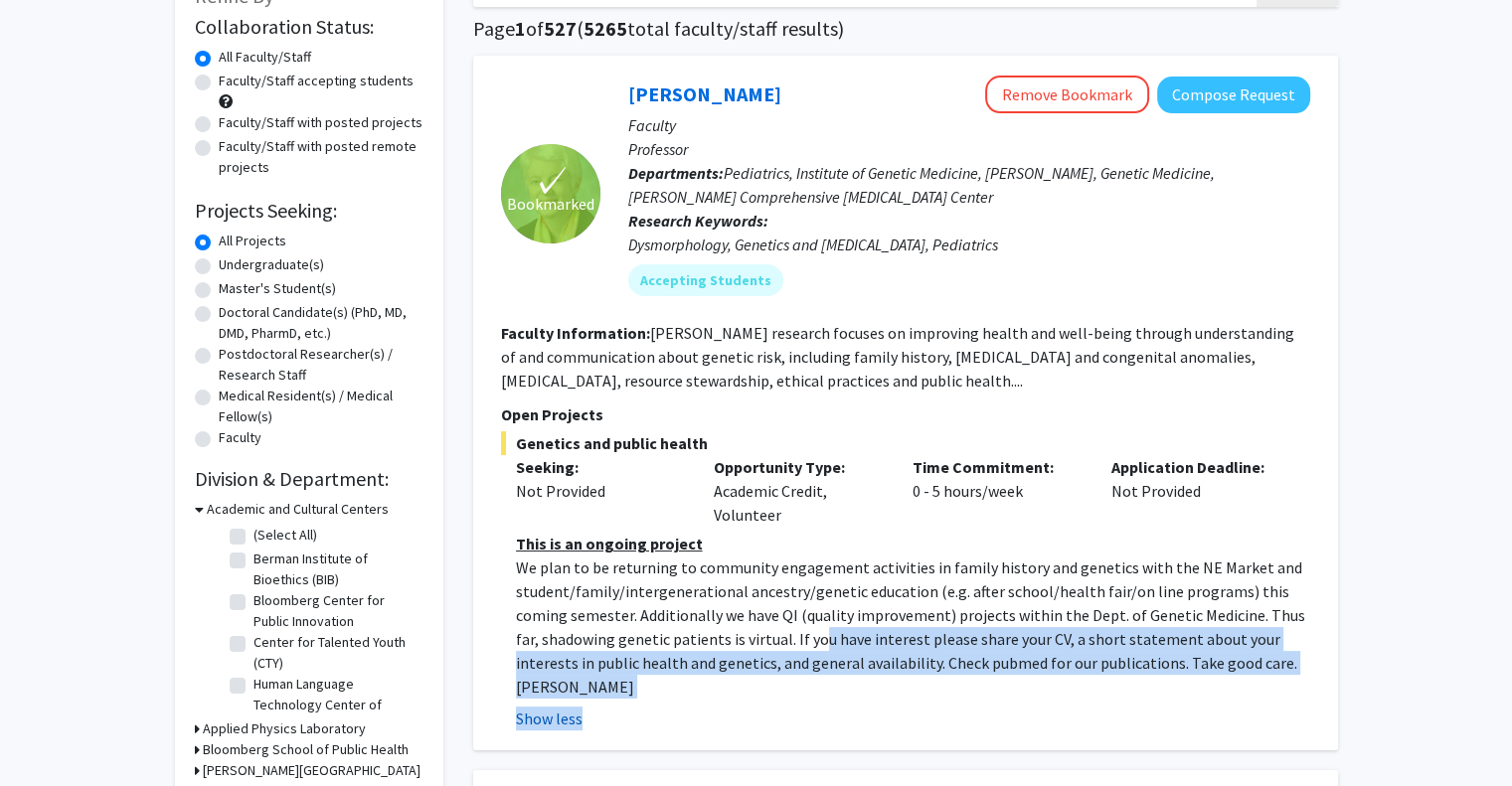 scroll, scrollTop: 139, scrollLeft: 0, axis: vertical 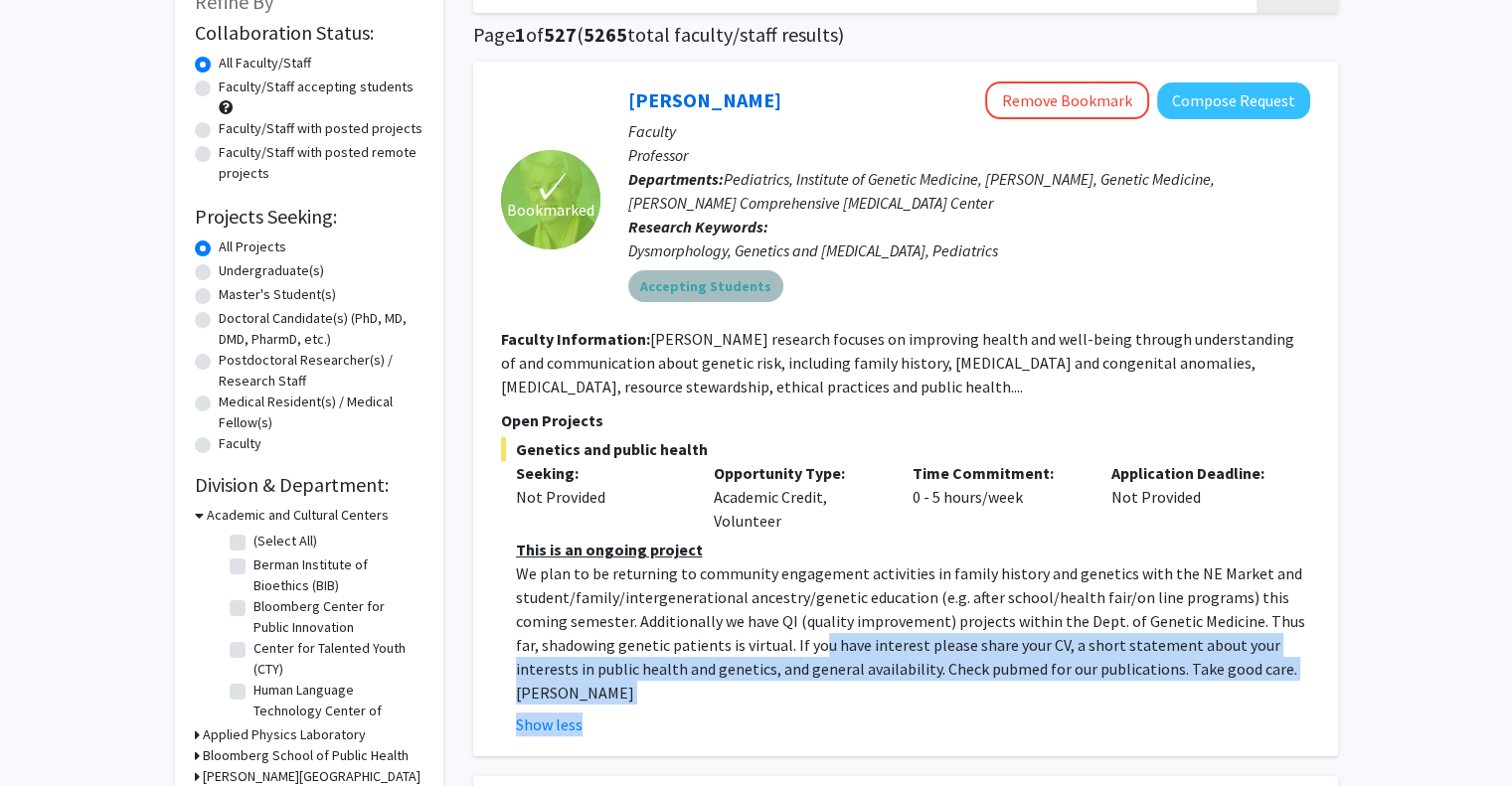 click on "Accepting Students" at bounding box center (706, 286) 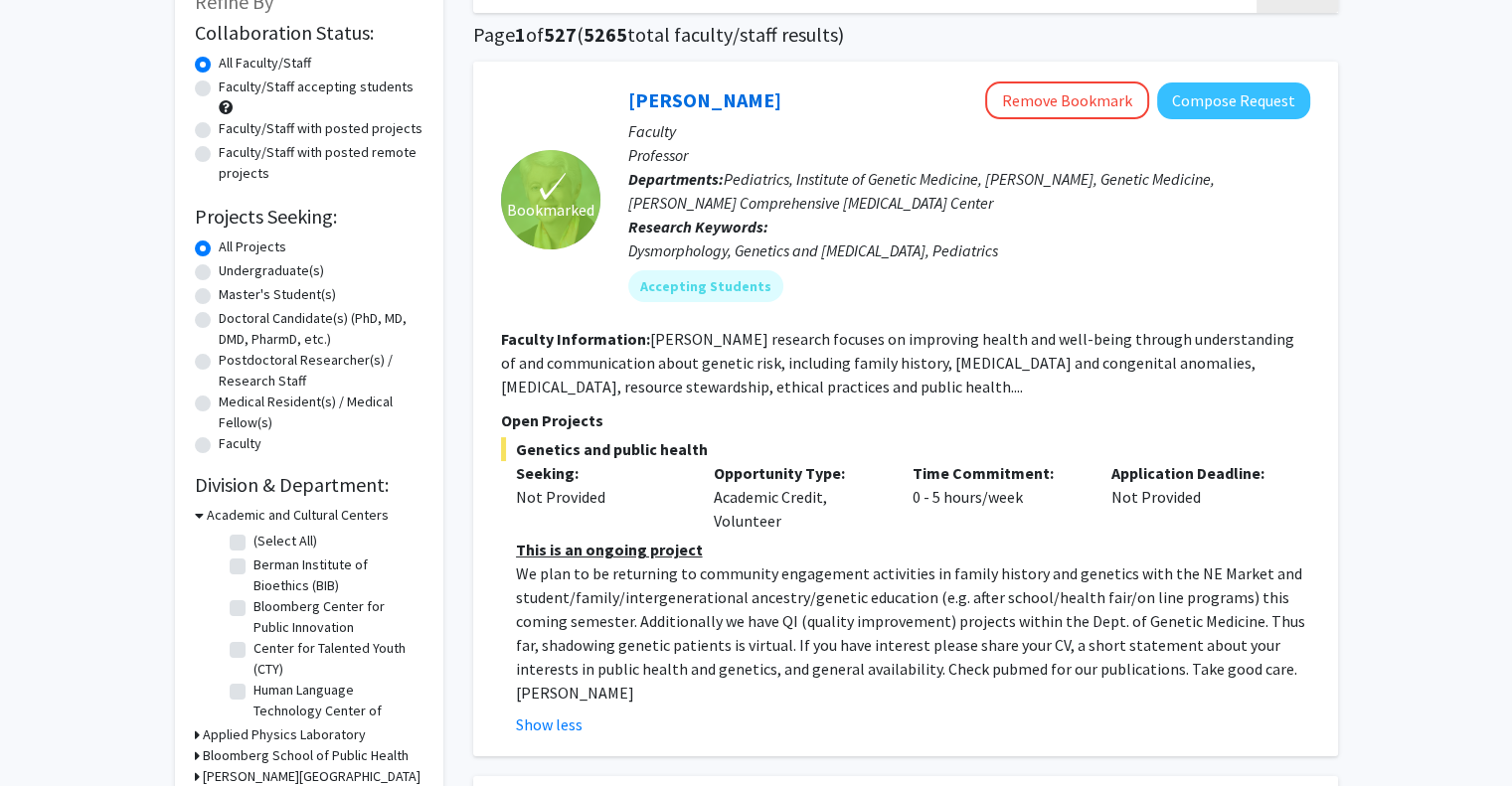 click on "[PERSON_NAME] research focuses on improving health and well-being through understanding of and communication about genetic risk, including family history, [MEDICAL_DATA] and congenital anomalies, [MEDICAL_DATA], resource stewardship, ethical practices and public health...." 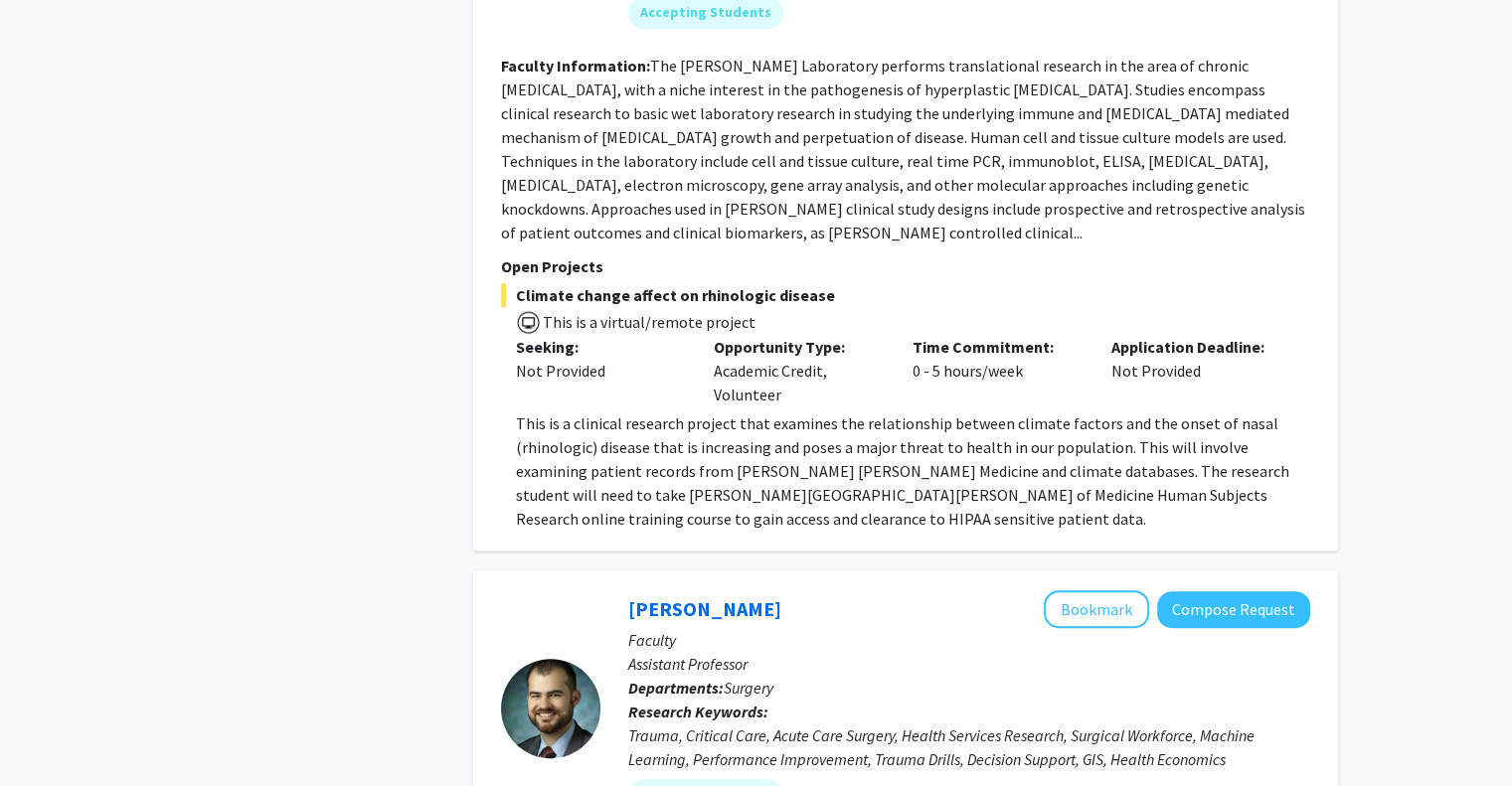 scroll, scrollTop: 8846, scrollLeft: 0, axis: vertical 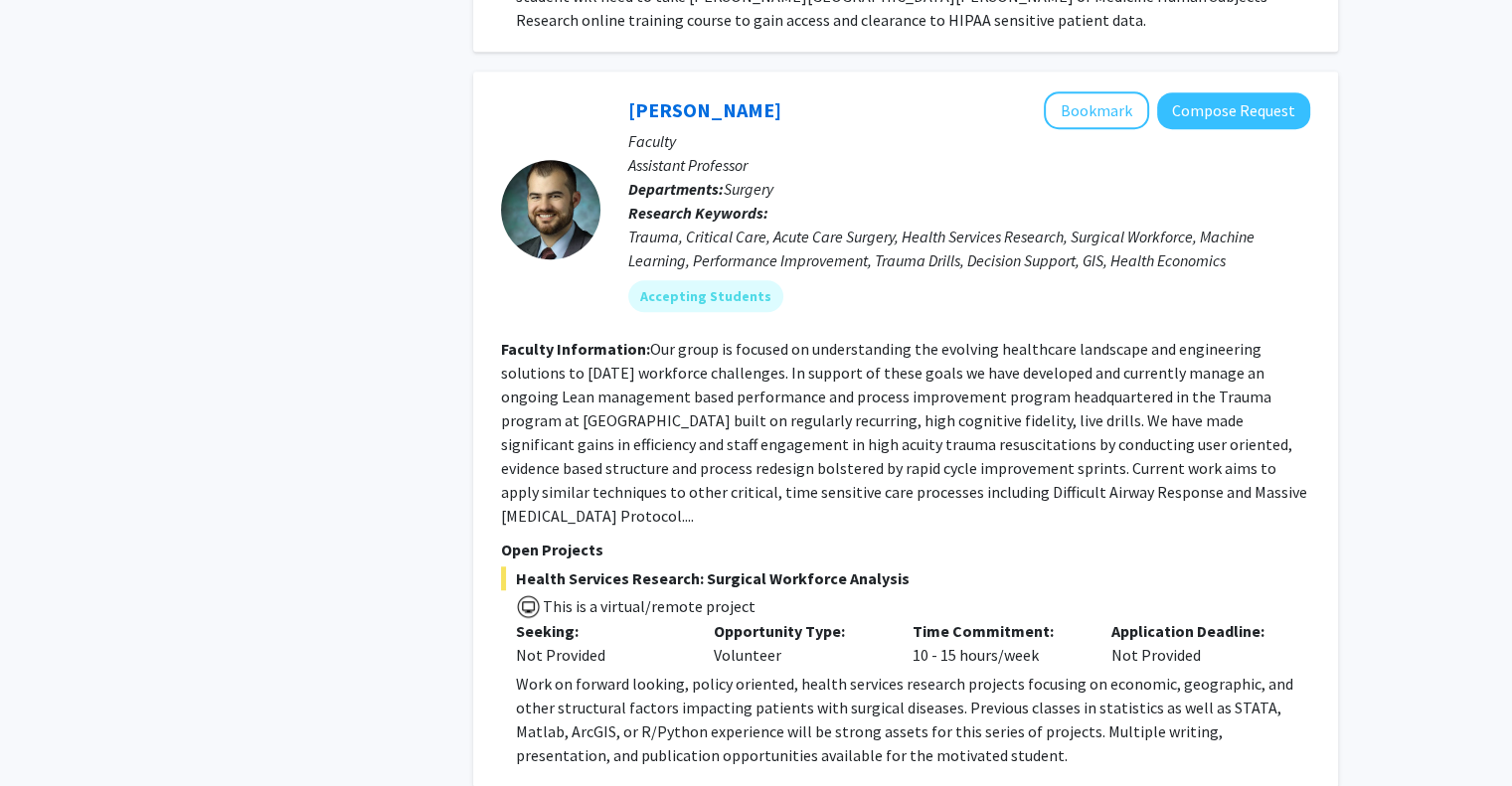 click on "3" 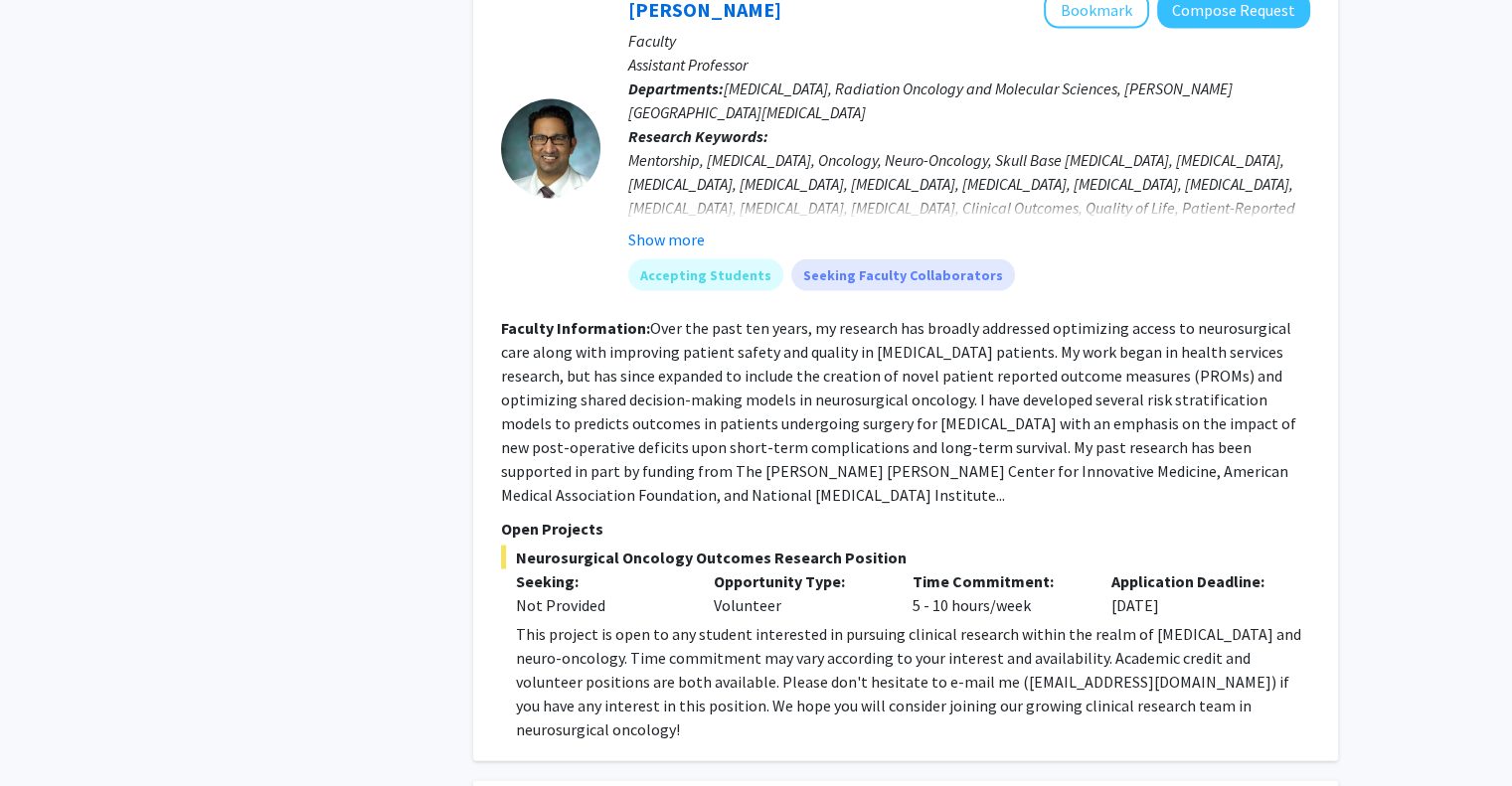 scroll, scrollTop: 4030, scrollLeft: 0, axis: vertical 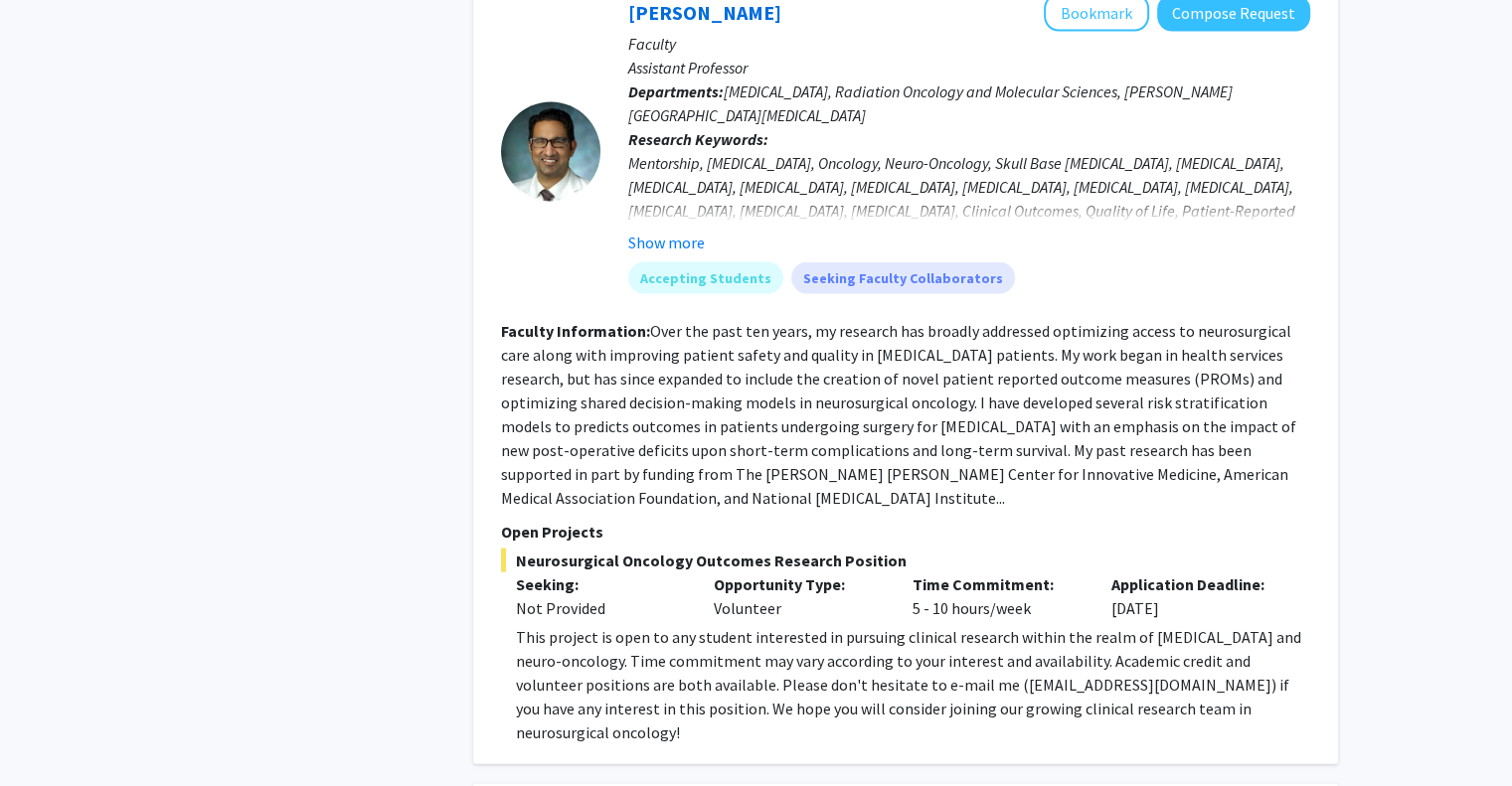 click on "[PERSON_NAME]   Bookmark
Compose Request  Faculty Assistant Professor Departments:  [MEDICAL_DATA], Radiation Oncology and Molecular Sciences, [PERSON_NAME] Comprehensive [MEDICAL_DATA] Center Research Keywords:  Mentorship, [MEDICAL_DATA], Oncology, Neuro-Oncology,  Skull Base [MEDICAL_DATA], [MEDICAL_DATA], [MEDICAL_DATA], [MEDICAL_DATA], [MEDICAL_DATA], [MEDICAL_DATA], [MEDICAL_DATA], [MEDICAL_DATA], [MEDICAL_DATA], [MEDICAL_DATA], [MEDICAL_DATA], Clinical Outcomes, Quality of Life, Patient-Reported Outcomes, Patient Registry, Systematic Review, Meta-Analysis, Data Analysis, Big Data, Retrospective Reviews, Chart Reviews, Adaptive Clinical Trial Design, Guideline Development, Cost-Effectiveness, Undergraduate Students, Undergrads, Graduate Students, Grad Students, PostBac... Show more Accepting Students  Seeking Faculty Collaborators Faculty Information:  Open Projects  Neurosurgical Oncology Outcomes Research Position  Seeking: Not Provided Opportunity Type:  Volunteer  Time Commitment:  5 - 10 hours/week  Application Deadline:" 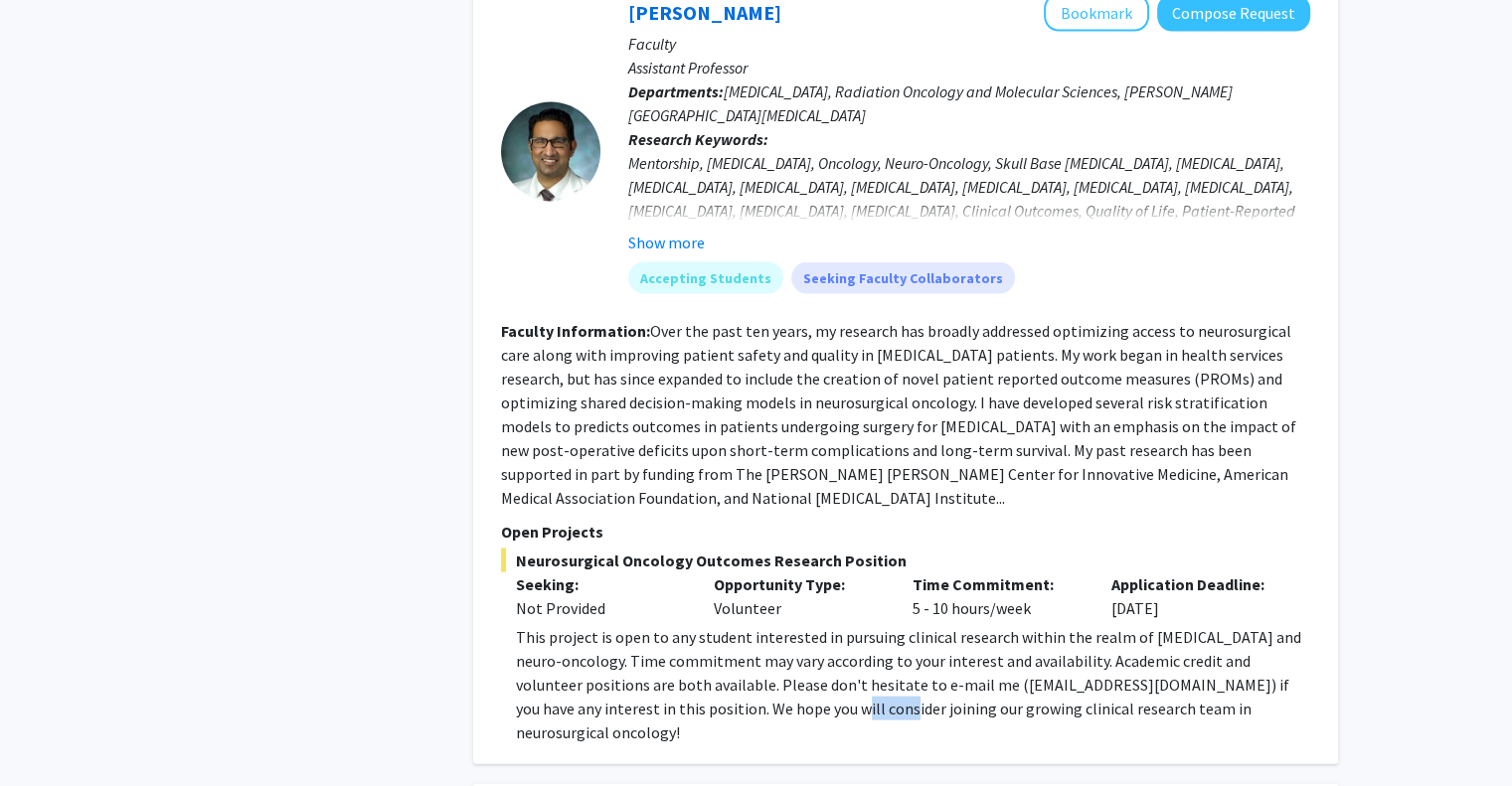 click on "[PERSON_NAME]   Bookmark
Compose Request  Faculty Assistant Professor Departments:  [MEDICAL_DATA], Radiation Oncology and Molecular Sciences, [PERSON_NAME] Comprehensive [MEDICAL_DATA] Center Research Keywords:  Mentorship, [MEDICAL_DATA], Oncology, Neuro-Oncology,  Skull Base [MEDICAL_DATA], [MEDICAL_DATA], [MEDICAL_DATA], [MEDICAL_DATA], [MEDICAL_DATA], [MEDICAL_DATA], [MEDICAL_DATA], [MEDICAL_DATA], [MEDICAL_DATA], [MEDICAL_DATA], [MEDICAL_DATA], Clinical Outcomes, Quality of Life, Patient-Reported Outcomes, Patient Registry, Systematic Review, Meta-Analysis, Data Analysis, Big Data, Retrospective Reviews, Chart Reviews, Adaptive Clinical Trial Design, Guideline Development, Cost-Effectiveness, Undergraduate Students, Undergrads, Graduate Students, Grad Students, PostBac... Show more Accepting Students  Seeking Faculty Collaborators Faculty Information:  Open Projects  Neurosurgical Oncology Outcomes Research Position  Seeking: Not Provided Opportunity Type:  Volunteer  Time Commitment:  5 - 10 hours/week  Application Deadline:" 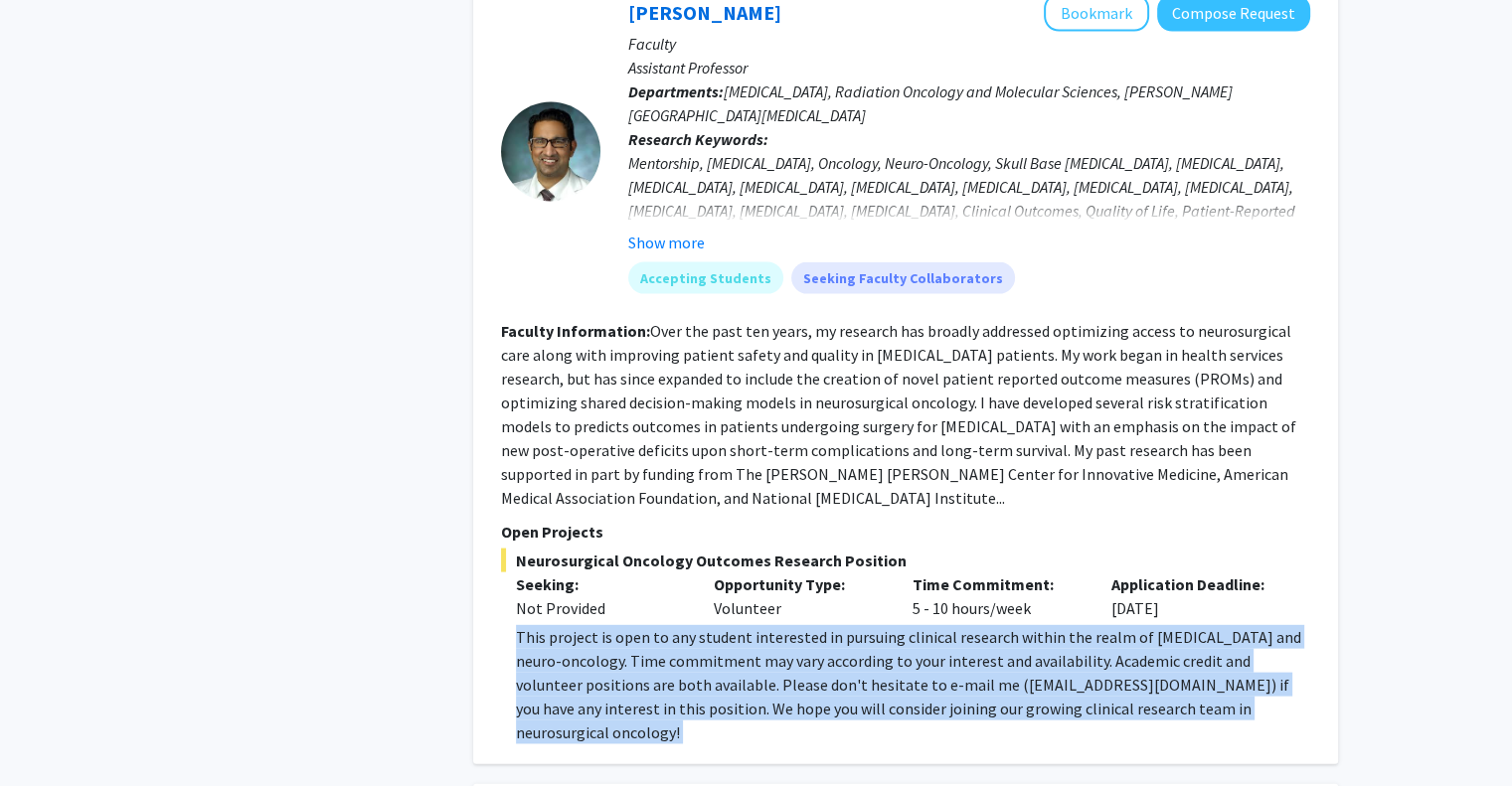 drag, startPoint x: 792, startPoint y: 598, endPoint x: 792, endPoint y: 630, distance: 32 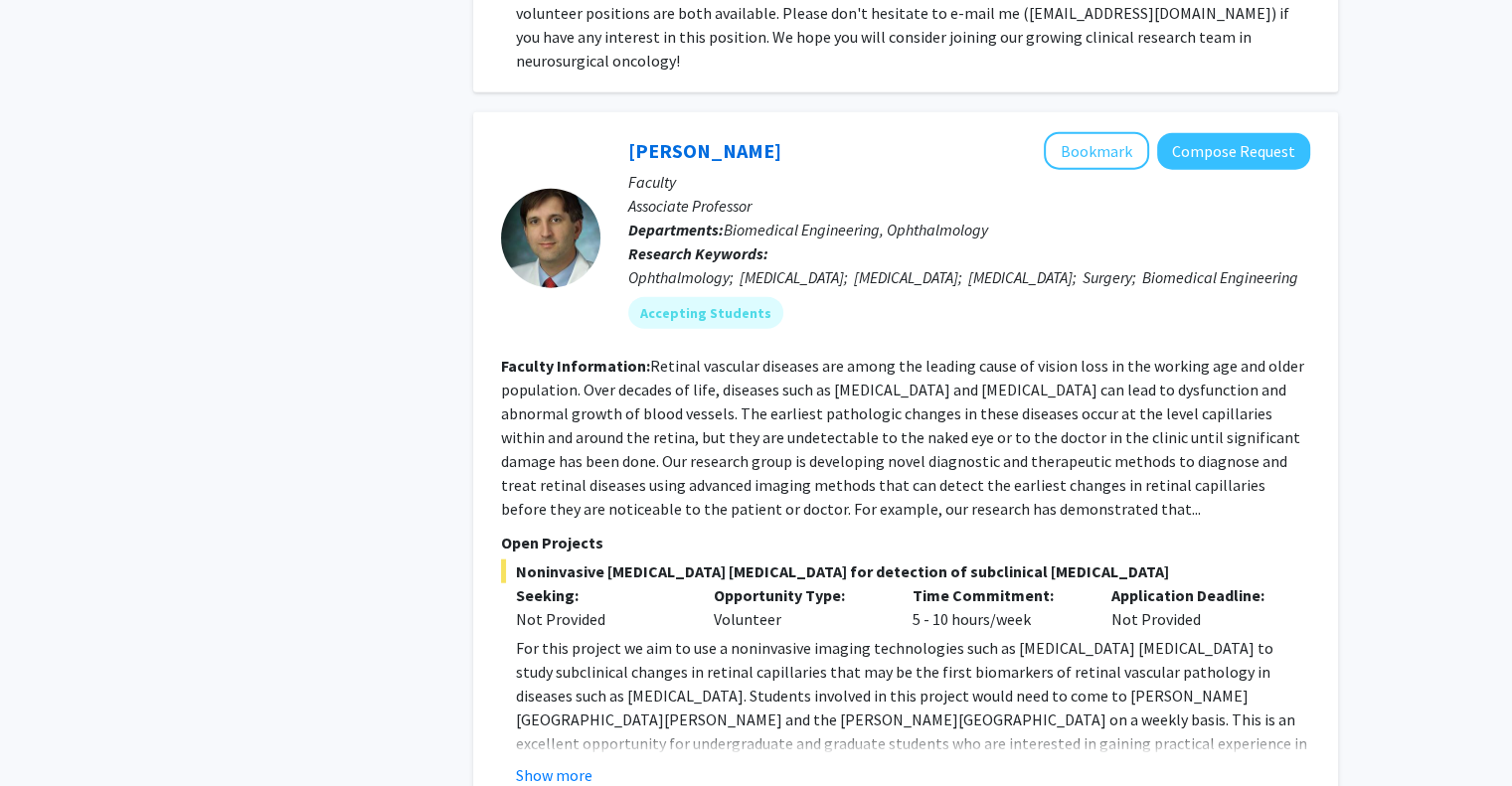 scroll, scrollTop: 4701, scrollLeft: 0, axis: vertical 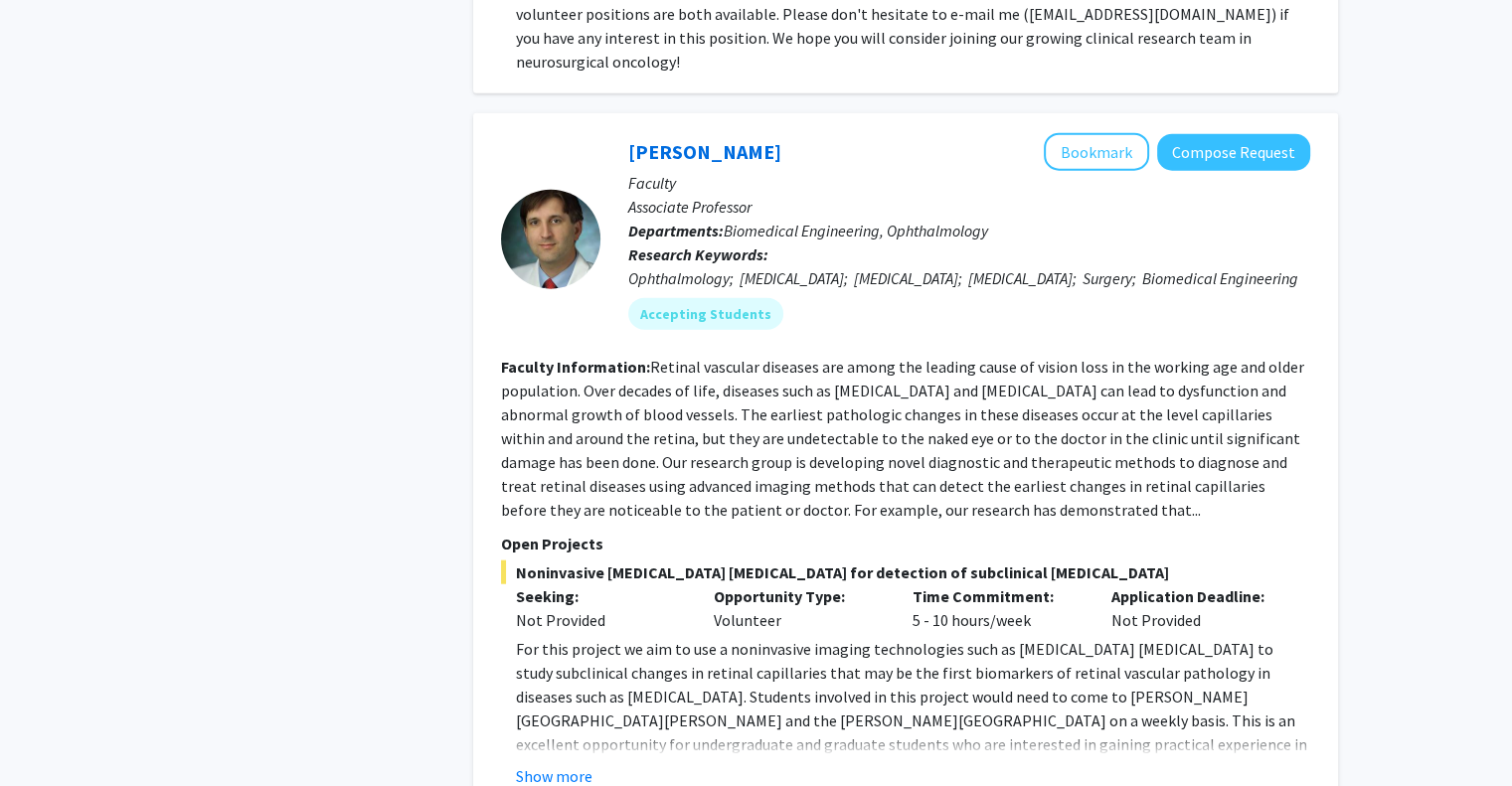 click on "For this project we aim to use a noninvasive imaging technologies such as [MEDICAL_DATA] [MEDICAL_DATA] to study subclinical changes in retinal capillaries that may be the first biomarkers of retinal vascular pathology in diseases such as [MEDICAL_DATA].  Students involved in this project would need to come to [PERSON_NAME][GEOGRAPHIC_DATA][PERSON_NAME] and the [PERSON_NAME][GEOGRAPHIC_DATA] on a weekly basis.  This is an excellent opportunity for undergraduate and graduate students who are interested in gaining practical experience in clinical translational research." 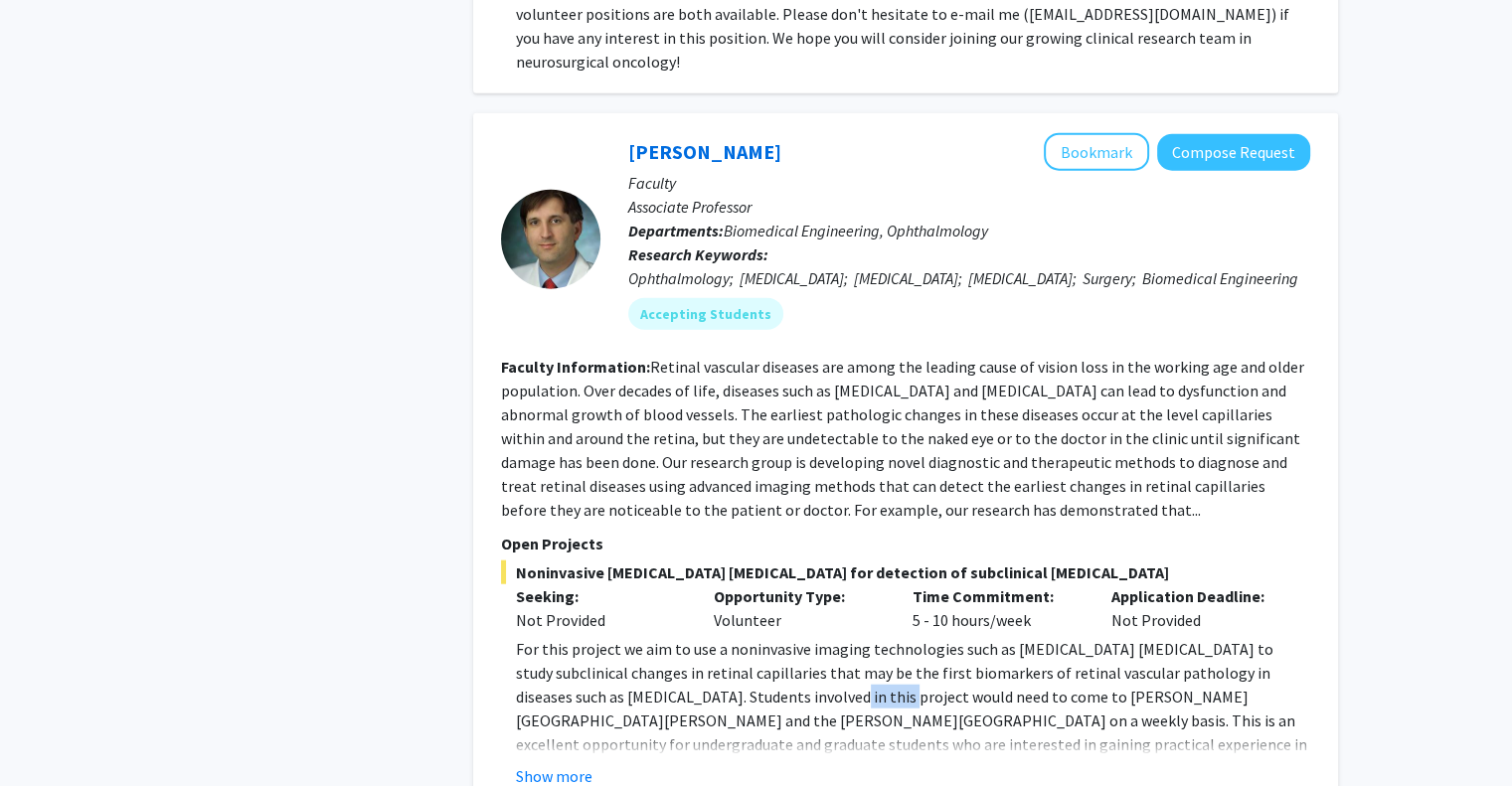 click on "For this project we aim to use a noninvasive imaging technologies such as [MEDICAL_DATA] [MEDICAL_DATA] to study subclinical changes in retinal capillaries that may be the first biomarkers of retinal vascular pathology in diseases such as [MEDICAL_DATA].  Students involved in this project would need to come to [PERSON_NAME][GEOGRAPHIC_DATA][PERSON_NAME] and the [PERSON_NAME][GEOGRAPHIC_DATA] on a weekly basis.  This is an excellent opportunity for undergraduate and graduate students who are interested in gaining practical experience in clinical translational research." 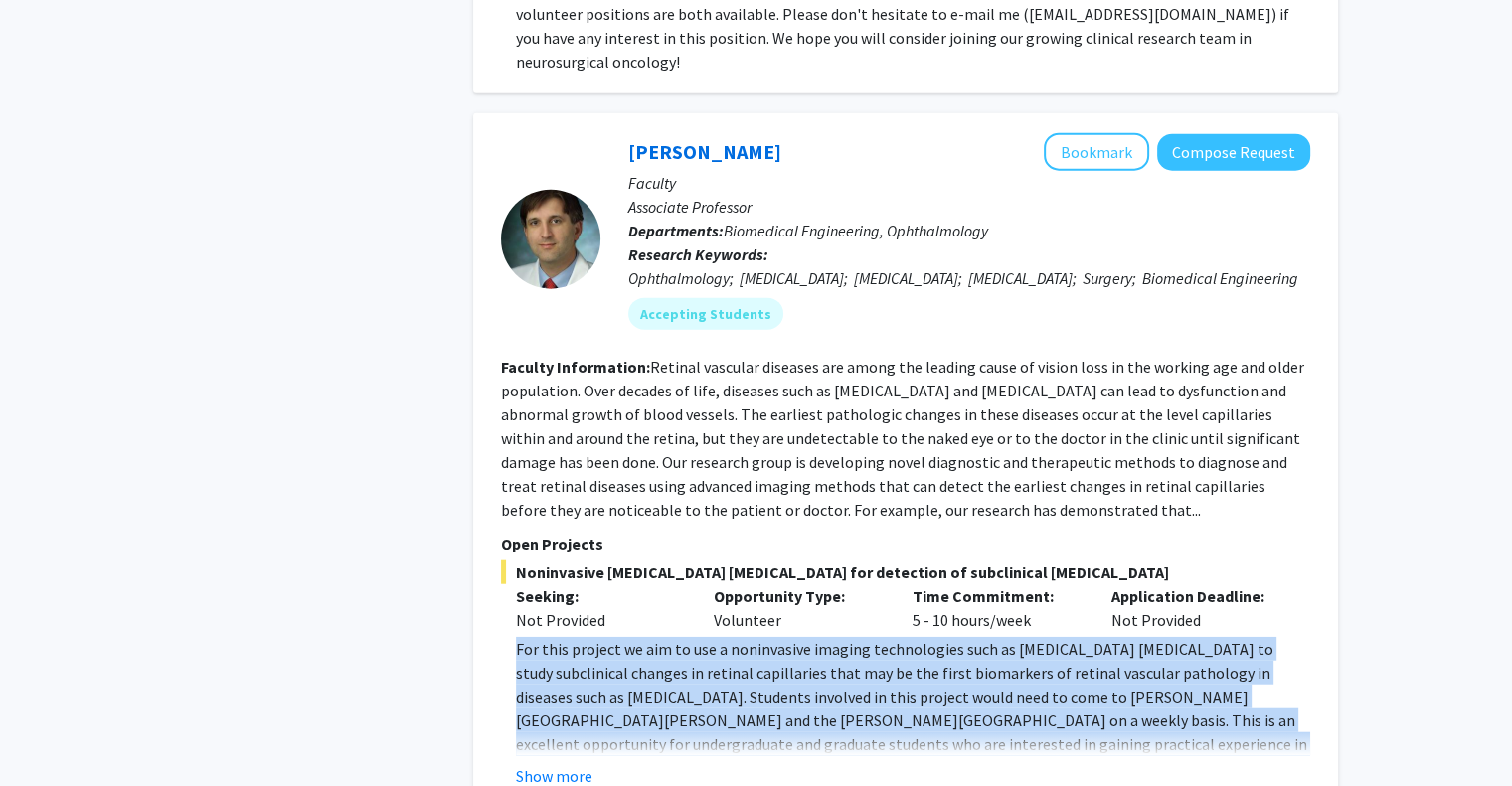 click on "For this project we aim to use a noninvasive imaging technologies such as [MEDICAL_DATA] [MEDICAL_DATA] to study subclinical changes in retinal capillaries that may be the first biomarkers of retinal vascular pathology in diseases such as [MEDICAL_DATA].  Students involved in this project would need to come to [PERSON_NAME][GEOGRAPHIC_DATA][PERSON_NAME] and the [PERSON_NAME][GEOGRAPHIC_DATA] on a weekly basis.  This is an excellent opportunity for undergraduate and graduate students who are interested in gaining practical experience in clinical translational research." 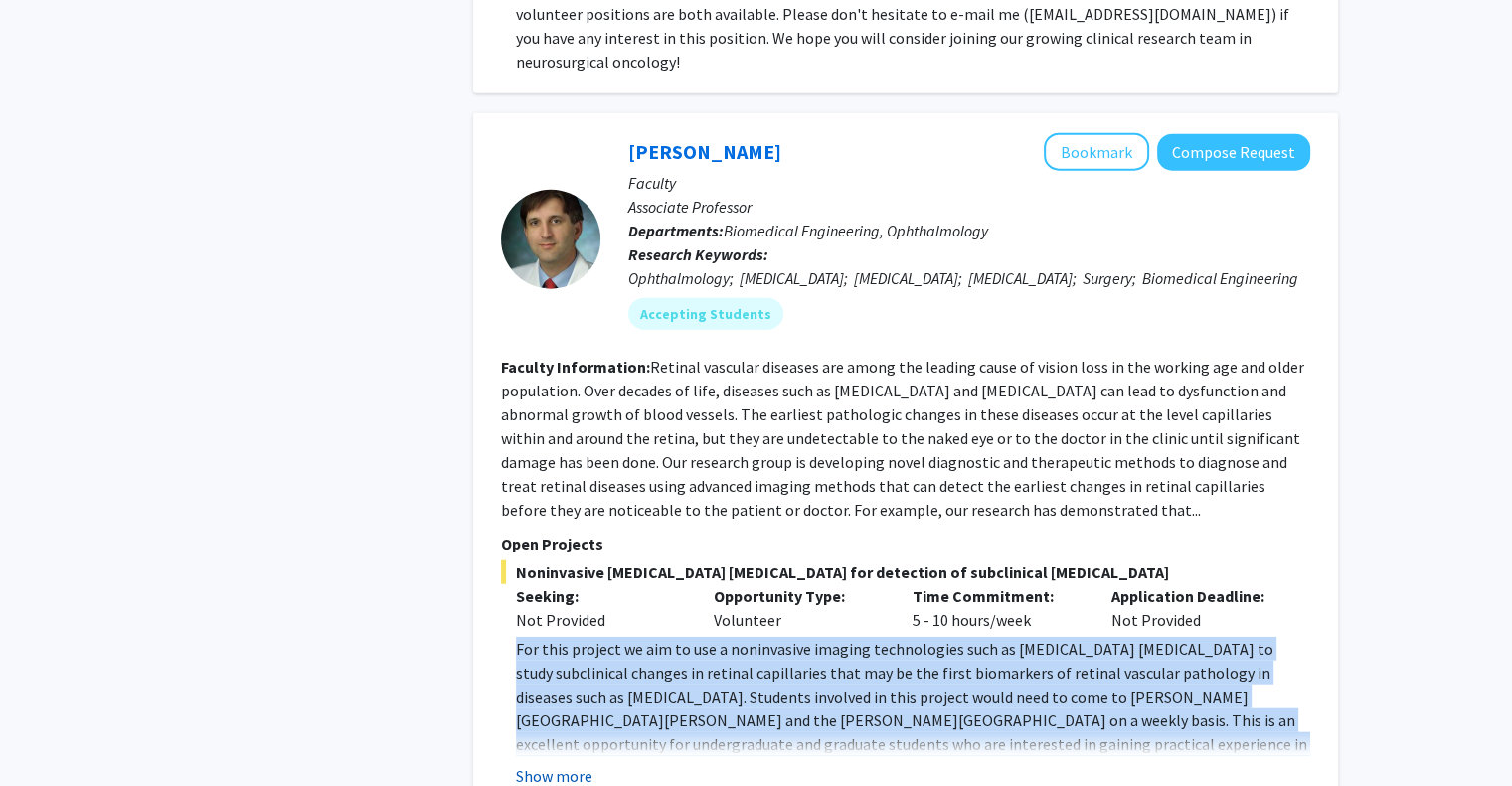 click on "Show more" 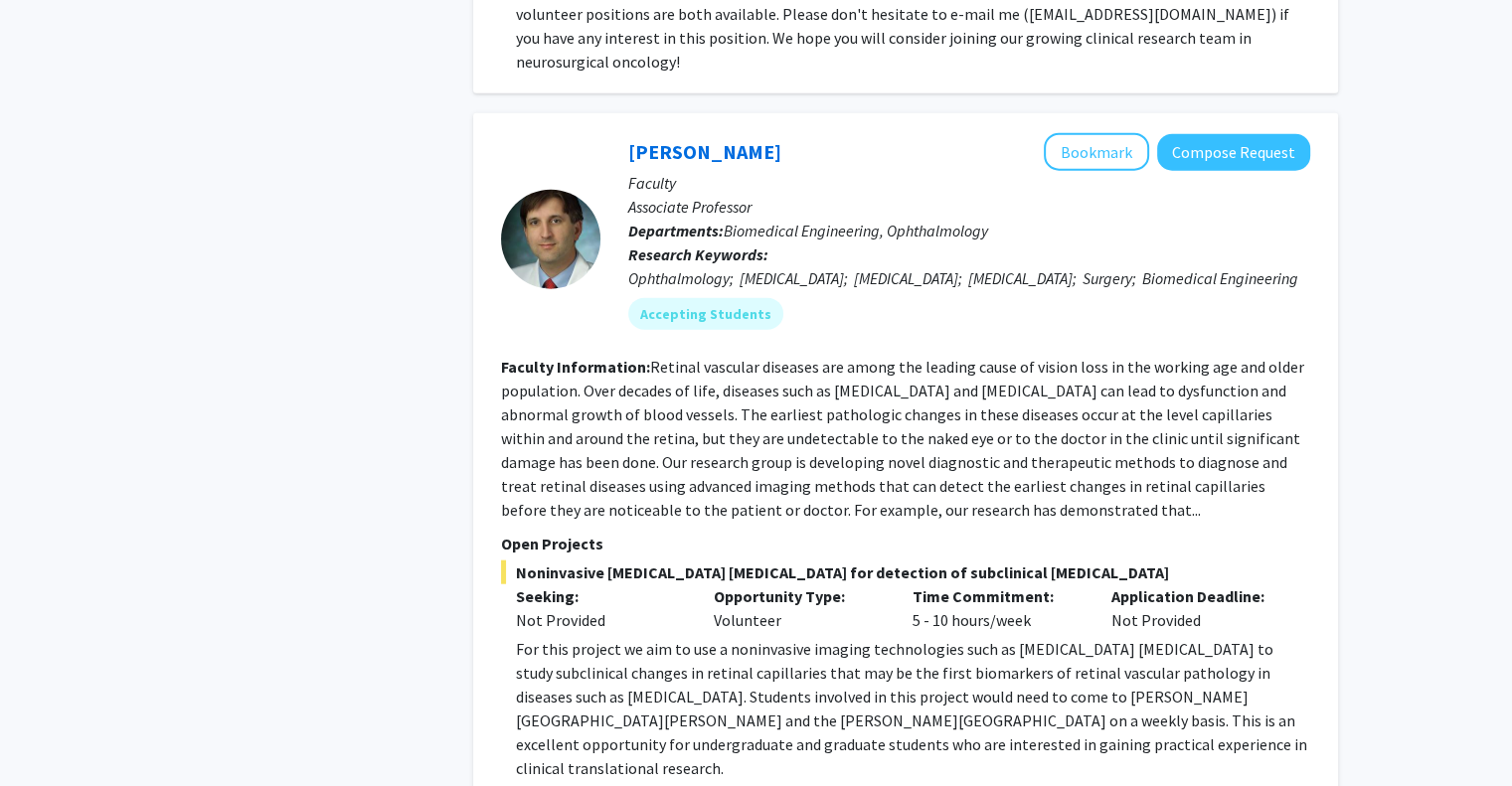click on "Students should have undergraduate or graduate background in biological or physical sciences." 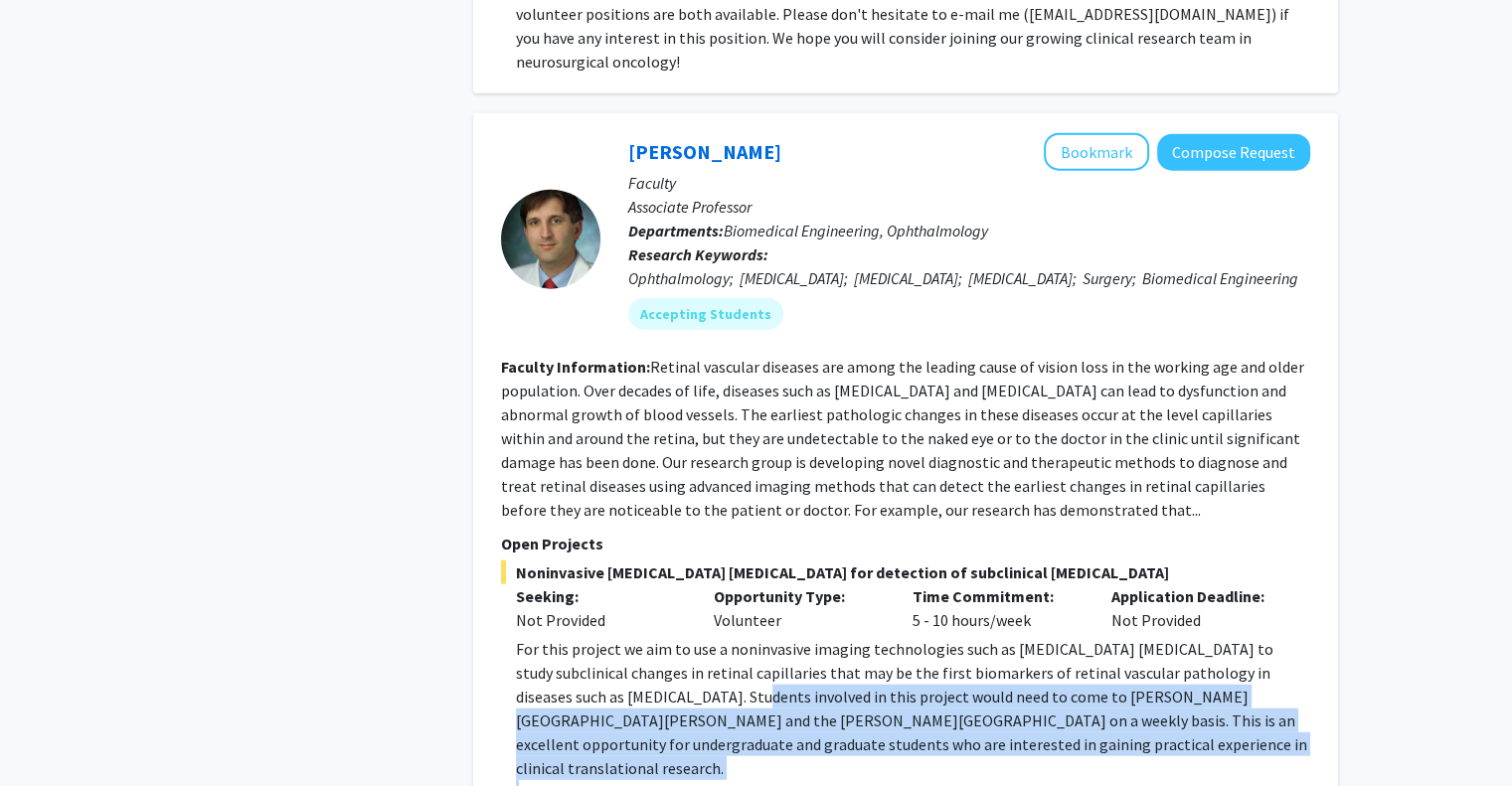 drag, startPoint x: 708, startPoint y: 664, endPoint x: 714, endPoint y: 568, distance: 96.18732 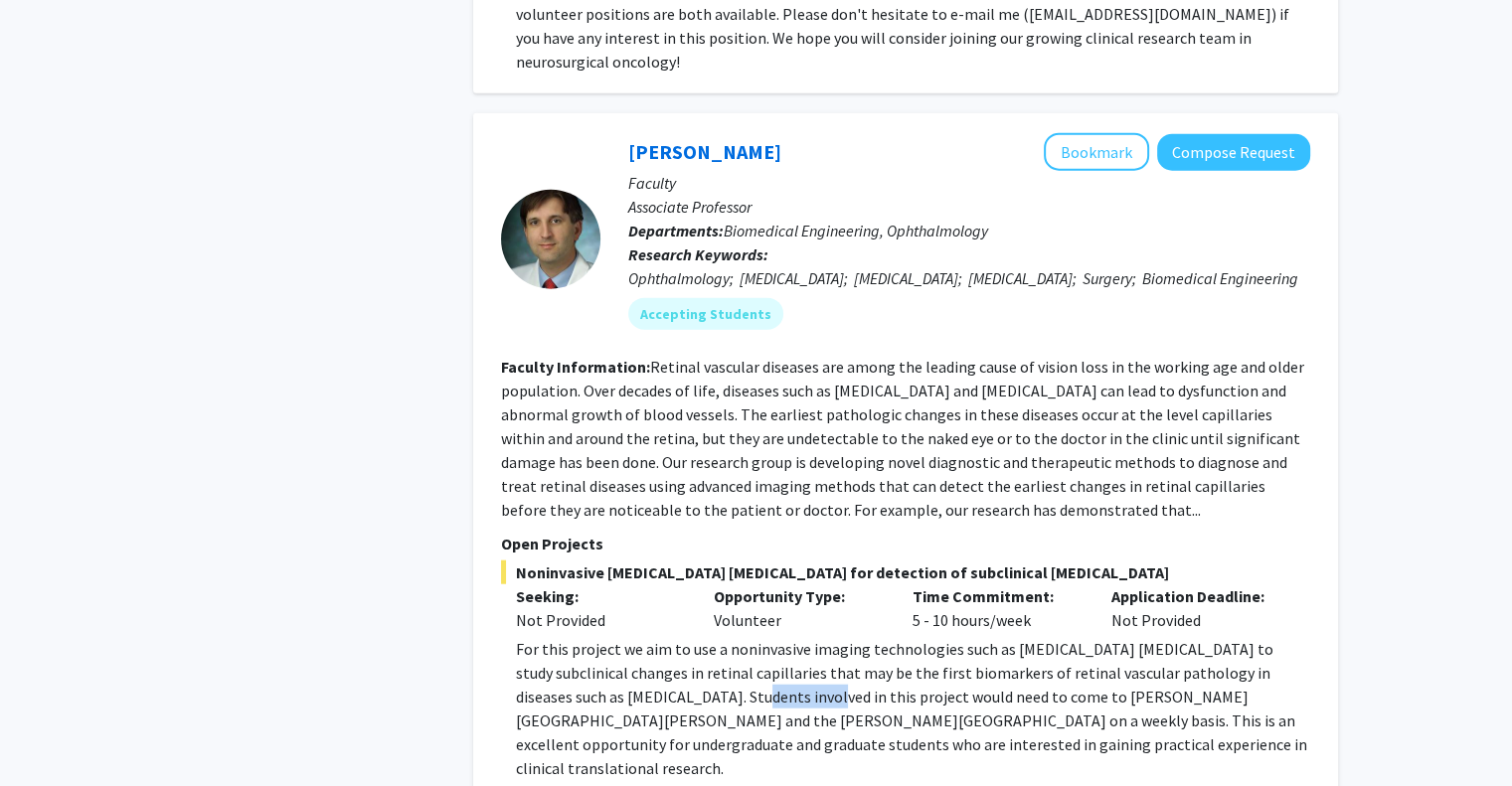 click on "For this project we aim to use a noninvasive imaging technologies such as [MEDICAL_DATA] [MEDICAL_DATA] to study subclinical changes in retinal capillaries that may be the first biomarkers of retinal vascular pathology in diseases such as [MEDICAL_DATA].  Students involved in this project would need to come to [PERSON_NAME][GEOGRAPHIC_DATA][PERSON_NAME] and the [PERSON_NAME][GEOGRAPHIC_DATA] on a weekly basis.  This is an excellent opportunity for undergraduate and graduate students who are interested in gaining practical experience in clinical translational research." 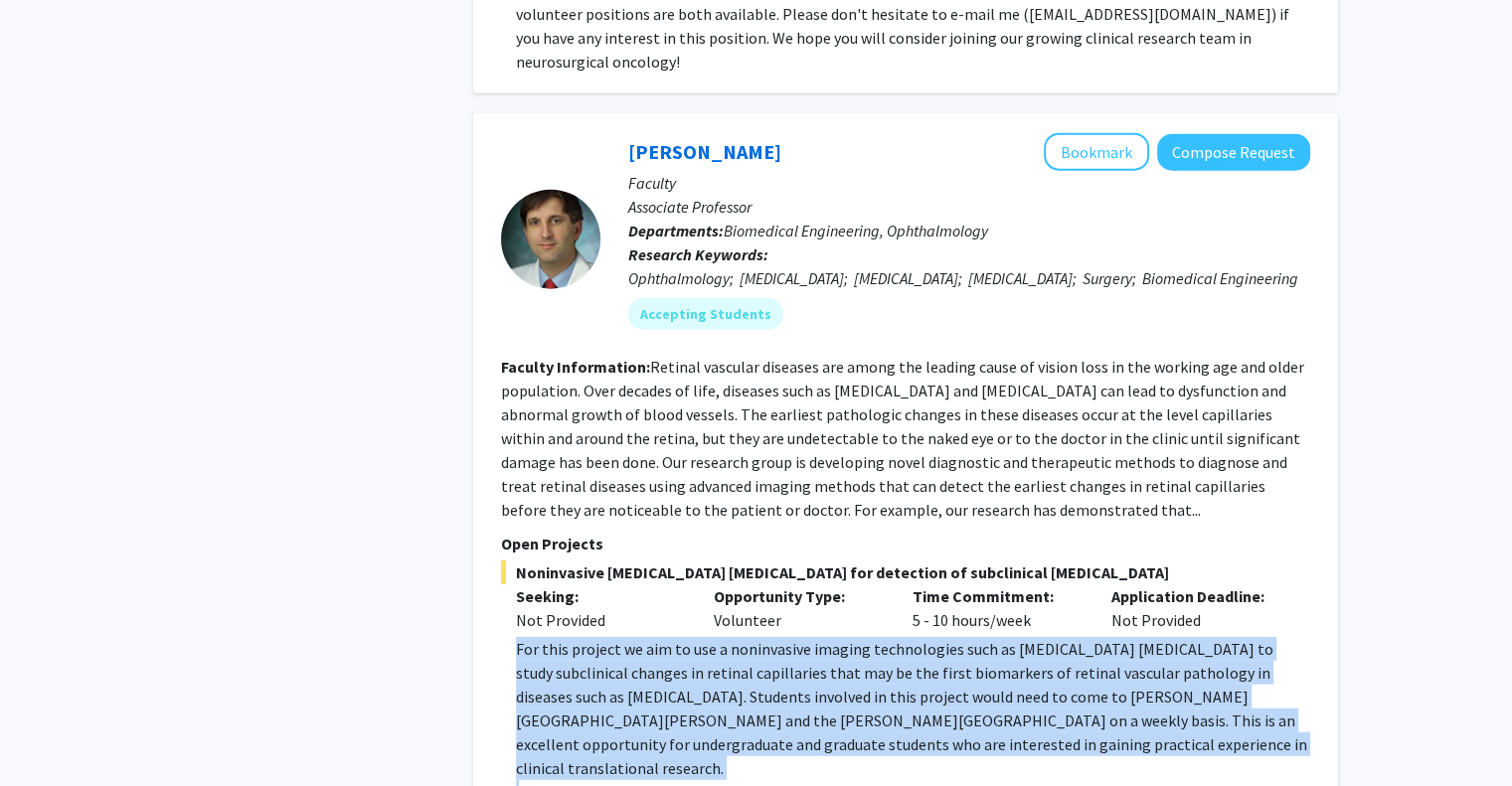 click on "For this project we aim to use a noninvasive imaging technologies such as [MEDICAL_DATA] [MEDICAL_DATA] to study subclinical changes in retinal capillaries that may be the first biomarkers of retinal vascular pathology in diseases such as [MEDICAL_DATA].  Students involved in this project would need to come to [PERSON_NAME][GEOGRAPHIC_DATA][PERSON_NAME] and the [PERSON_NAME][GEOGRAPHIC_DATA] on a weekly basis.  This is an excellent opportunity for undergraduate and graduate students who are interested in gaining practical experience in clinical translational research." 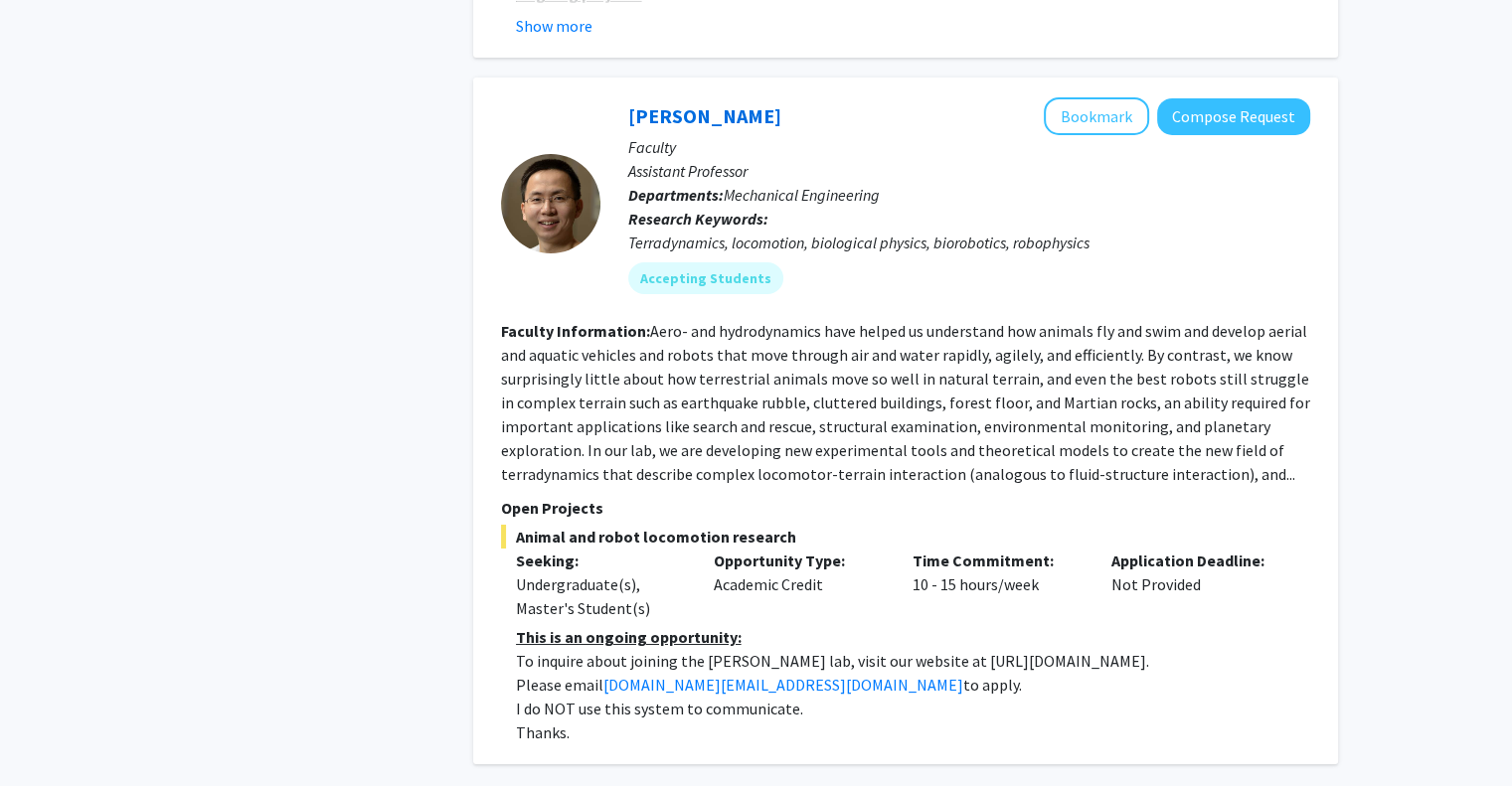 scroll, scrollTop: 7087, scrollLeft: 0, axis: vertical 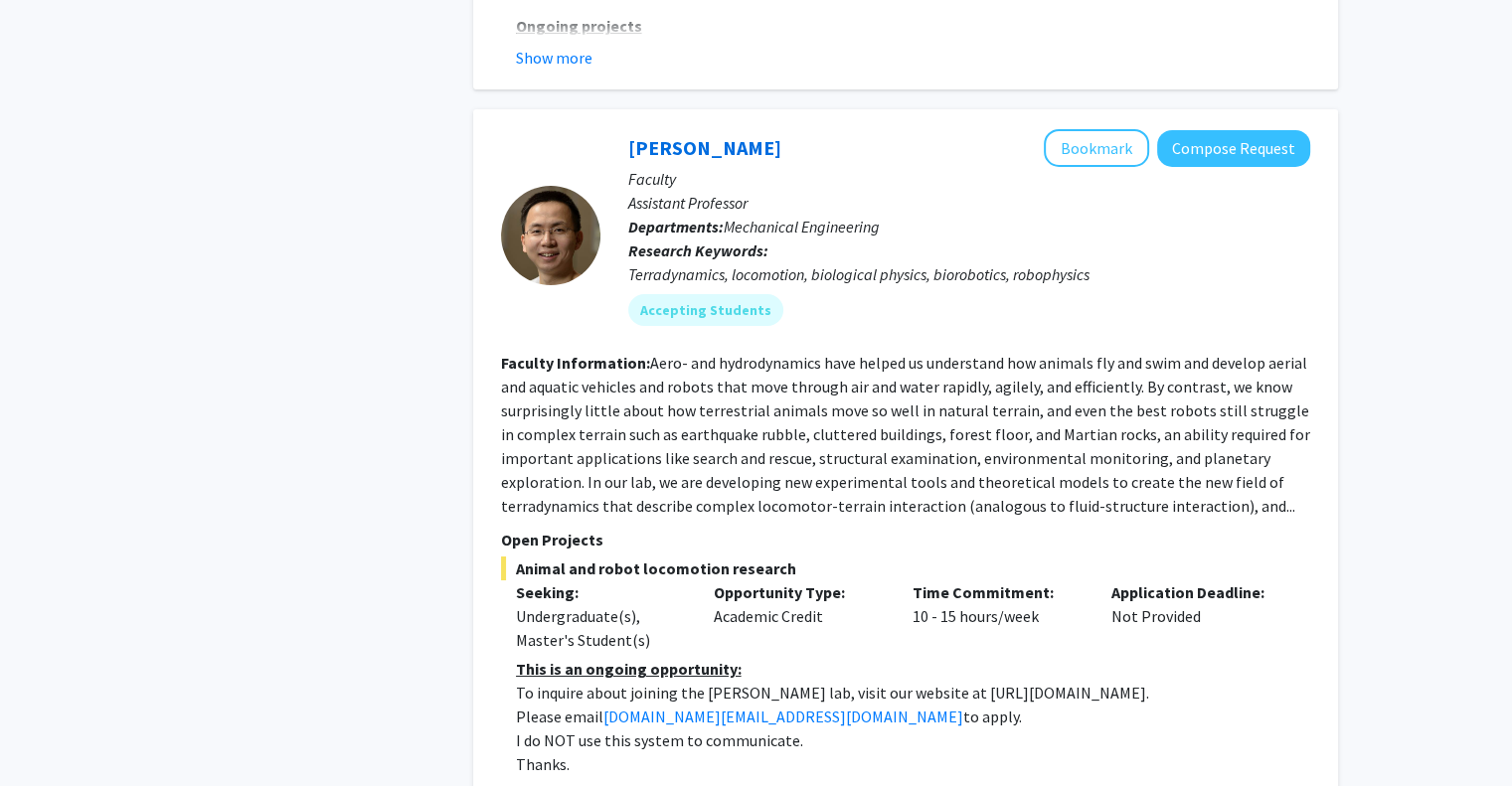 click on "4" 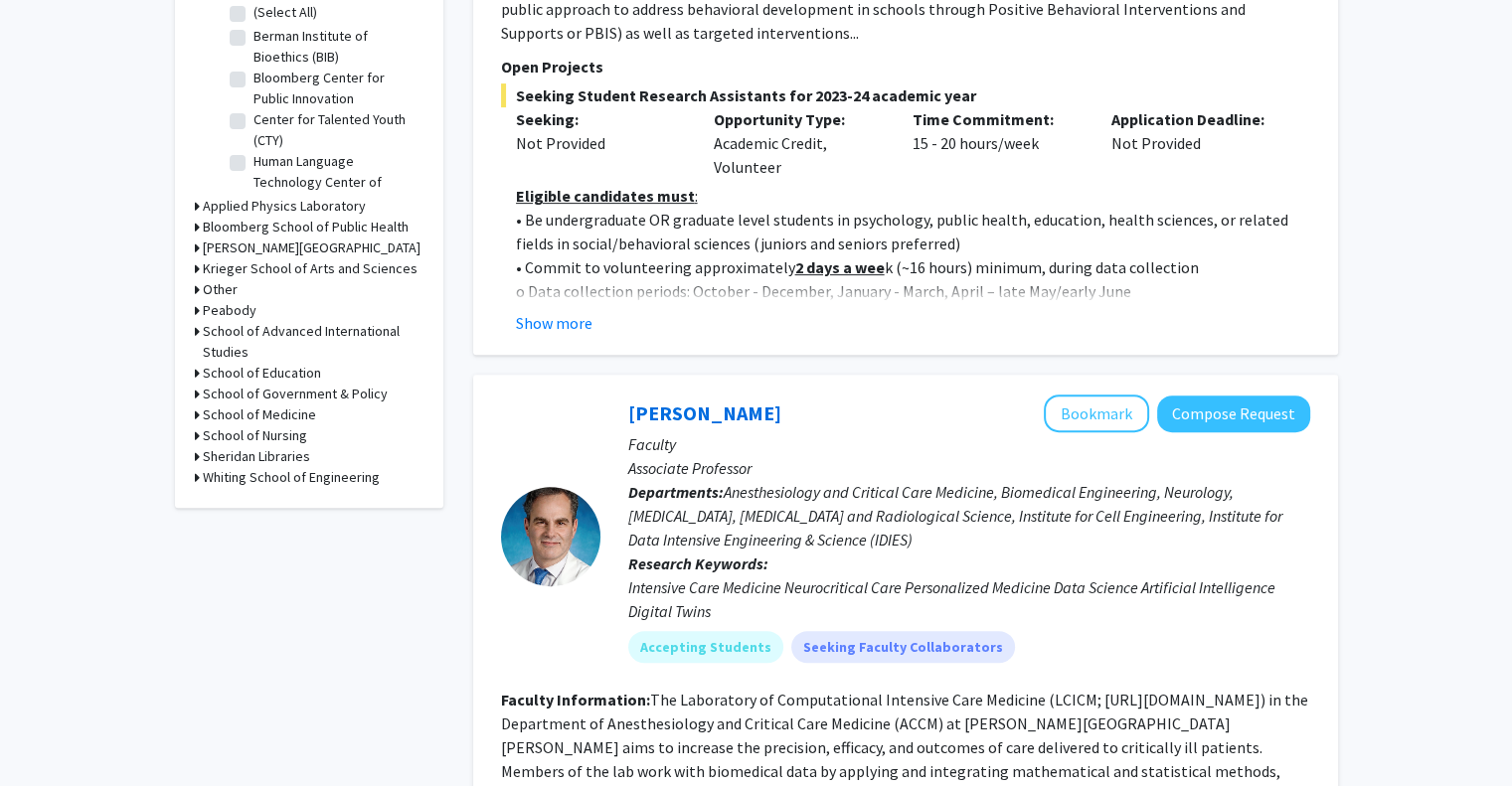 scroll, scrollTop: 668, scrollLeft: 0, axis: vertical 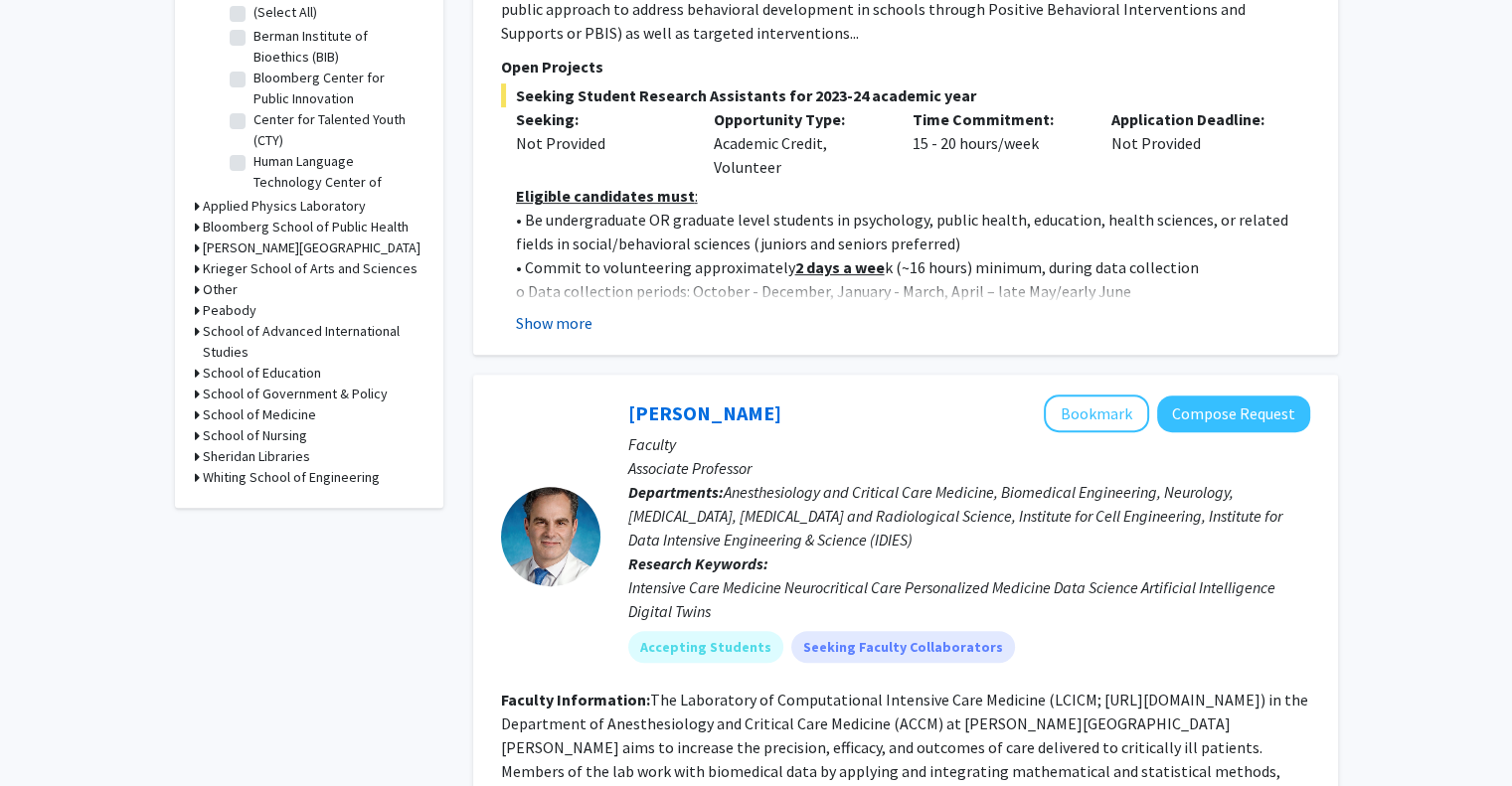 click on "Show more" 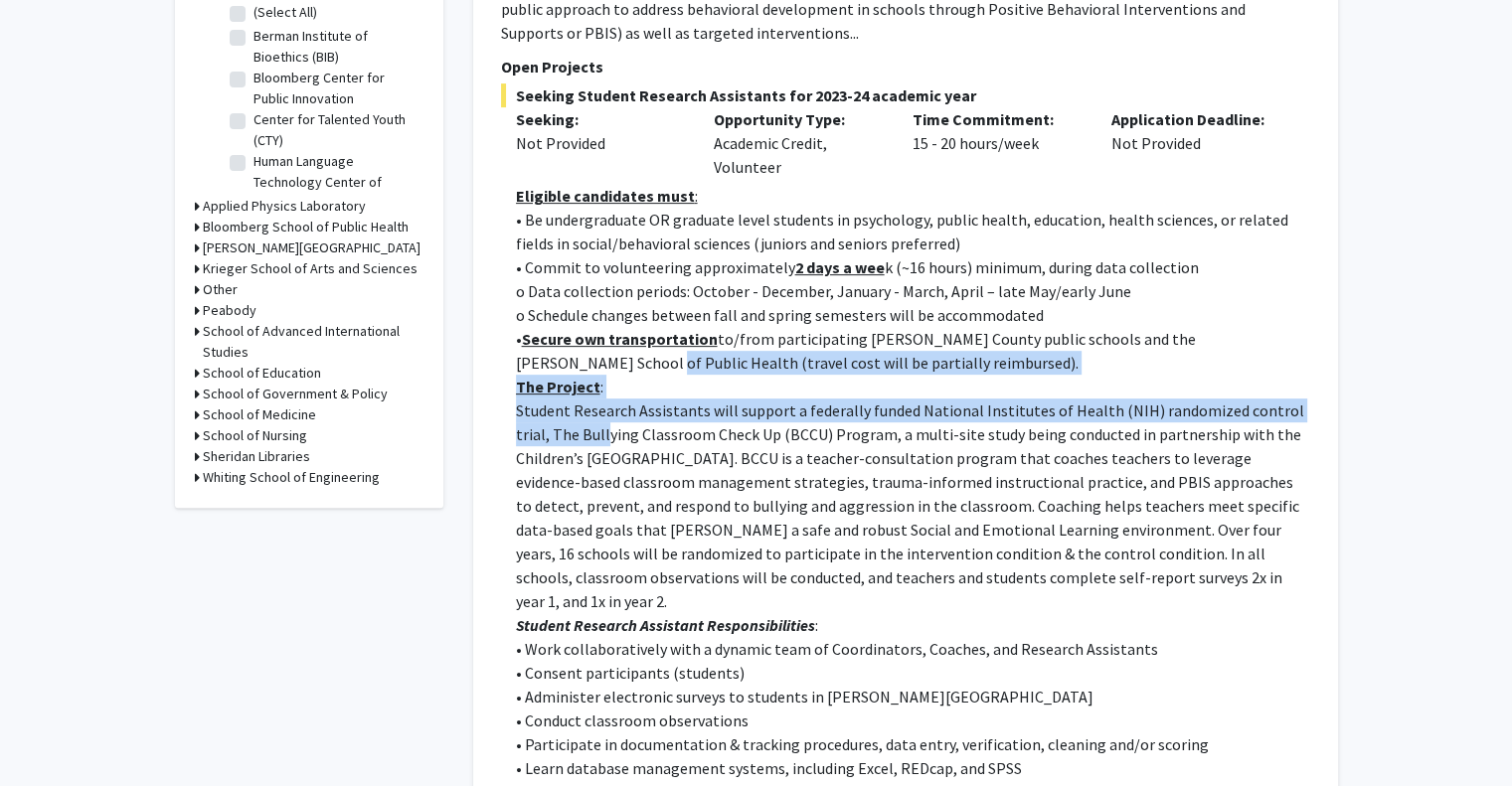 drag, startPoint x: 570, startPoint y: 438, endPoint x: 580, endPoint y: 363, distance: 75.66373 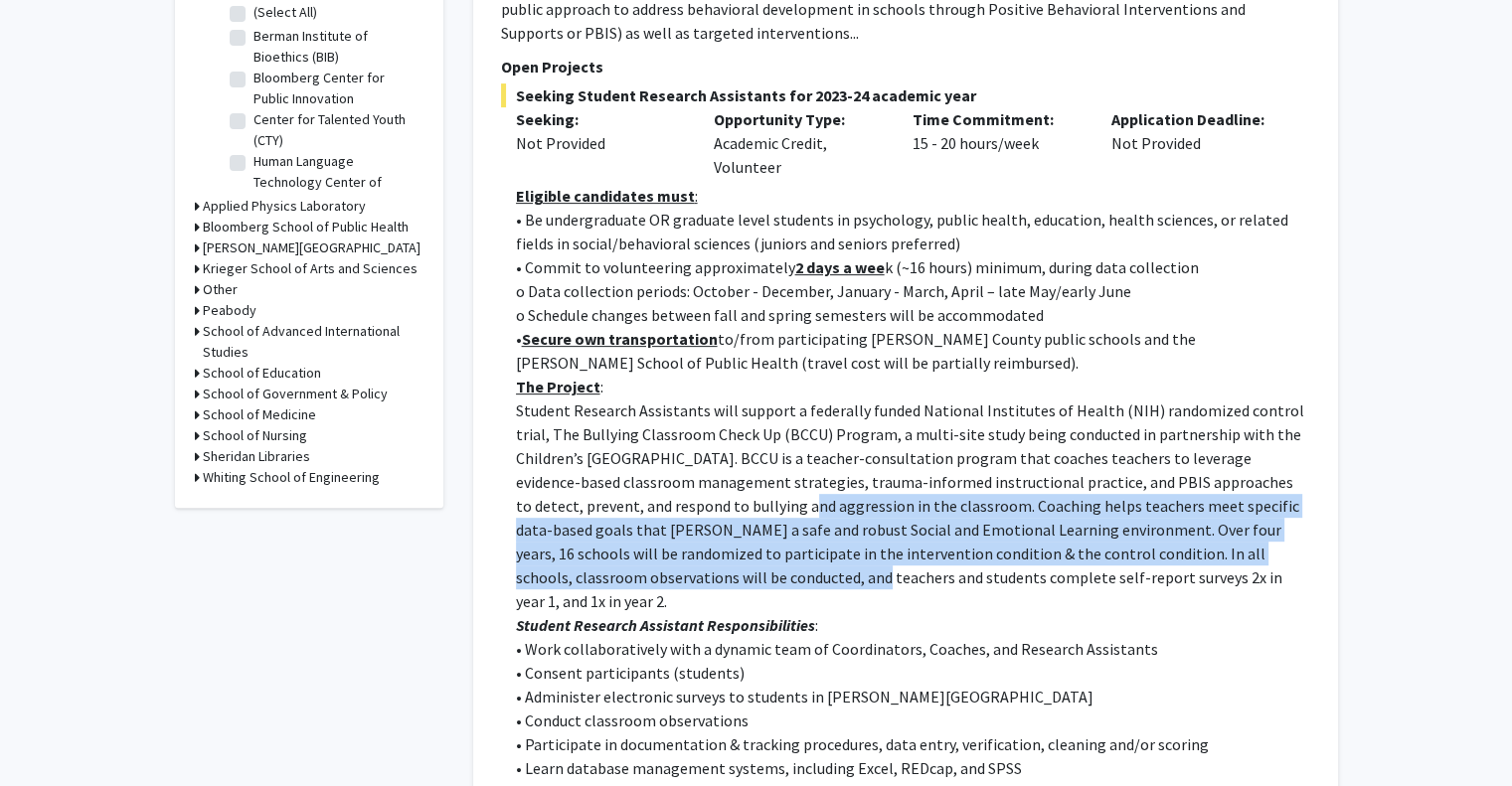 drag, startPoint x: 638, startPoint y: 516, endPoint x: 614, endPoint y: 576, distance: 64.621978 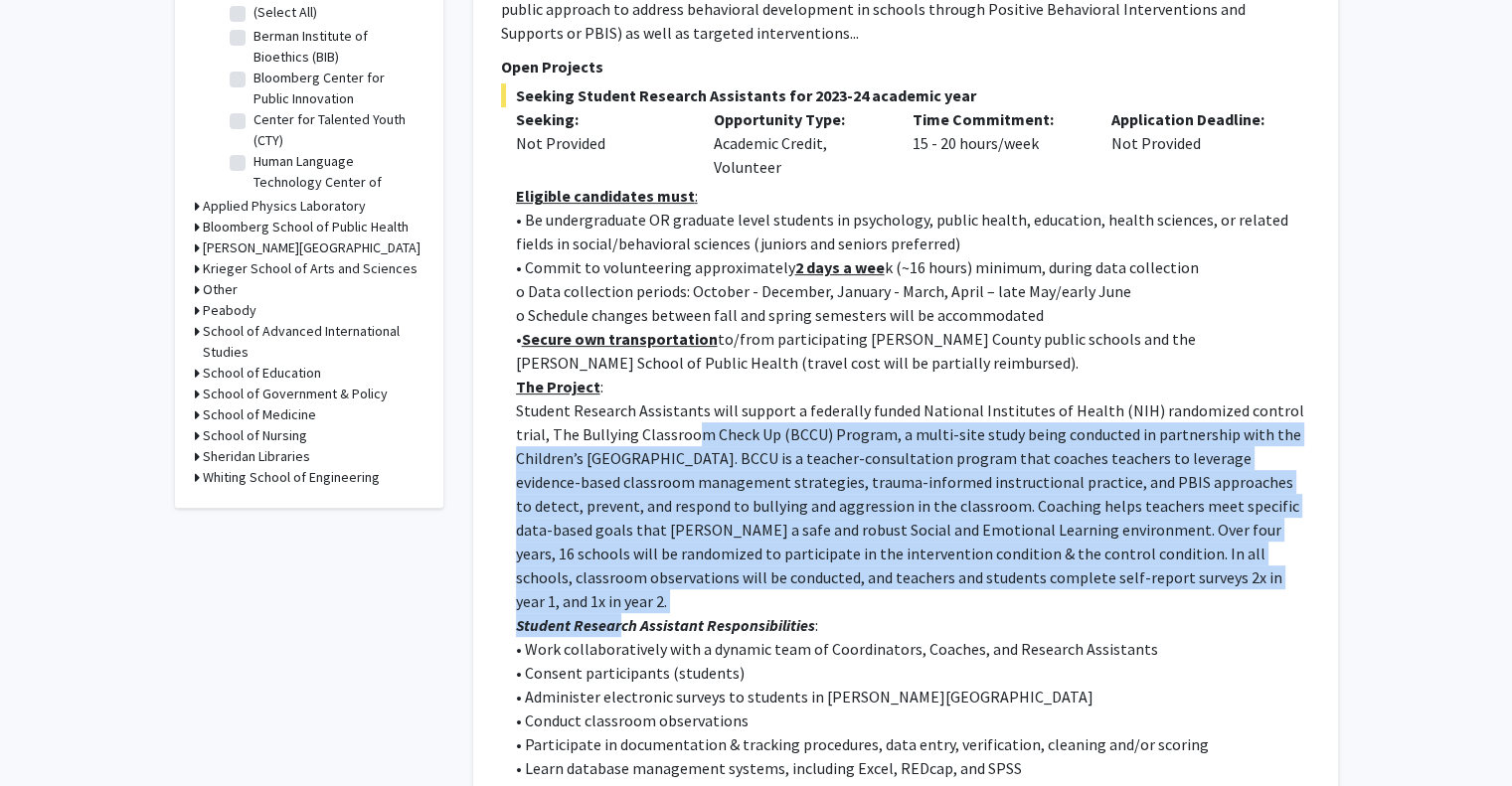 drag, startPoint x: 617, startPoint y: 608, endPoint x: 660, endPoint y: 433, distance: 180.20544 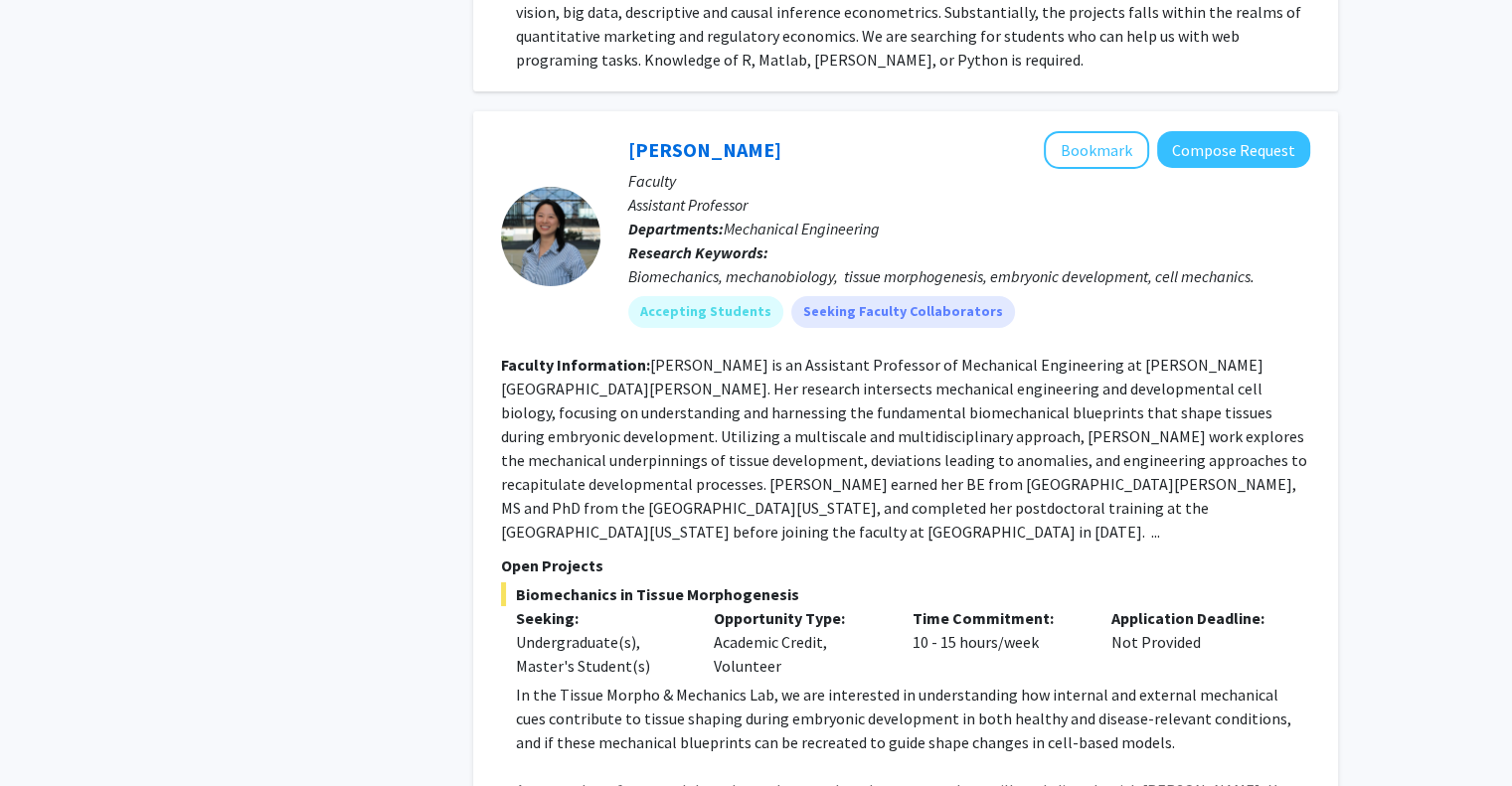 scroll, scrollTop: 7049, scrollLeft: 0, axis: vertical 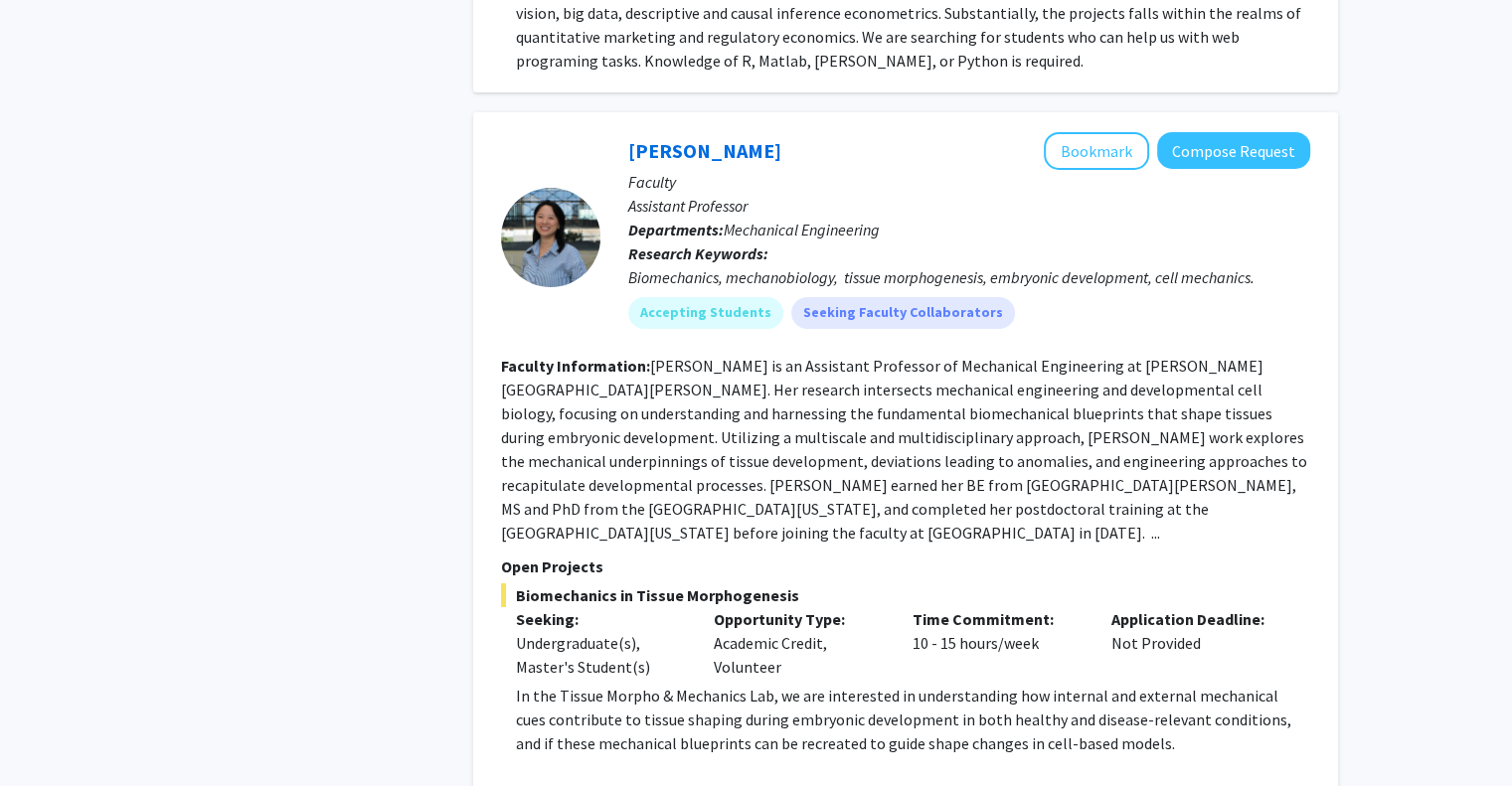 click on "[PERSON_NAME]   Bookmark
Compose Request  Faculty Assistant Professor Departments:  Mechanical Engineering Research Keywords:  Biomechanics, mechanobiology,  tissue morphogenesis, embryonic development, cell mechanics. Accepting Students  Seeking Faculty Collaborators Faculty Information:  Open Projects  Biomechanics in Tissue Morphogenesis   Seeking: Undergraduate(s), Master's Student(s) Opportunity Type:  Academic Credit, Volunteer  Time Commitment:  10 - 15 hours/week  Application Deadline:  Not Provided  In the Tissue Morpho & Mechanics Lab, we are interested in understanding how internal and external mechanical cues contribute to tissue shaping during embryonic development in both healthy and disease-relevant conditions, and if these mechanical blueprints can be recreated to guide shape changes in cell-based models. We strive to support the professional development of all of our lab members. Our research spans three areas: Required qualifications and skills: To apply Show more" 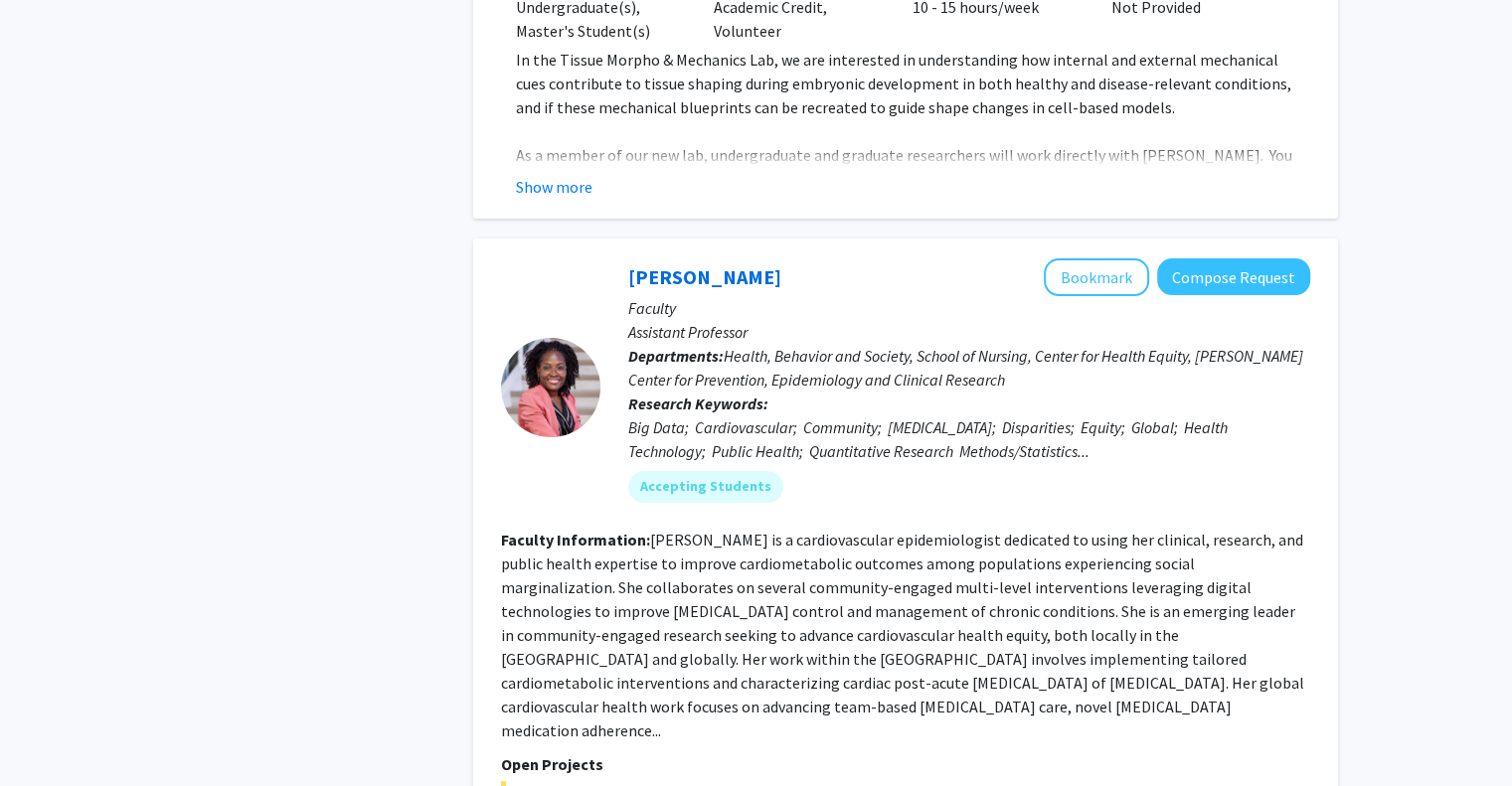 scroll, scrollTop: 8004, scrollLeft: 0, axis: vertical 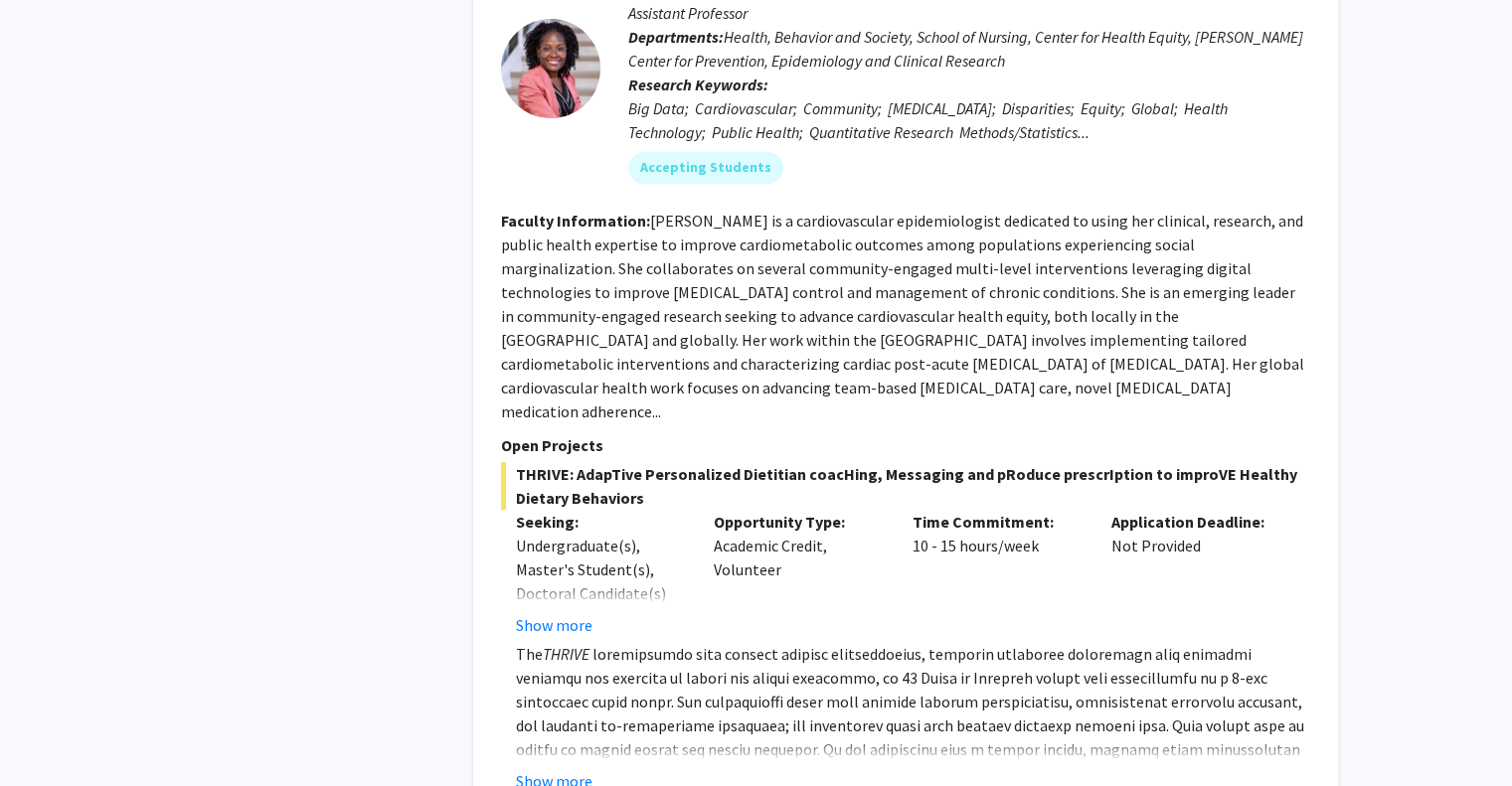 click on "5" 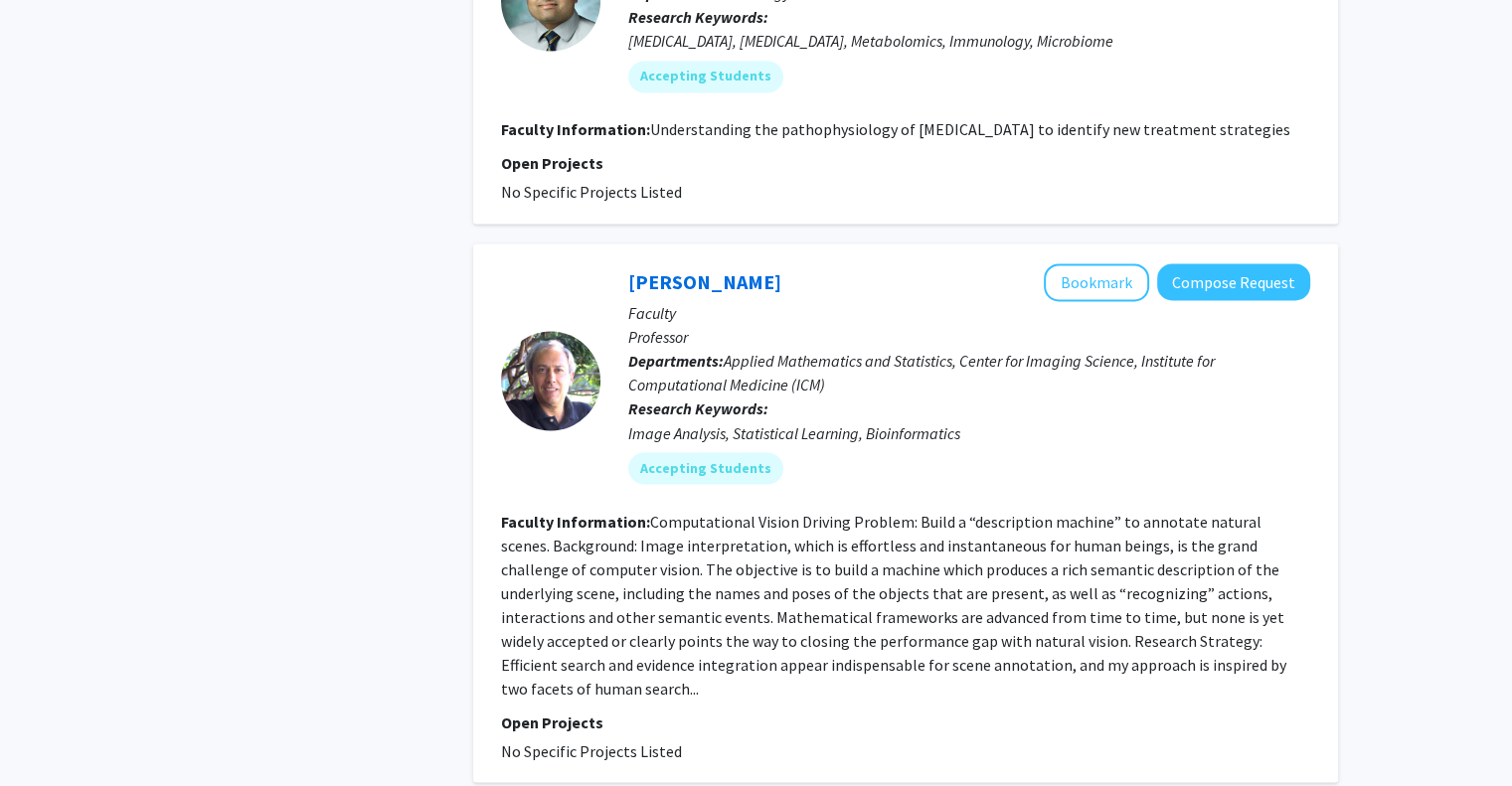scroll, scrollTop: 3363, scrollLeft: 0, axis: vertical 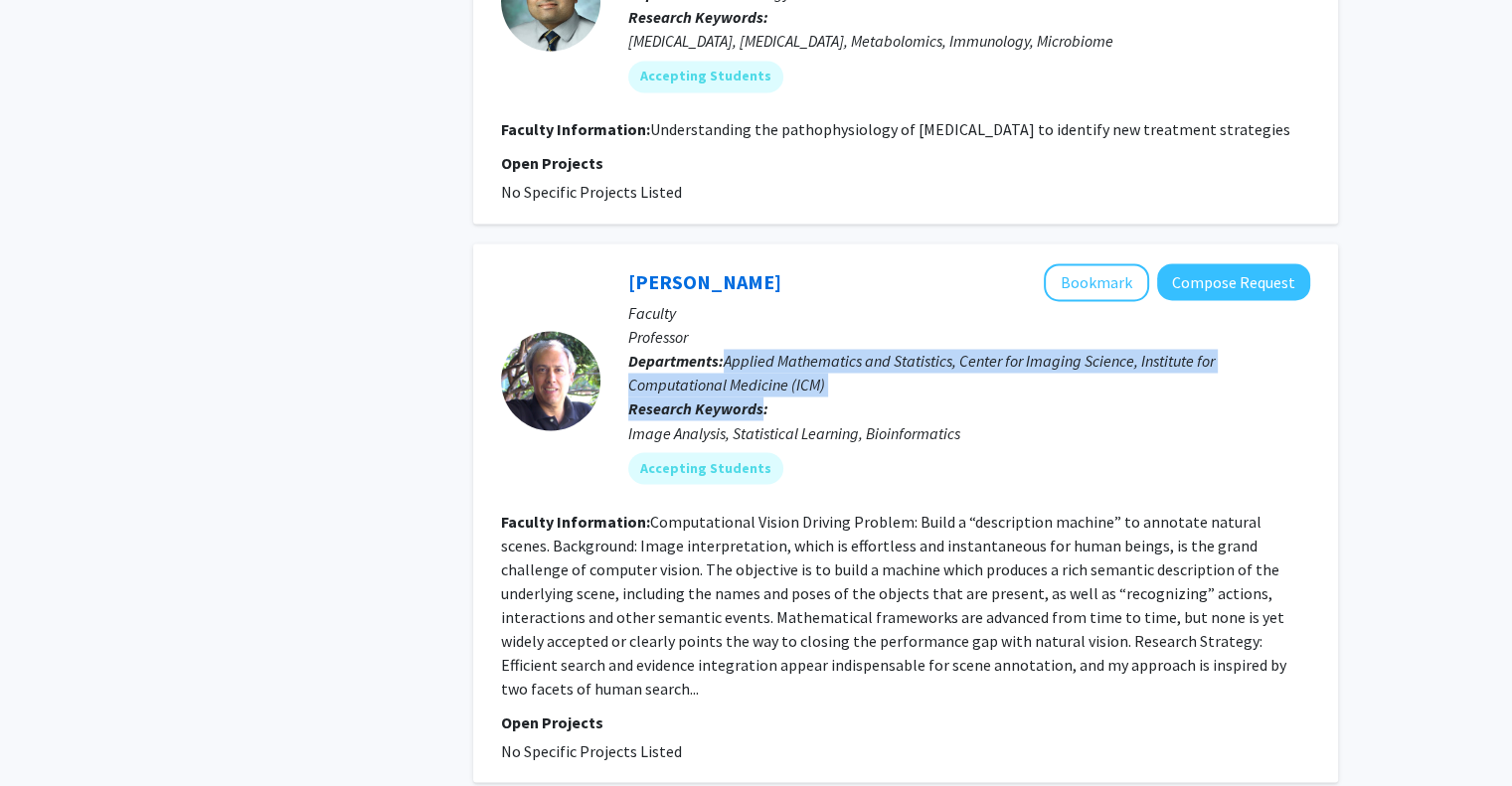 drag, startPoint x: 756, startPoint y: 299, endPoint x: 754, endPoint y: 347, distance: 48.04165 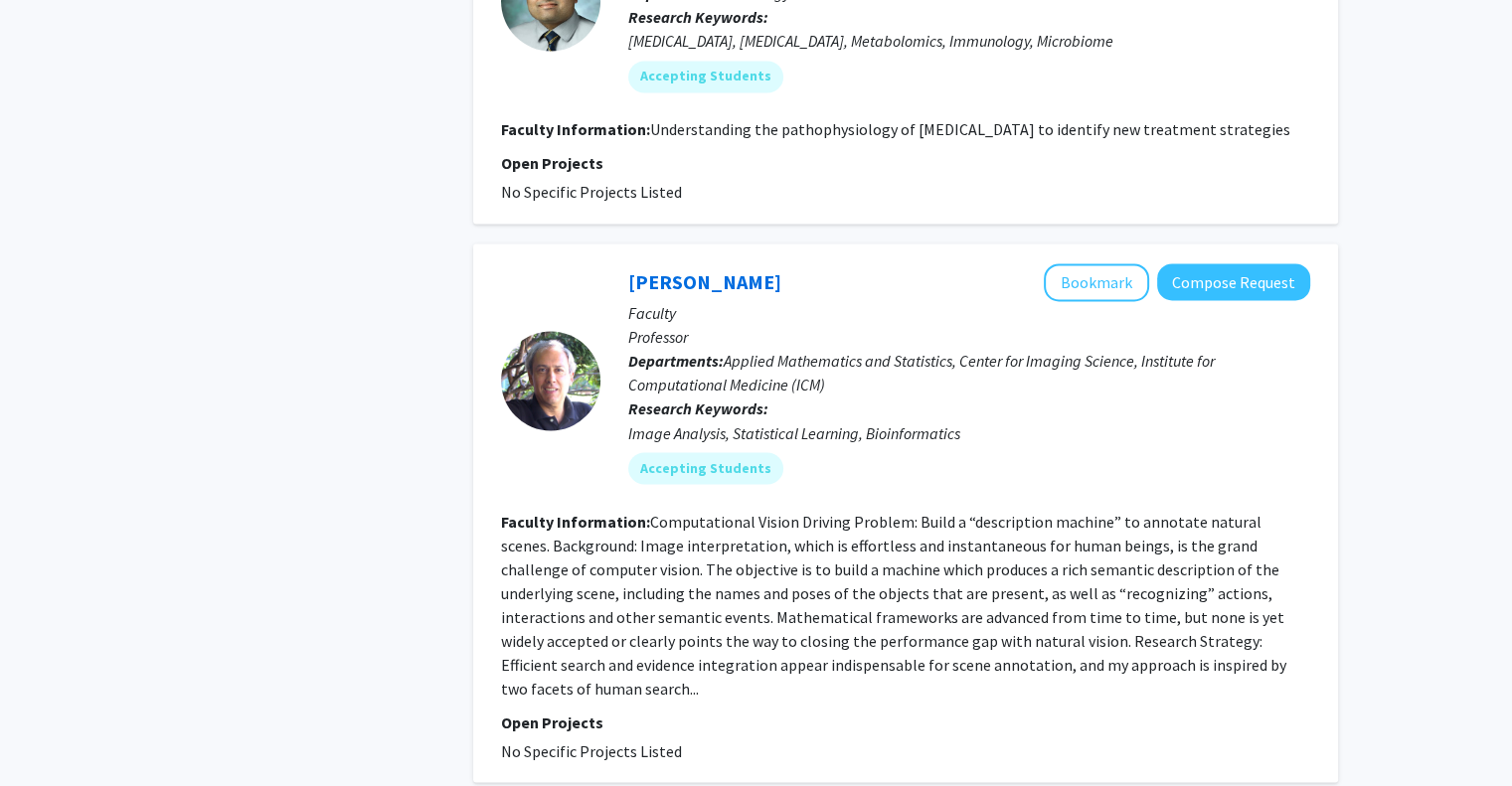 click on "Faculty Information:  Computational Vision
Driving Problem: Build a “description machine” to annotate natural scenes.
Background: Image interpretation, which is effortless and instantaneous for human beings, is the grand challenge of computer vision.  The objective is to build a machine which produces a rich semantic description of the underlying scene, including the names and poses of the objects that are present, as well as “recognizing” actions, interactions and other semantic events.  Mathematical frameworks are advanced from time to time, but none is yet widely accepted or clearly points the way to closing the performance gap with natural vision.
Research Strategy: Efficient search and evidence integration appear indispensable for scene annotation, and my approach is inspired by two facets of human search..." 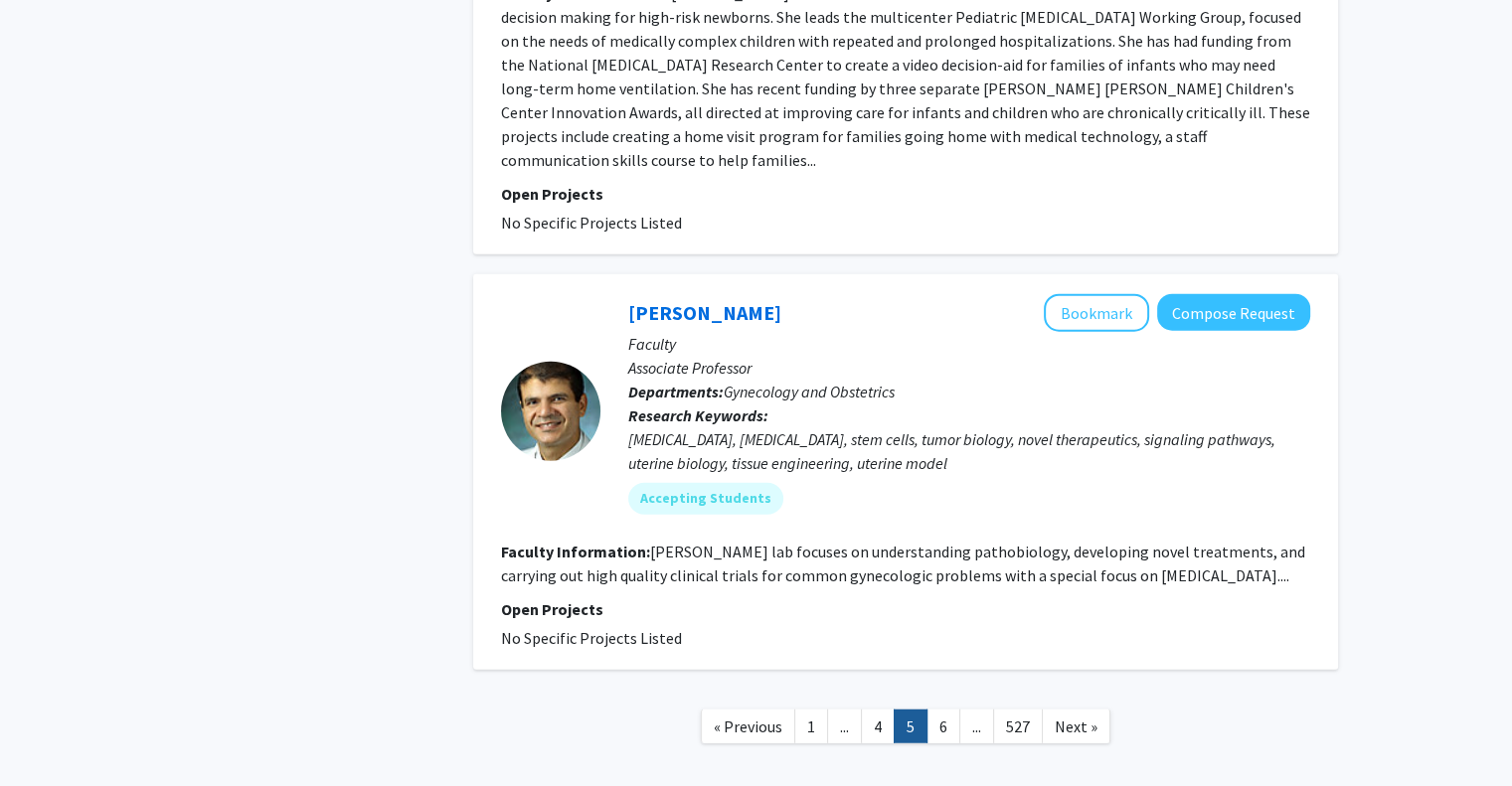 scroll, scrollTop: 4981, scrollLeft: 0, axis: vertical 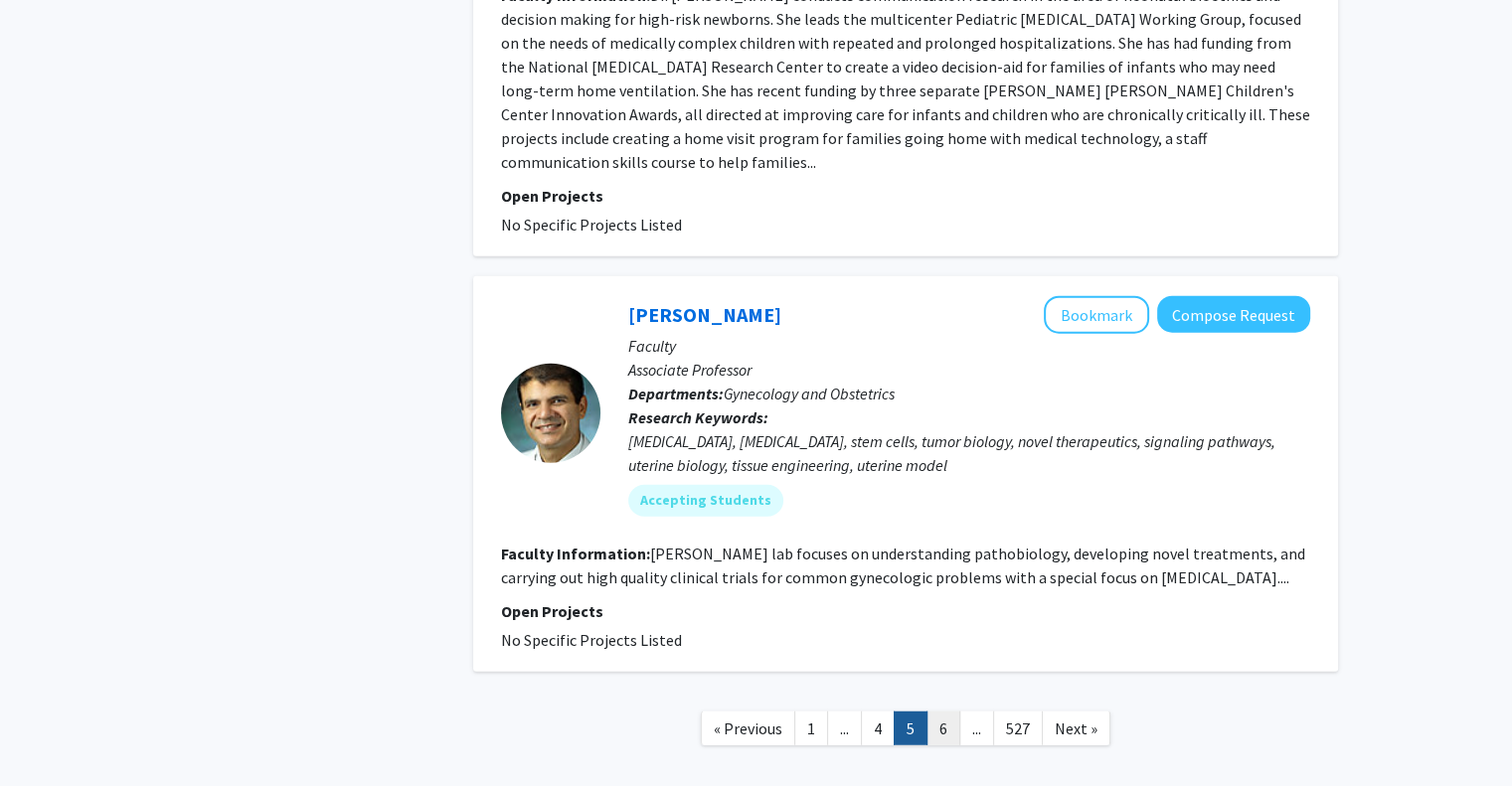 click on "6" 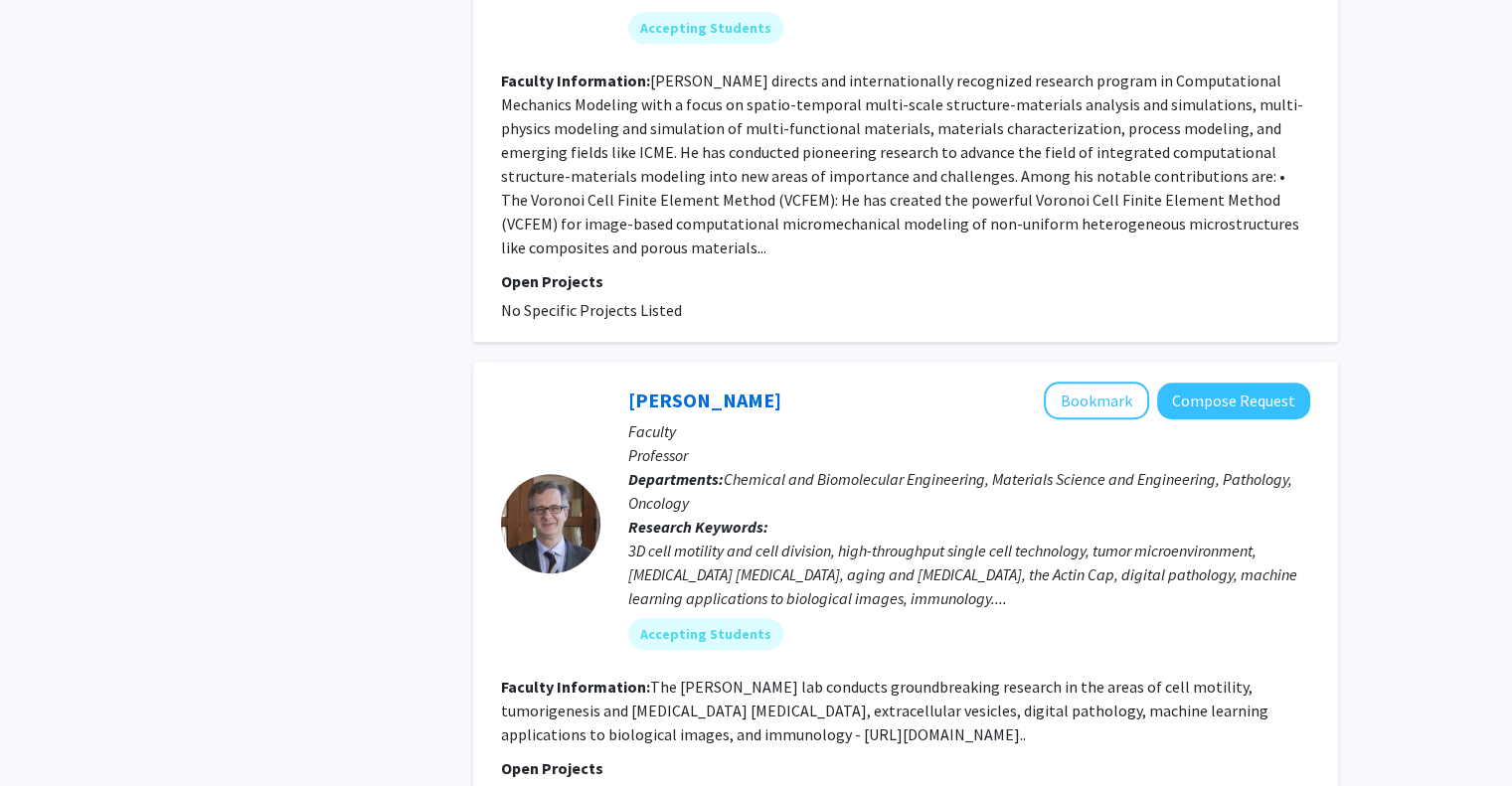 scroll, scrollTop: 1545, scrollLeft: 0, axis: vertical 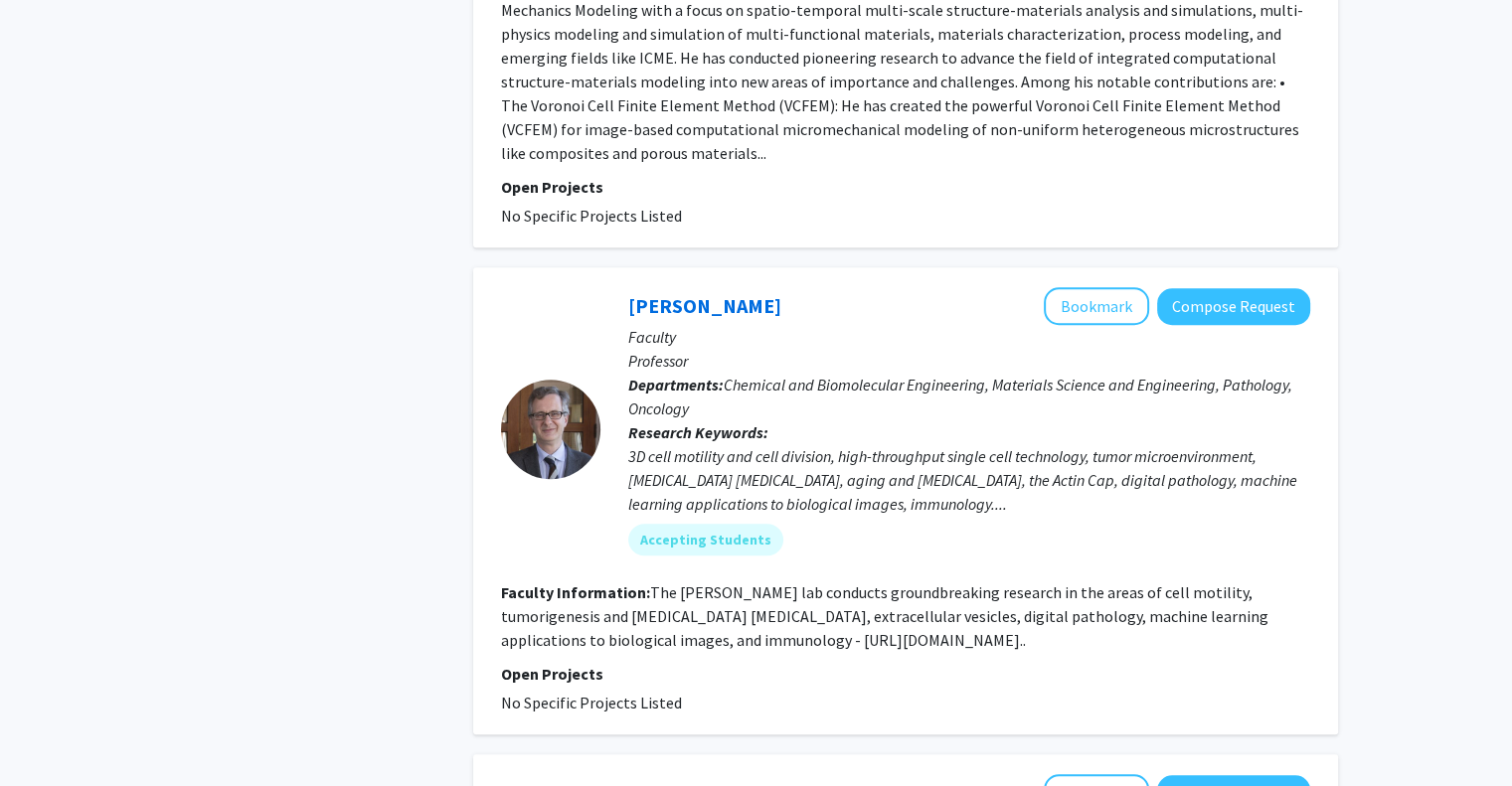 click on "Faculty Information:  The [PERSON_NAME] lab conducts groundbreaking research in the areas of cell motility, tumorigenesis and [MEDICAL_DATA] [MEDICAL_DATA], extracellular vesicles, digital pathology, machine learning applications to biological images, and immunology - [URL][DOMAIN_NAME].." 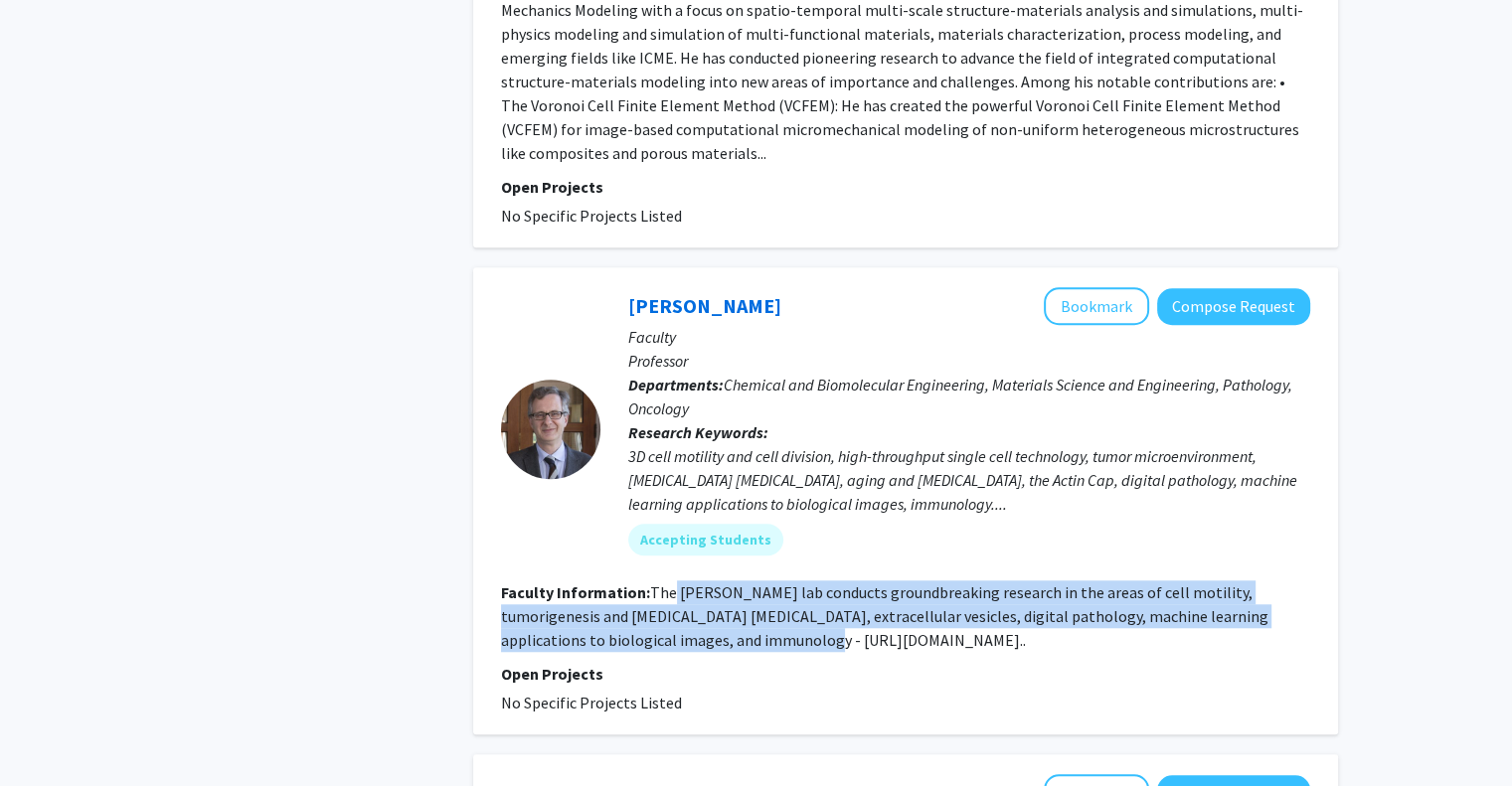 drag, startPoint x: 670, startPoint y: 599, endPoint x: 670, endPoint y: 636, distance: 37 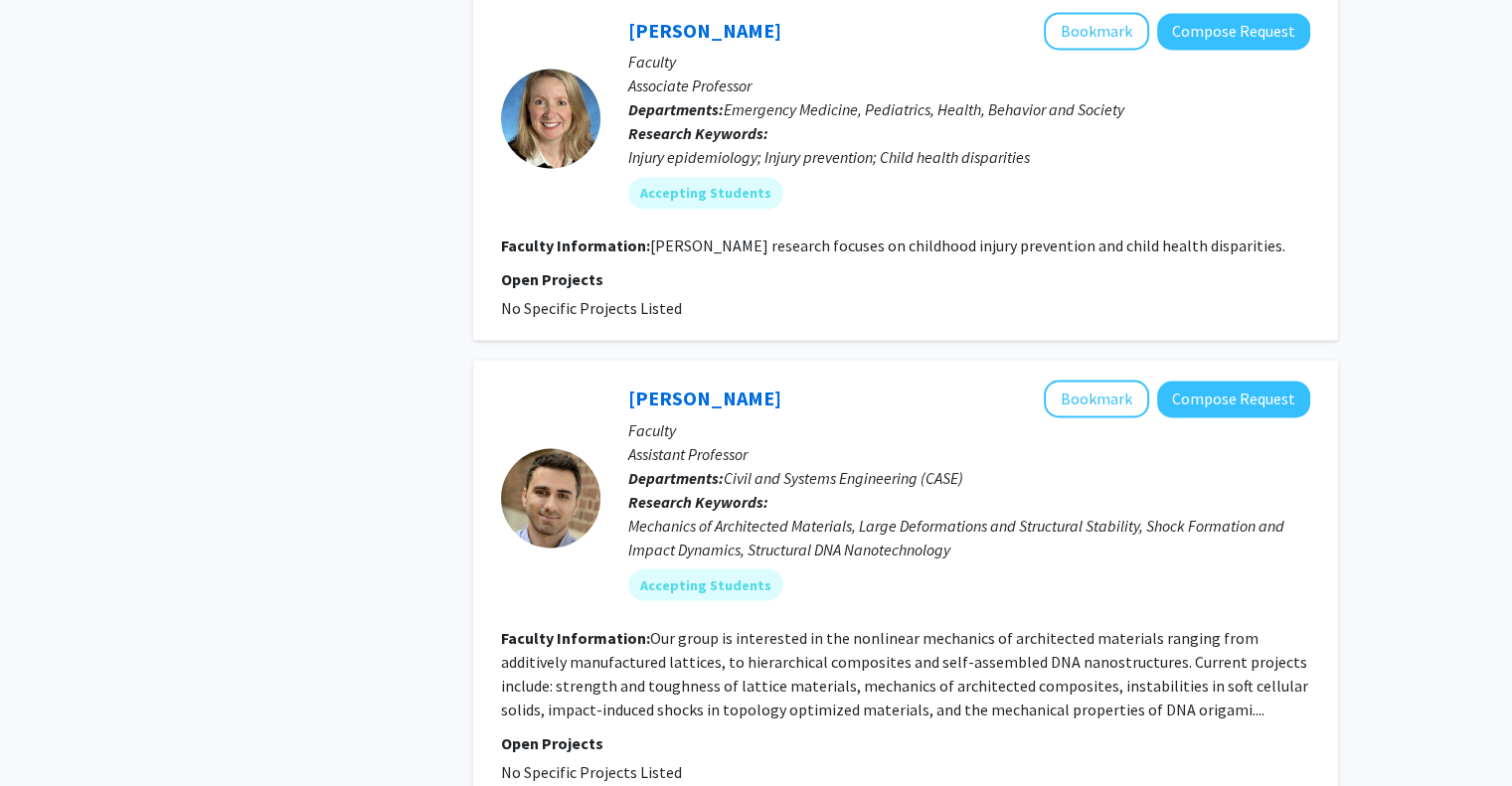 scroll, scrollTop: 3355, scrollLeft: 0, axis: vertical 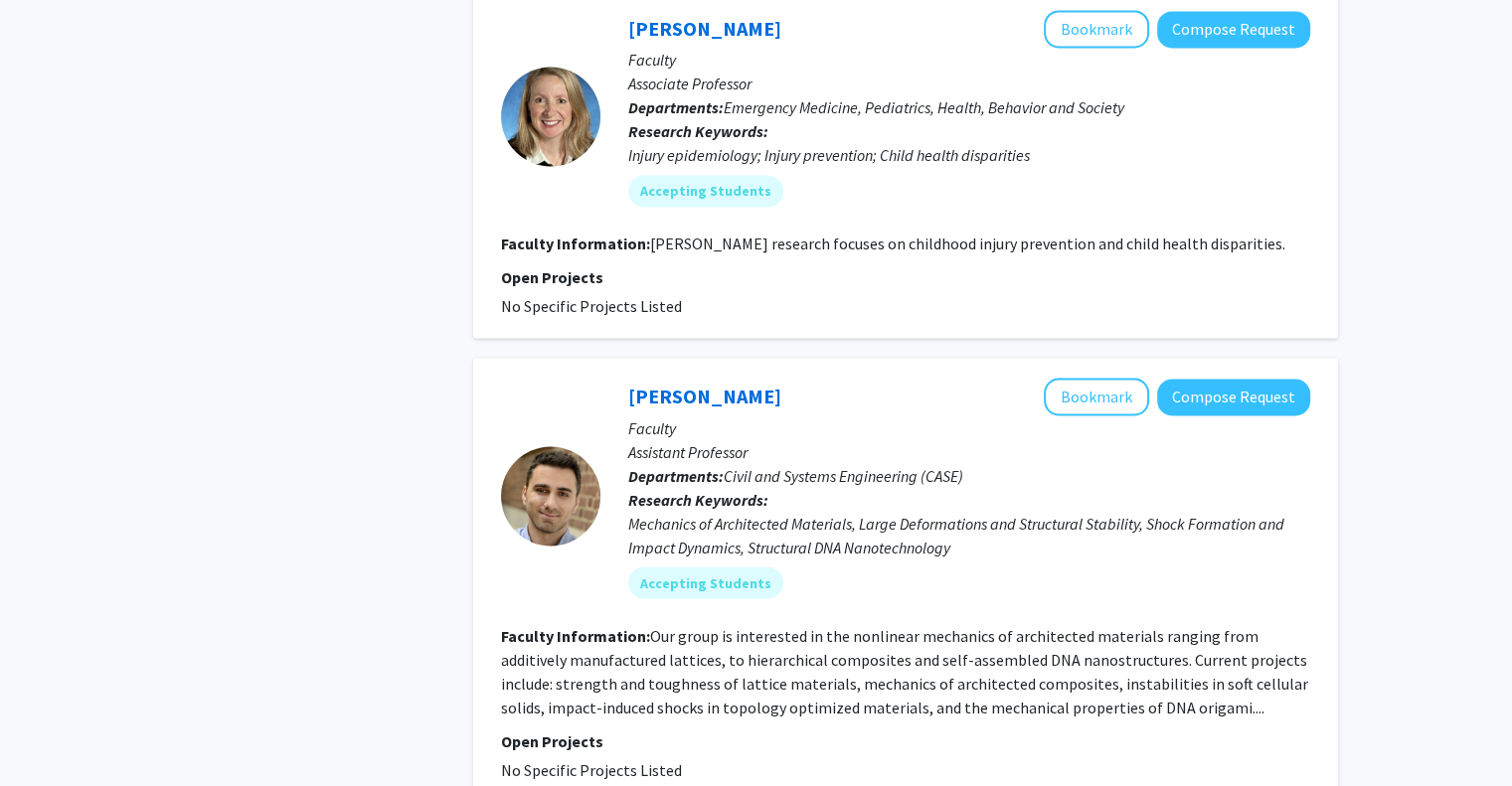 click on "[PERSON_NAME] research focuses on childhood injury prevention and child health disparities." 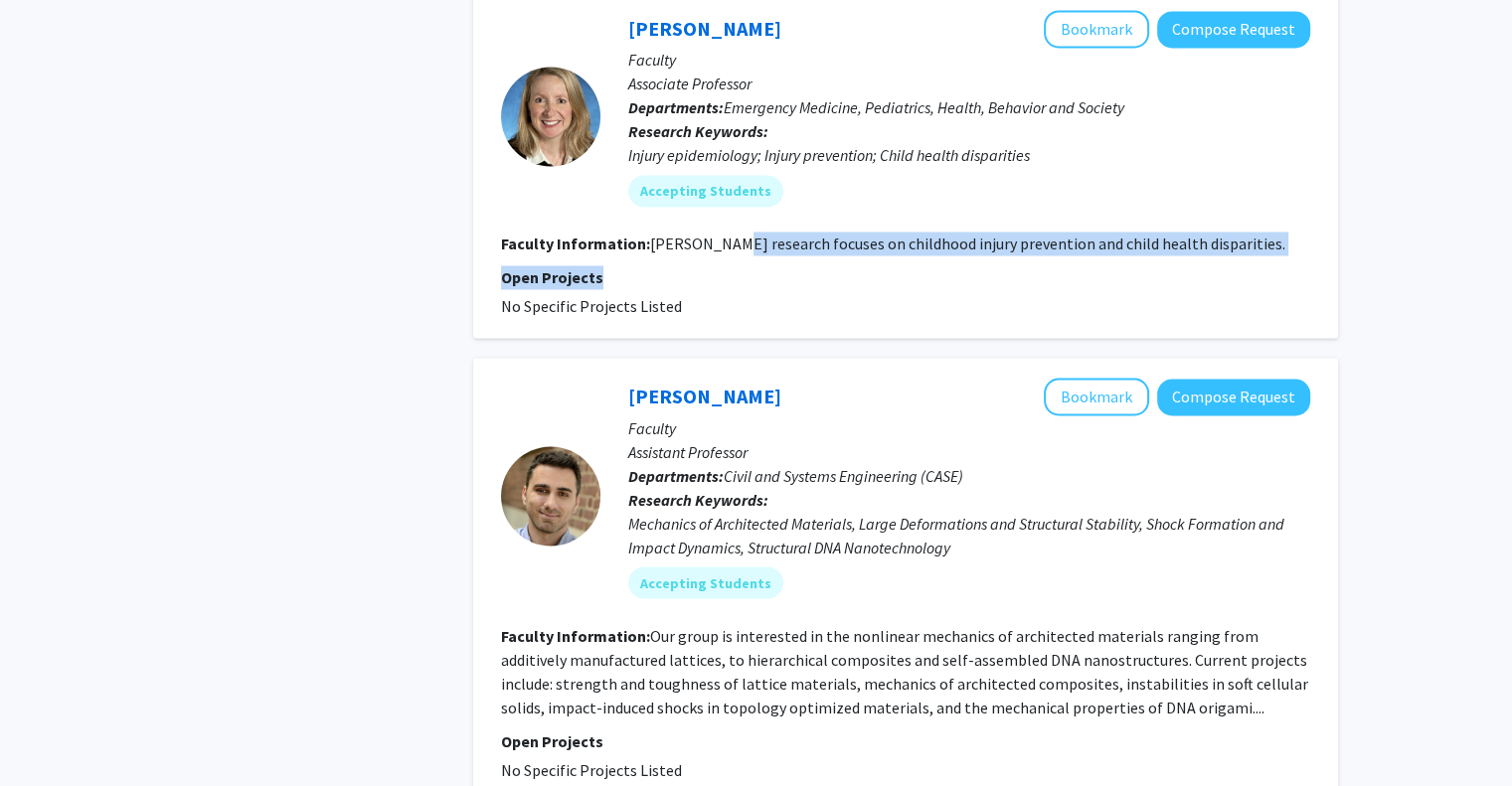 drag, startPoint x: 737, startPoint y: 232, endPoint x: 736, endPoint y: 262, distance: 30.016662 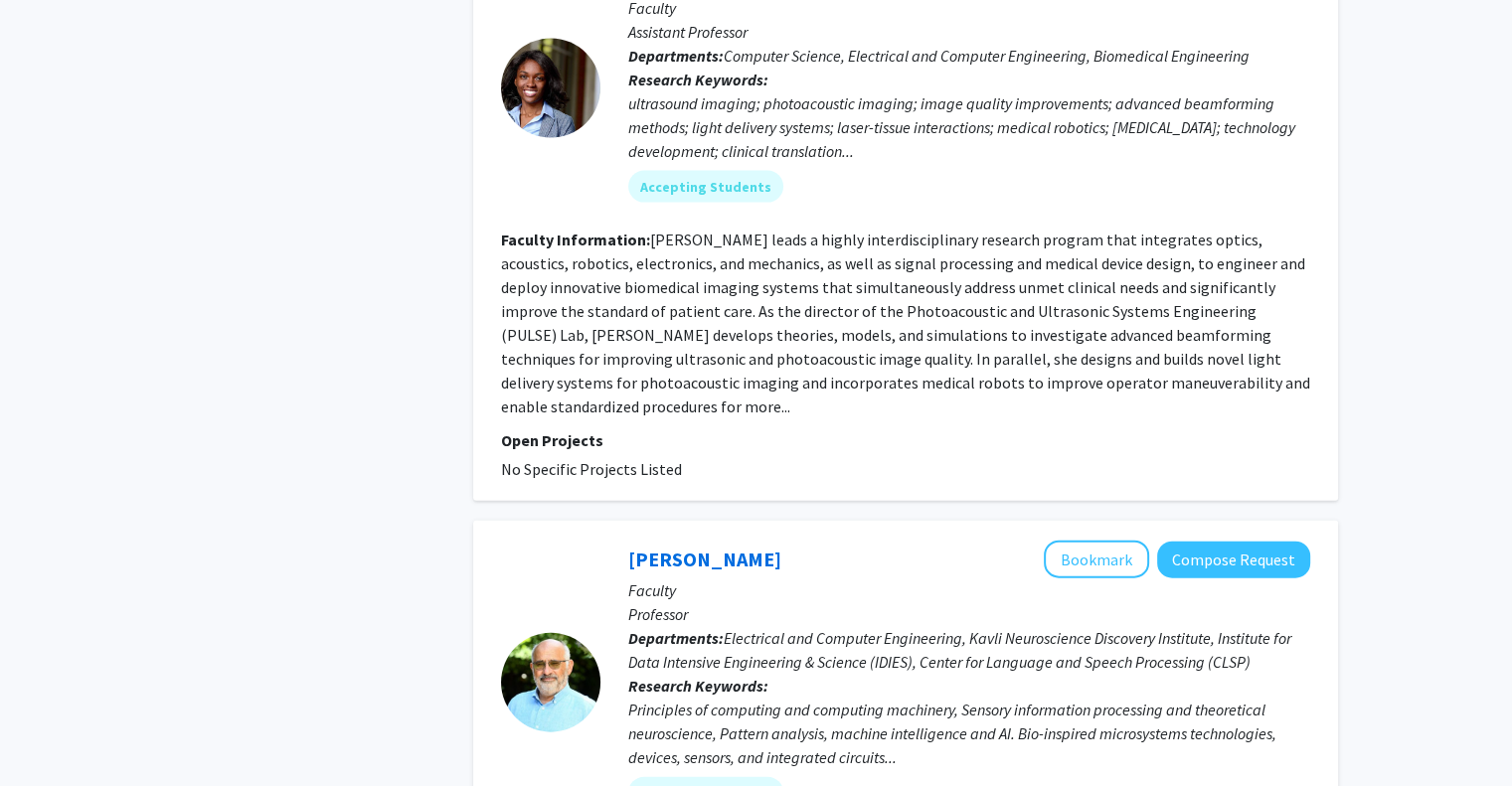 scroll, scrollTop: 4235, scrollLeft: 0, axis: vertical 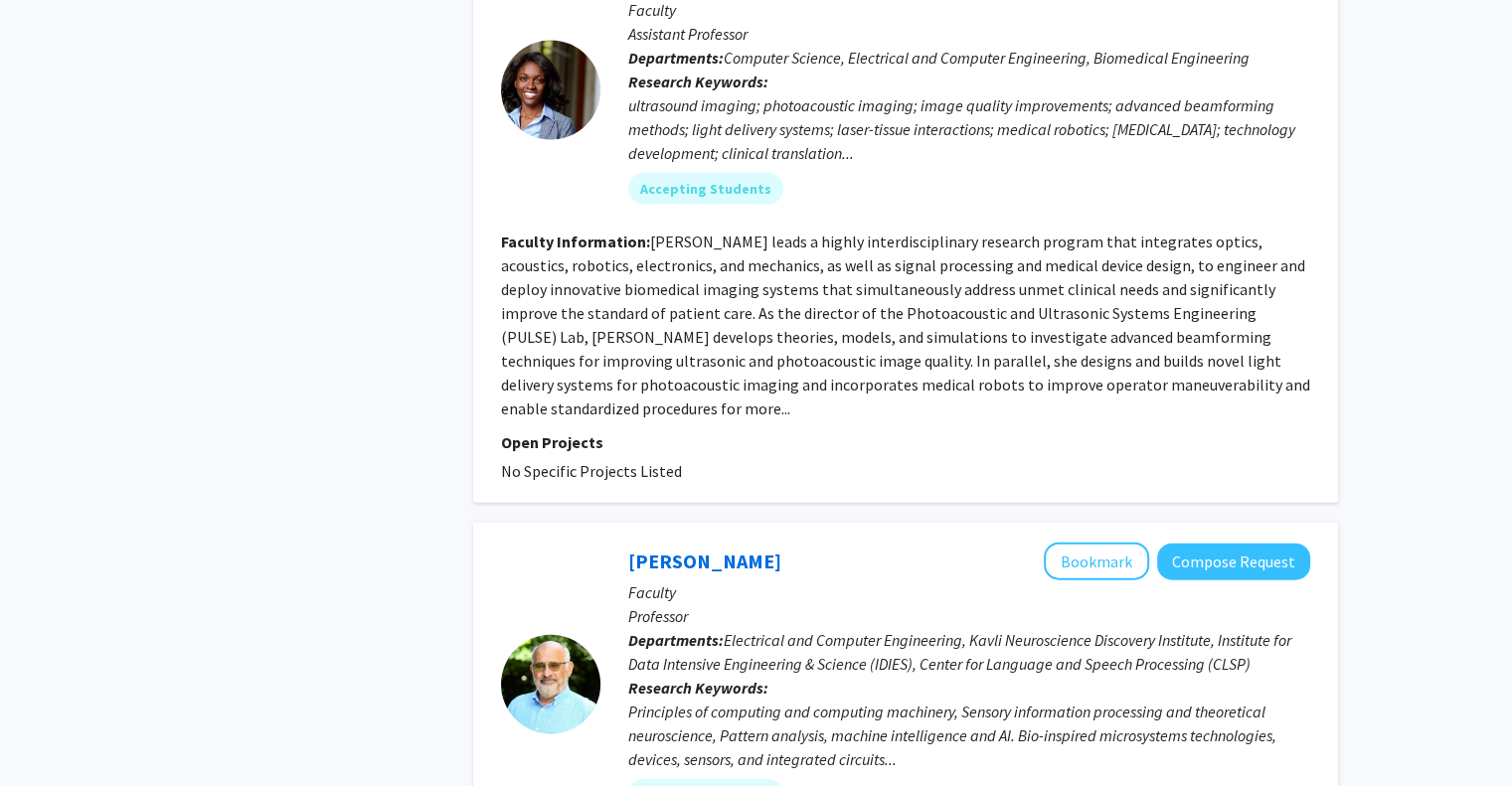 click on "[PERSON_NAME] leads a highly interdisciplinary research program that integrates optics, acoustics, robotics, electronics, and mechanics, as well as signal processing and medical device design, to  engineer and deploy innovative biomedical imaging systems that simultaneously address unmet clinical needs and significantly improve the standard of patient care. As the director of the Photoacoustic and Ultrasonic Systems Engineering (PULSE) Lab, [PERSON_NAME] develops theories, models, and simulations to investigate advanced beamforming techniques for improving ultrasonic and photoacoustic image quality. In parallel, she designs and builds novel light delivery systems for photoacoustic imaging and incorporates  medical robots to improve operator maneuverability and enable standardized procedures for more..." 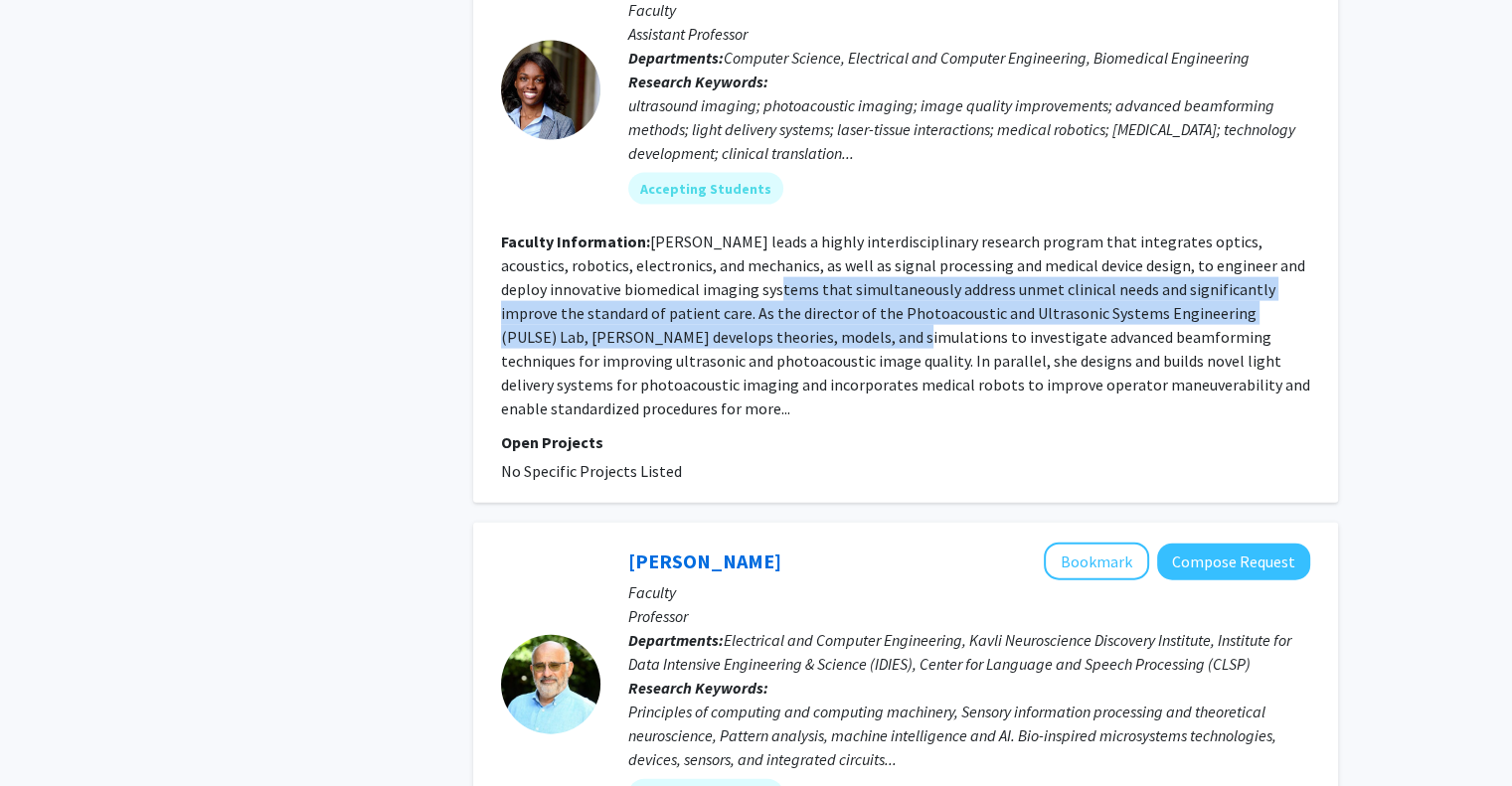 drag, startPoint x: 713, startPoint y: 288, endPoint x: 713, endPoint y: 334, distance: 46 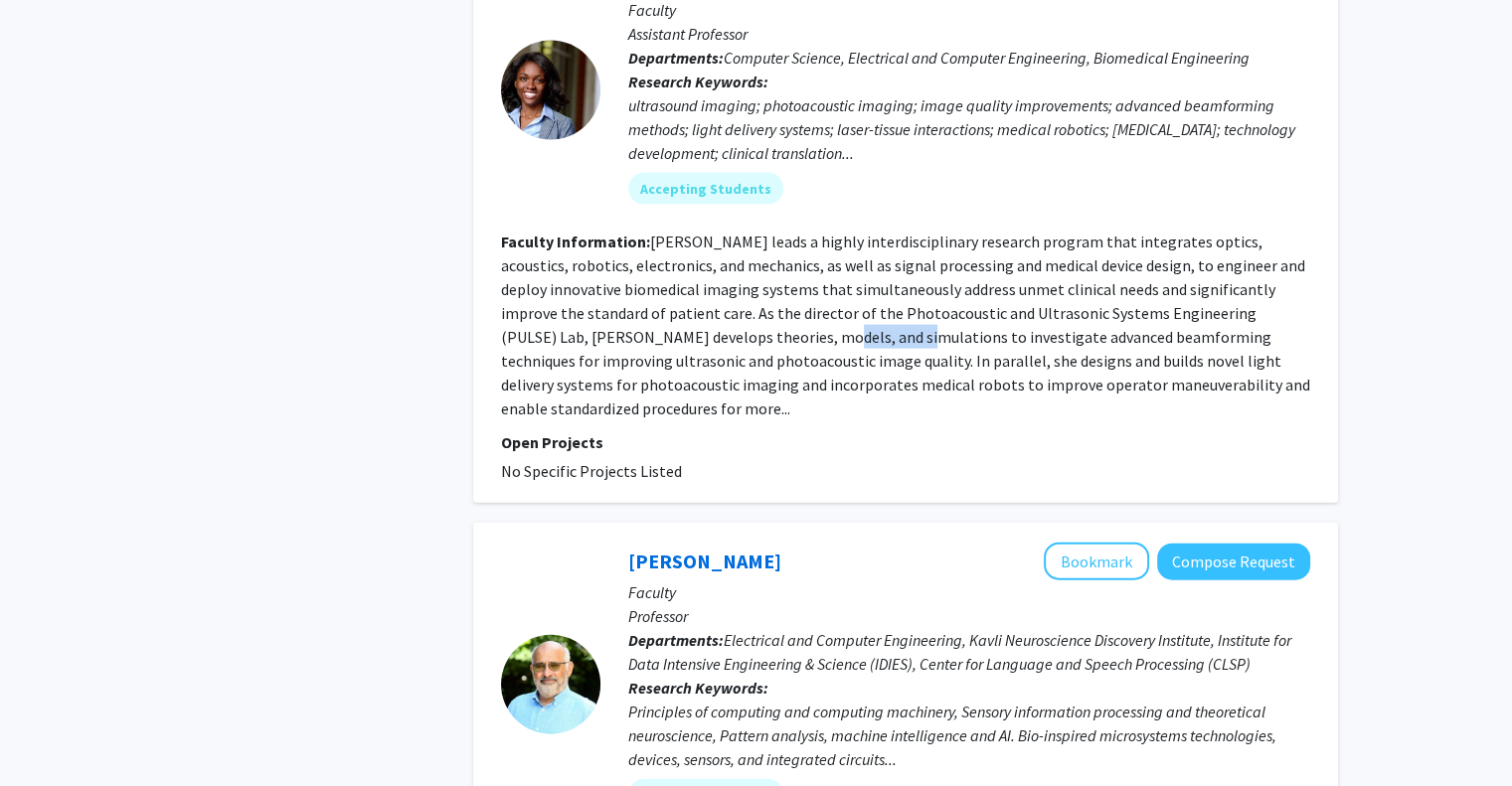 click on "[PERSON_NAME] leads a highly interdisciplinary research program that integrates optics, acoustics, robotics, electronics, and mechanics, as well as signal processing and medical device design, to  engineer and deploy innovative biomedical imaging systems that simultaneously address unmet clinical needs and significantly improve the standard of patient care. As the director of the Photoacoustic and Ultrasonic Systems Engineering (PULSE) Lab, [PERSON_NAME] develops theories, models, and simulations to investigate advanced beamforming techniques for improving ultrasonic and photoacoustic image quality. In parallel, she designs and builds novel light delivery systems for photoacoustic imaging and incorporates  medical robots to improve operator maneuverability and enable standardized procedures for more..." 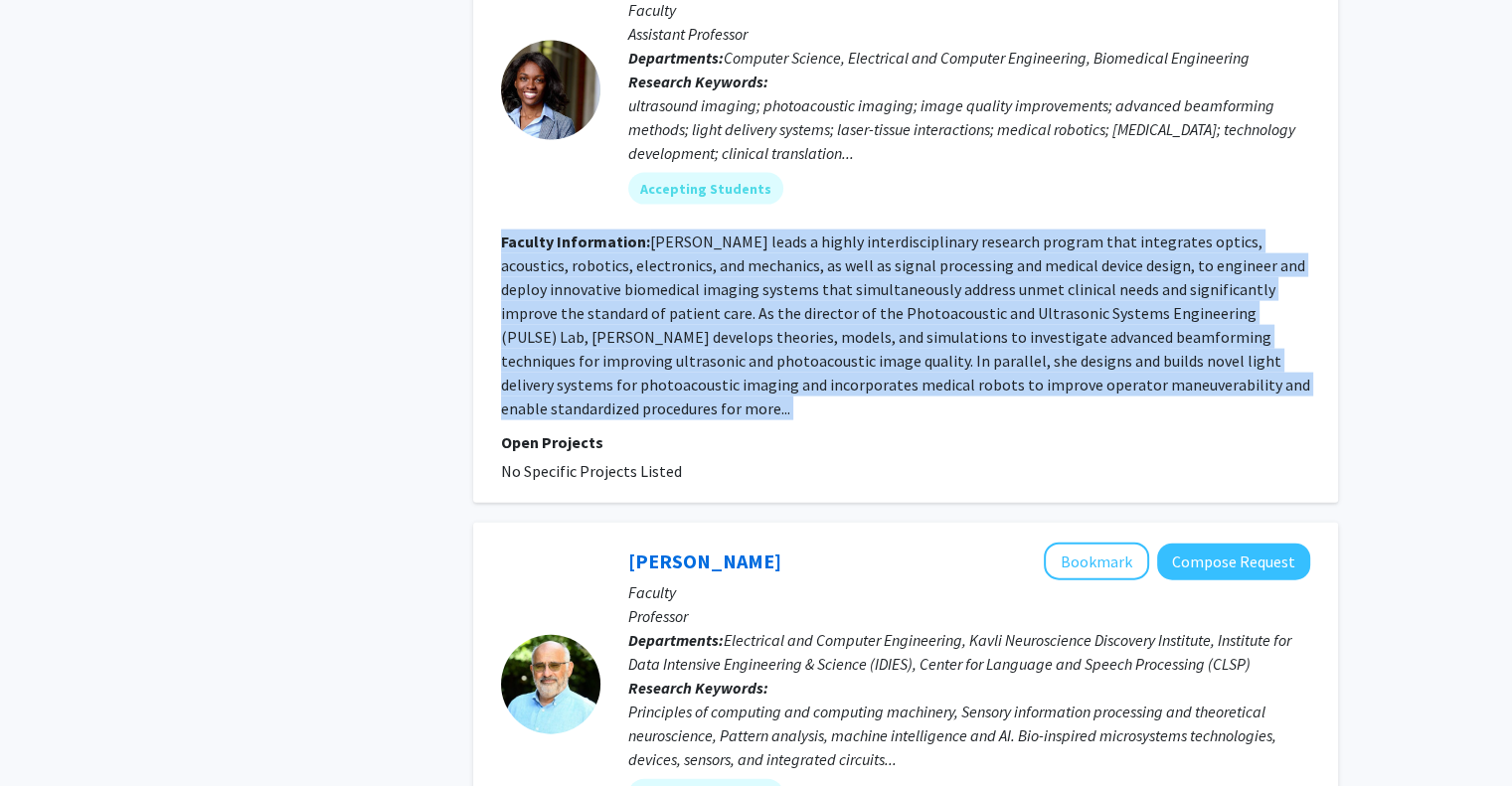 click on "[PERSON_NAME] leads a highly interdisciplinary research program that integrates optics, acoustics, robotics, electronics, and mechanics, as well as signal processing and medical device design, to  engineer and deploy innovative biomedical imaging systems that simultaneously address unmet clinical needs and significantly improve the standard of patient care. As the director of the Photoacoustic and Ultrasonic Systems Engineering (PULSE) Lab, [PERSON_NAME] develops theories, models, and simulations to investigate advanced beamforming techniques for improving ultrasonic and photoacoustic image quality. In parallel, she designs and builds novel light delivery systems for photoacoustic imaging and incorporates  medical robots to improve operator maneuverability and enable standardized procedures for more..." 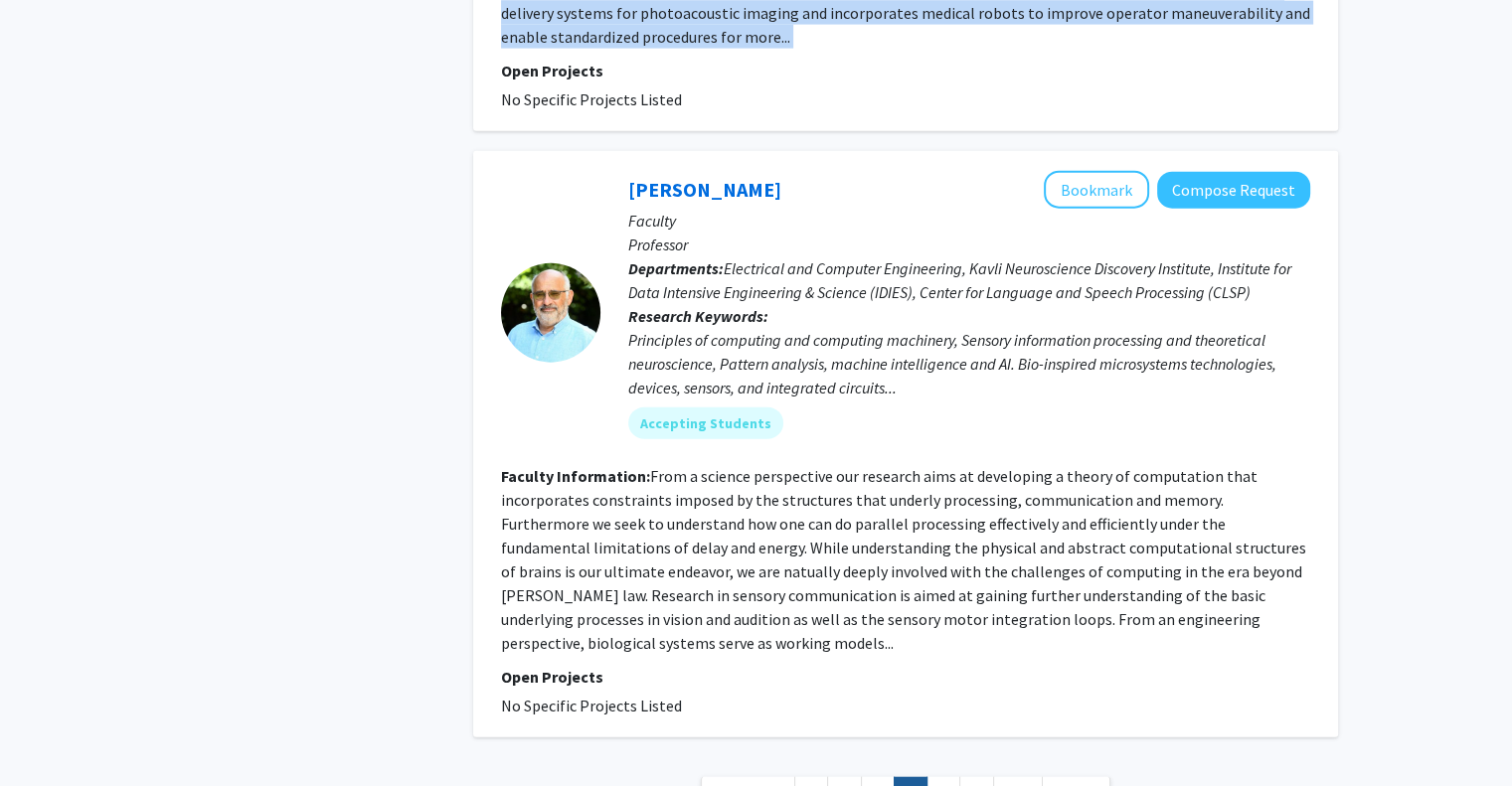 scroll, scrollTop: 4609, scrollLeft: 0, axis: vertical 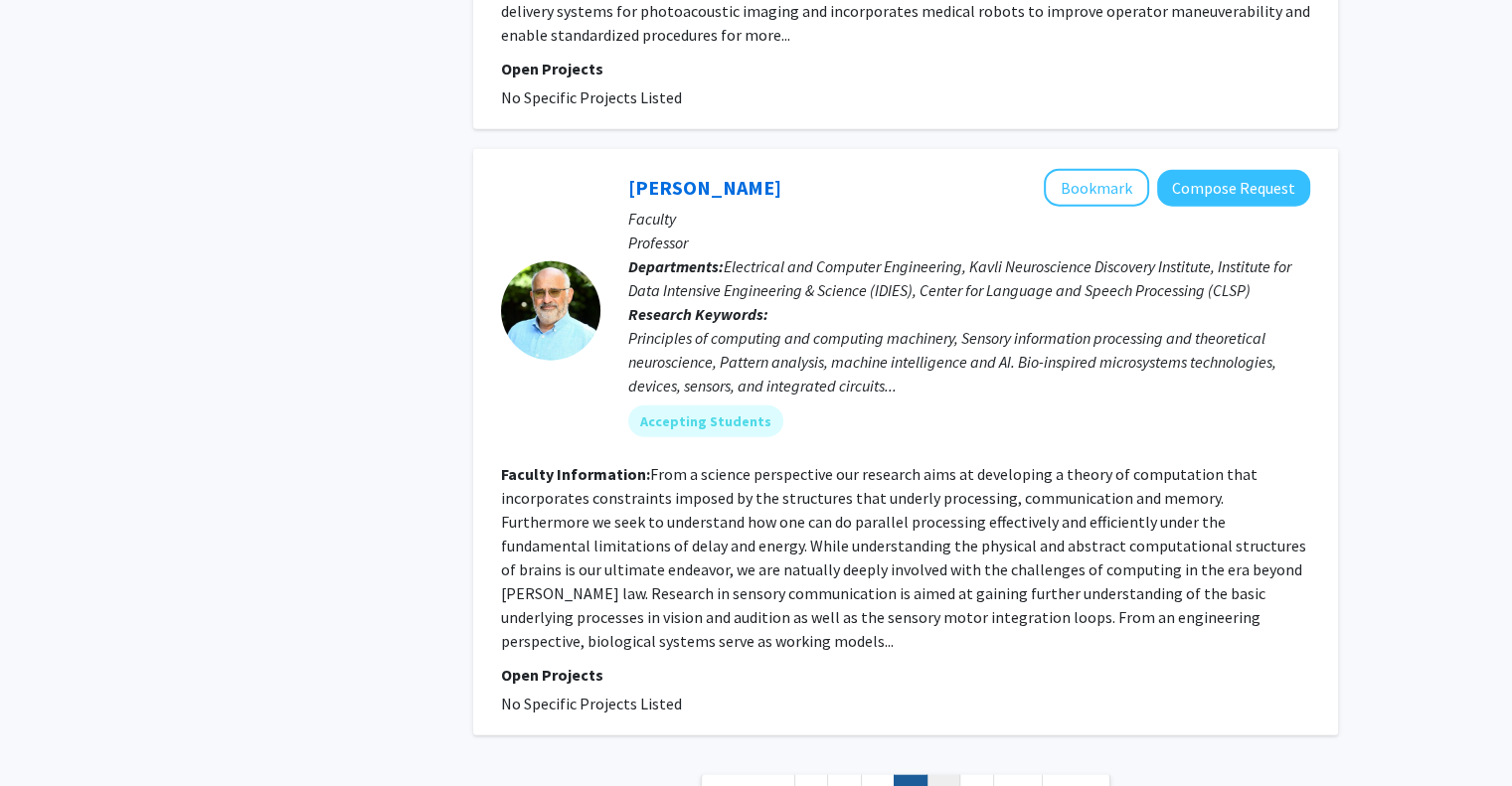 click on "7" 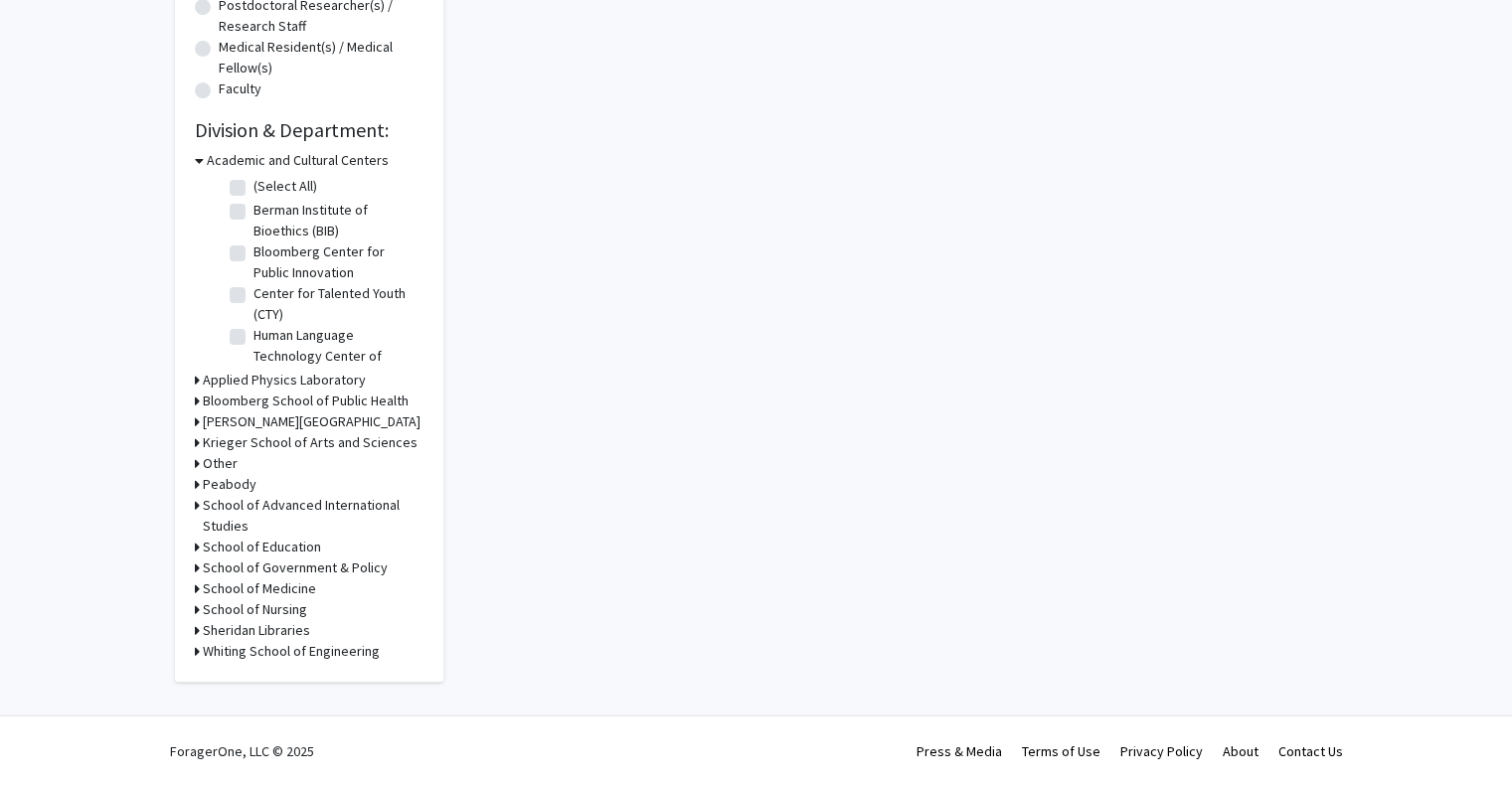 scroll, scrollTop: 0, scrollLeft: 0, axis: both 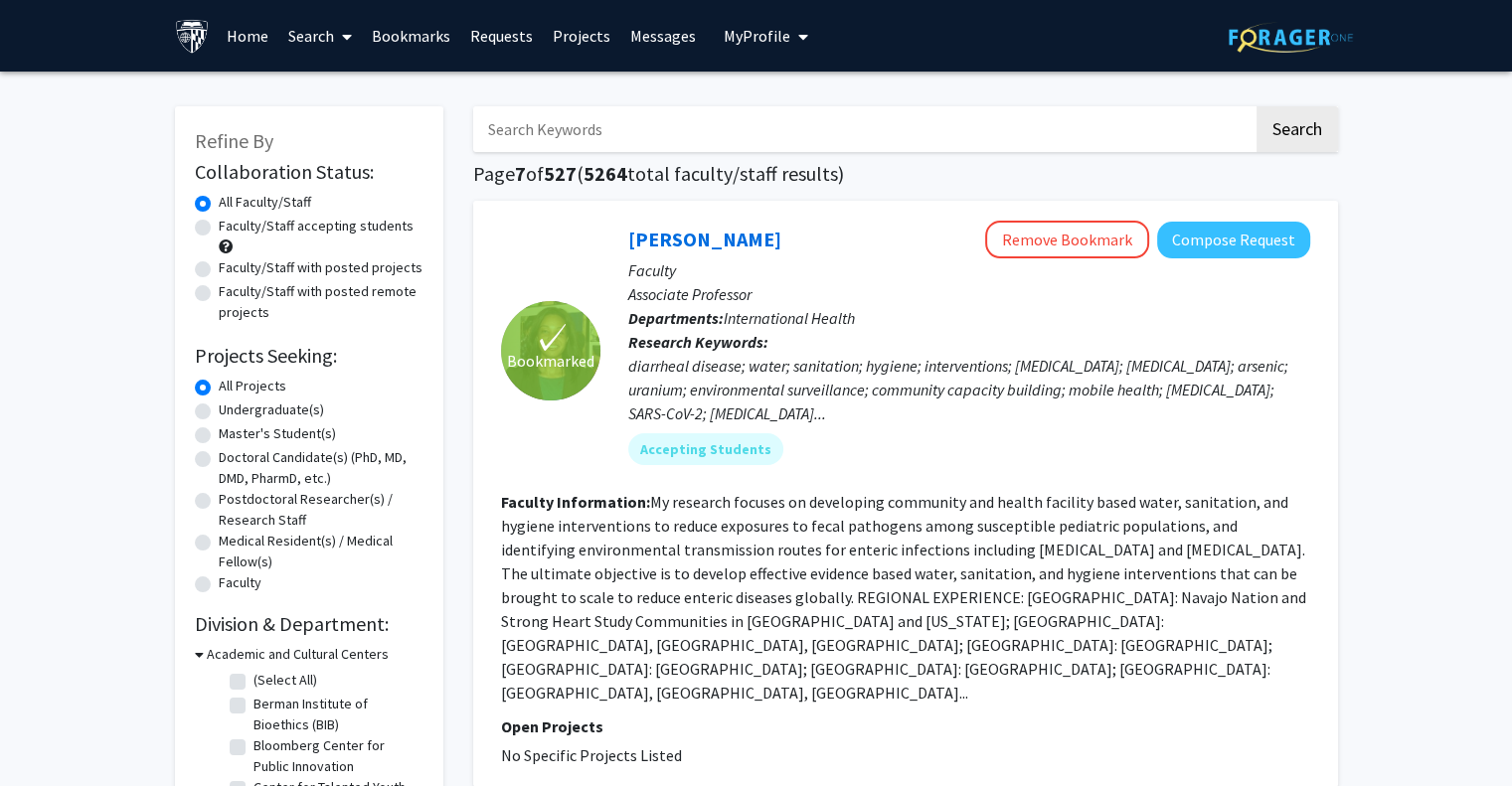 click on "My research focuses on developing community and health facility based water, sanitation, and hygiene interventions to reduce exposures to fecal pathogens among susceptible pediatric populations, and identifying environmental transmission routes for enteric infections including [MEDICAL_DATA] and [MEDICAL_DATA].
The ultimate objective is to develop effective evidence based water, sanitation, and hygiene interventions that can be brought to scale to reduce enteric diseases globally.
REGIONAL EXPERIENCE: [GEOGRAPHIC_DATA]: Navajo Nation and Strong Heart Study Communities in [GEOGRAPHIC_DATA] and [US_STATE]; [GEOGRAPHIC_DATA]: [GEOGRAPHIC_DATA], [GEOGRAPHIC_DATA], [GEOGRAPHIC_DATA]; [GEOGRAPHIC_DATA]: [GEOGRAPHIC_DATA]; [GEOGRAPHIC_DATA]: [GEOGRAPHIC_DATA]; [GEOGRAPHIC_DATA]: [GEOGRAPHIC_DATA]; [GEOGRAPHIC_DATA]: [GEOGRAPHIC_DATA], [GEOGRAPHIC_DATA], [GEOGRAPHIC_DATA]..." 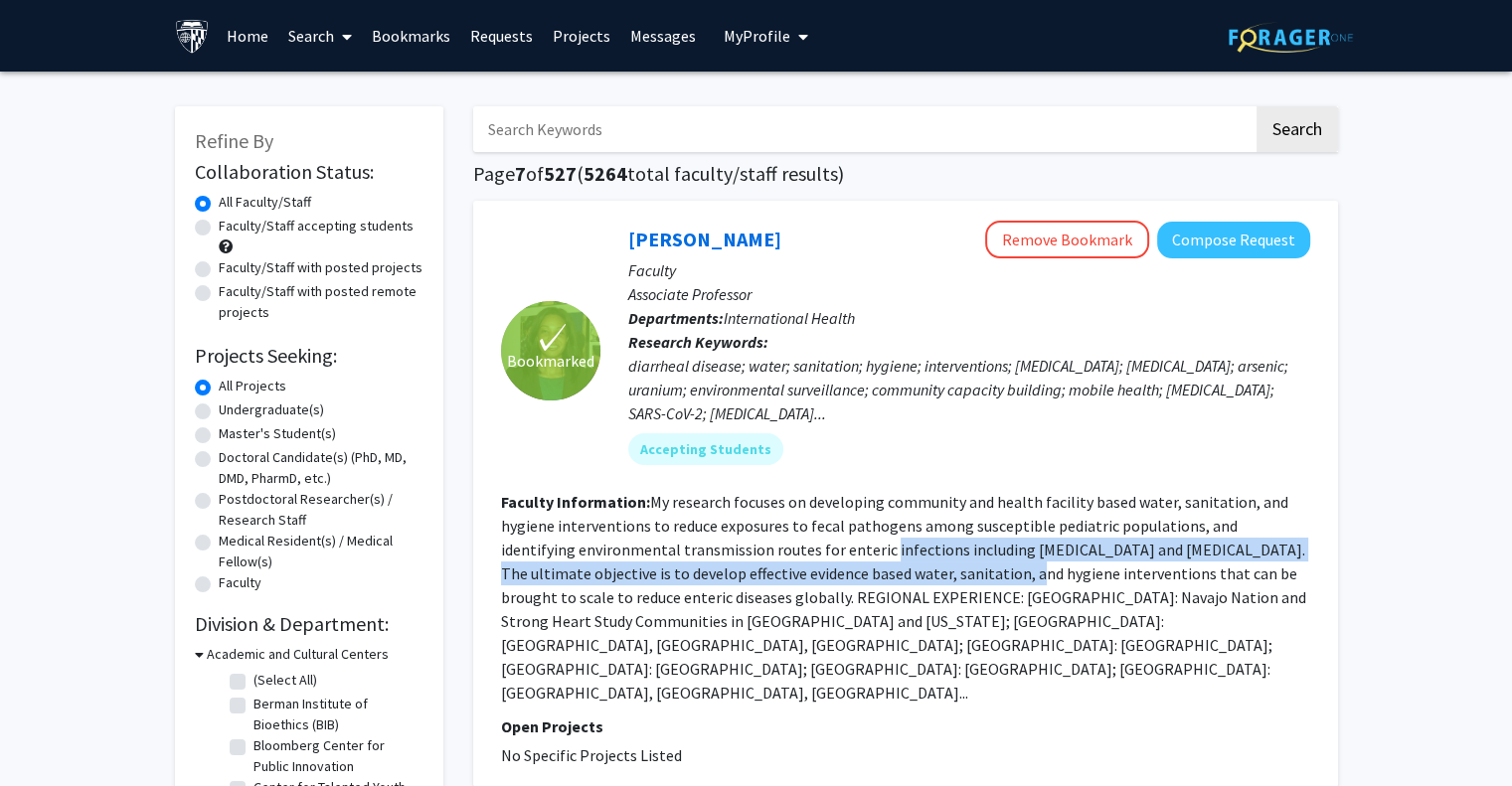 drag, startPoint x: 871, startPoint y: 520, endPoint x: 877, endPoint y: 554, distance: 34.525353 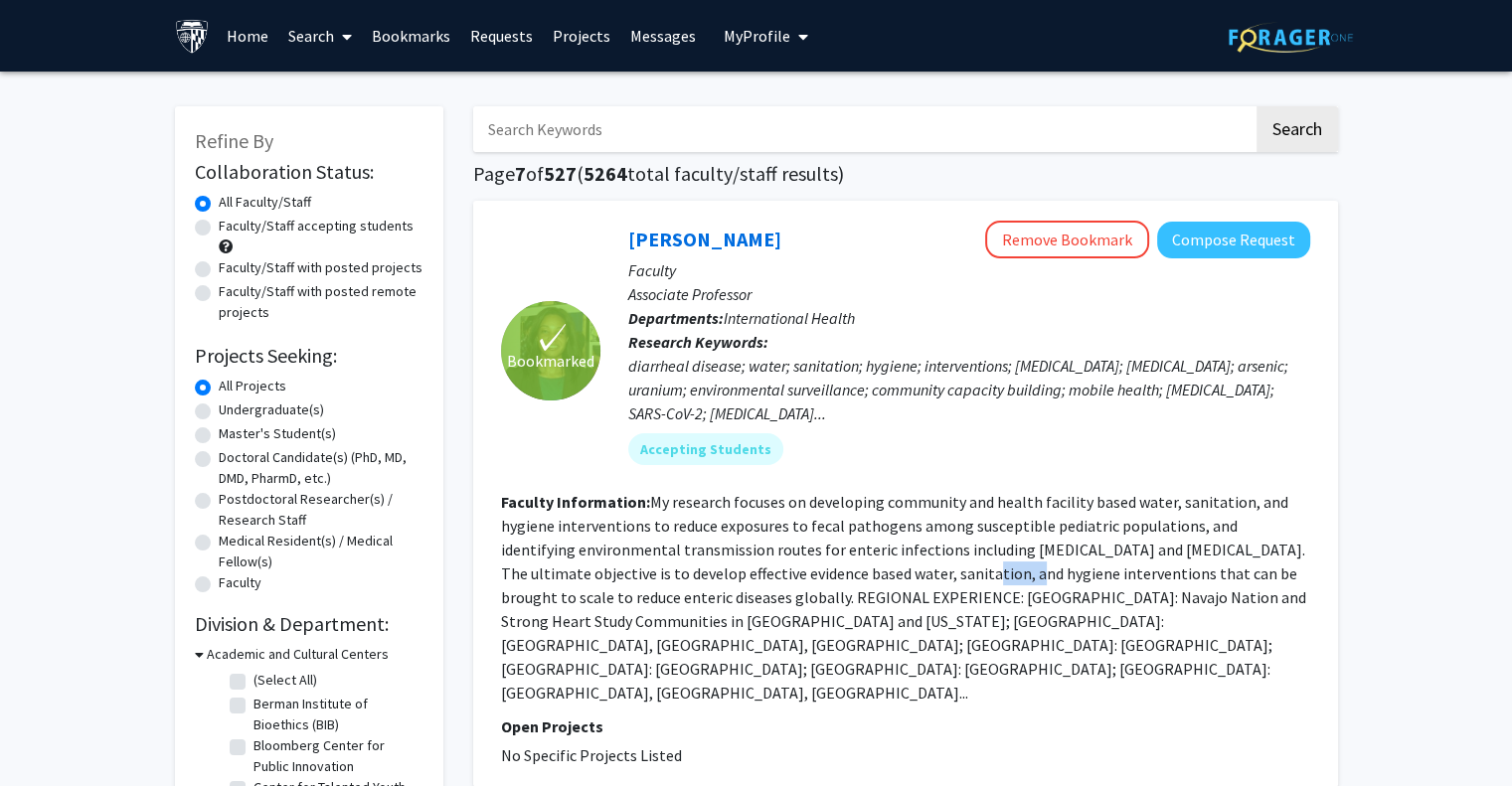 drag, startPoint x: 877, startPoint y: 554, endPoint x: 899, endPoint y: 490, distance: 67.675697 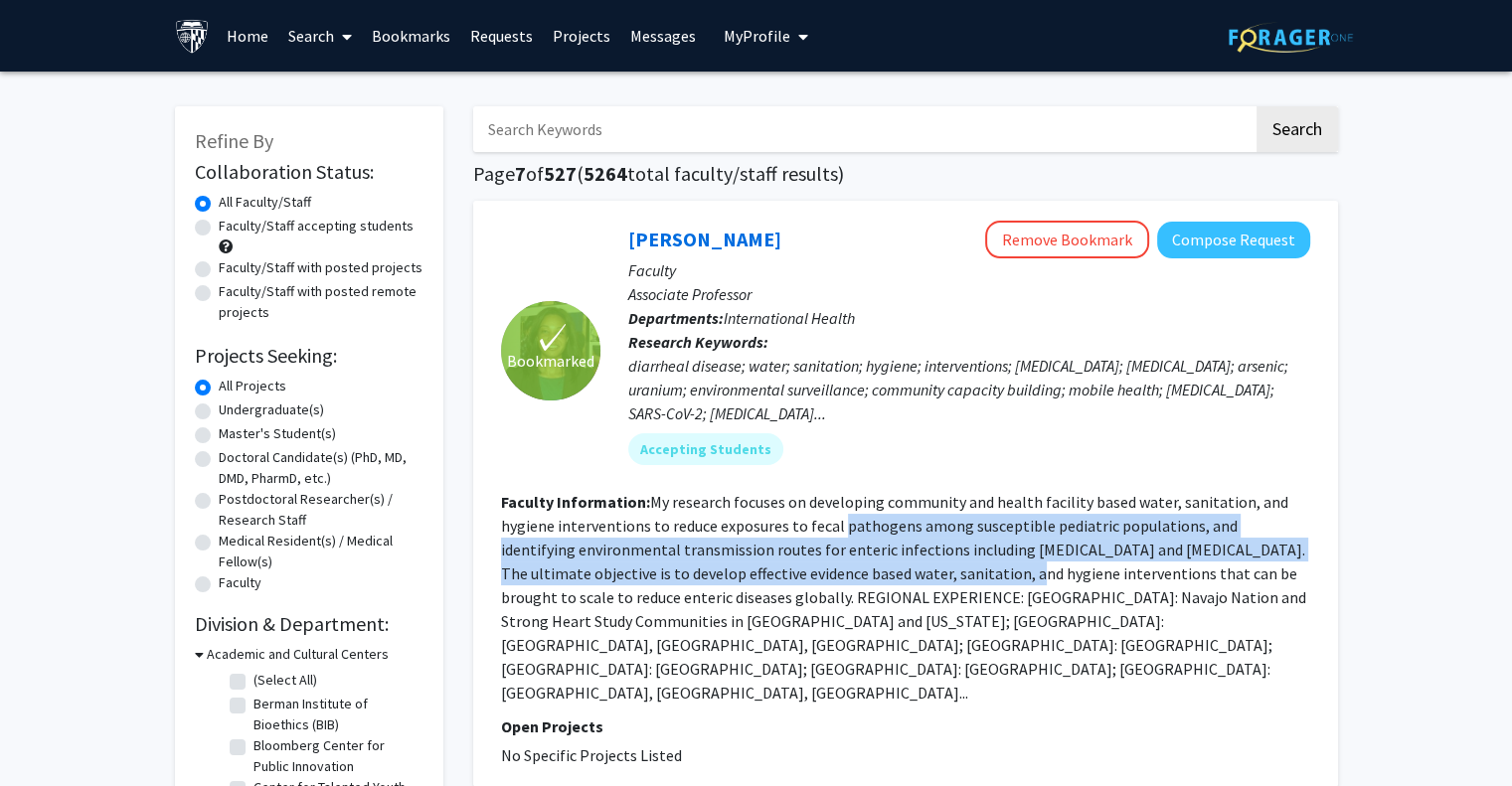 click on "My research focuses on developing community and health facility based water, sanitation, and hygiene interventions to reduce exposures to fecal pathogens among susceptible pediatric populations, and identifying environmental transmission routes for enteric infections including [MEDICAL_DATA] and [MEDICAL_DATA].
The ultimate objective is to develop effective evidence based water, sanitation, and hygiene interventions that can be brought to scale to reduce enteric diseases globally.
REGIONAL EXPERIENCE: [GEOGRAPHIC_DATA]: Navajo Nation and Strong Heart Study Communities in [GEOGRAPHIC_DATA] and [US_STATE]; [GEOGRAPHIC_DATA]: [GEOGRAPHIC_DATA], [GEOGRAPHIC_DATA], [GEOGRAPHIC_DATA]; [GEOGRAPHIC_DATA]: [GEOGRAPHIC_DATA]; [GEOGRAPHIC_DATA]: [GEOGRAPHIC_DATA]; [GEOGRAPHIC_DATA]: [GEOGRAPHIC_DATA]; [GEOGRAPHIC_DATA]: [GEOGRAPHIC_DATA], [GEOGRAPHIC_DATA], [GEOGRAPHIC_DATA]..." 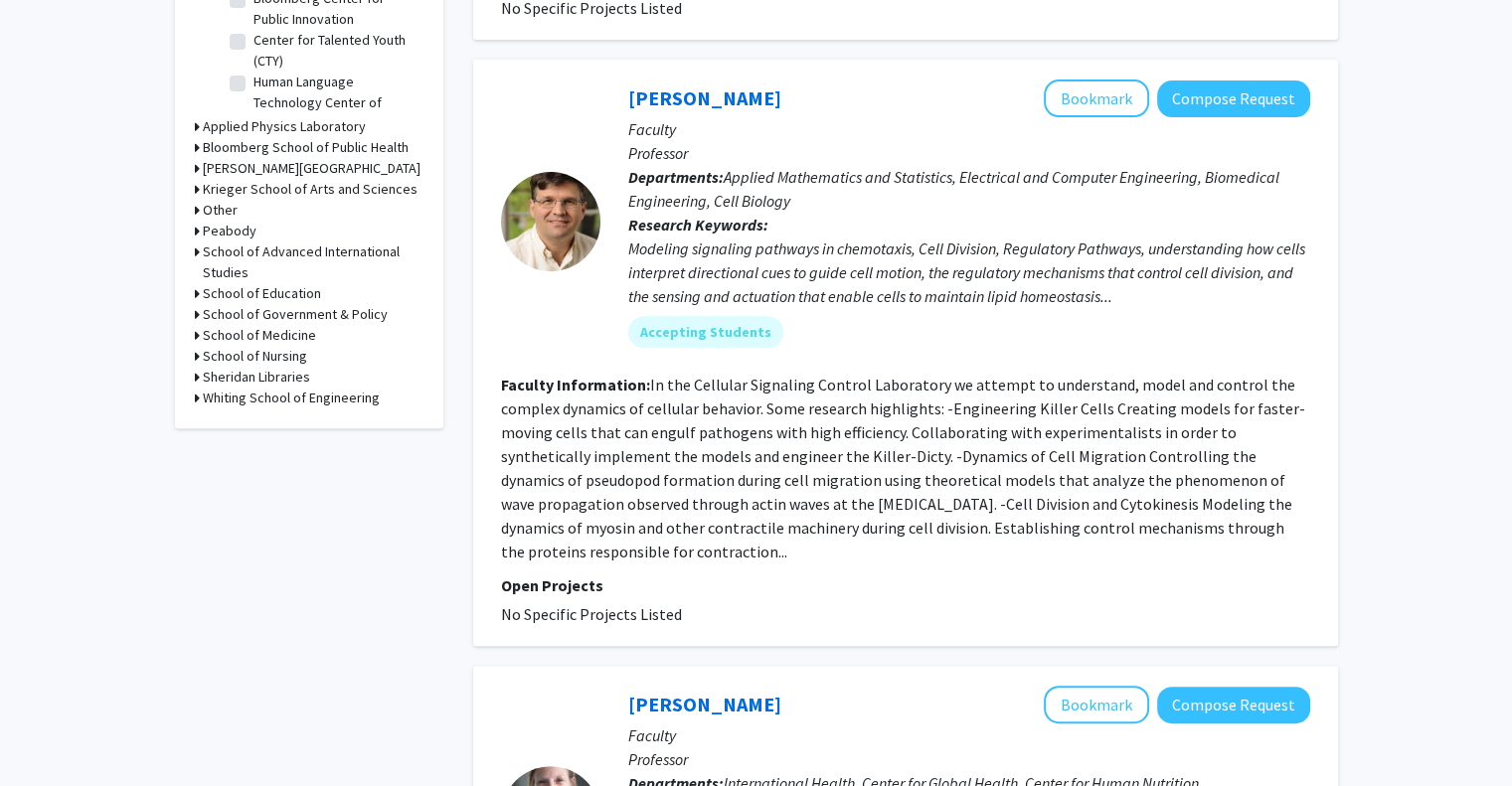scroll, scrollTop: 793, scrollLeft: 0, axis: vertical 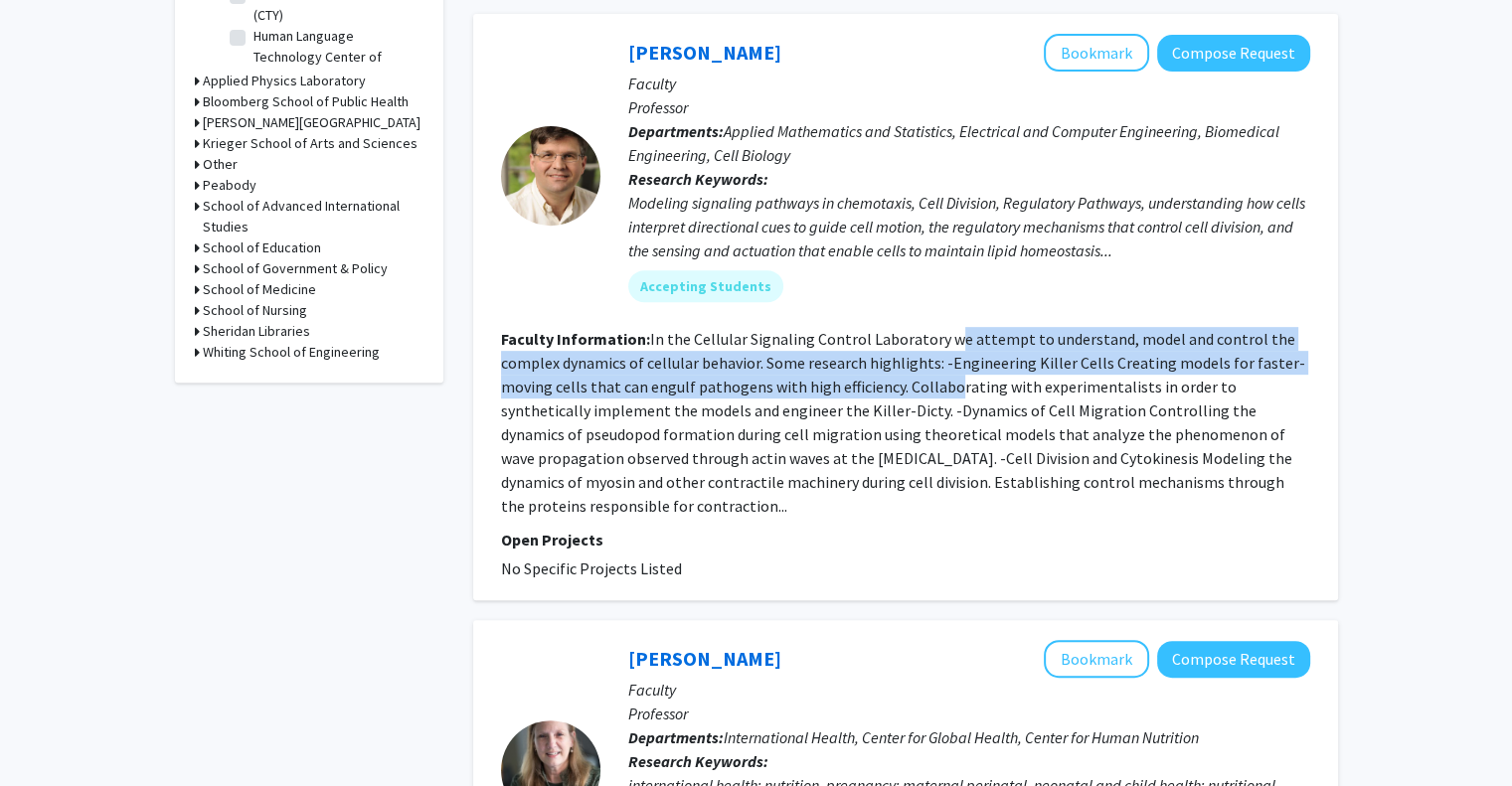 drag, startPoint x: 944, startPoint y: 269, endPoint x: 946, endPoint y: 323, distance: 54.037024 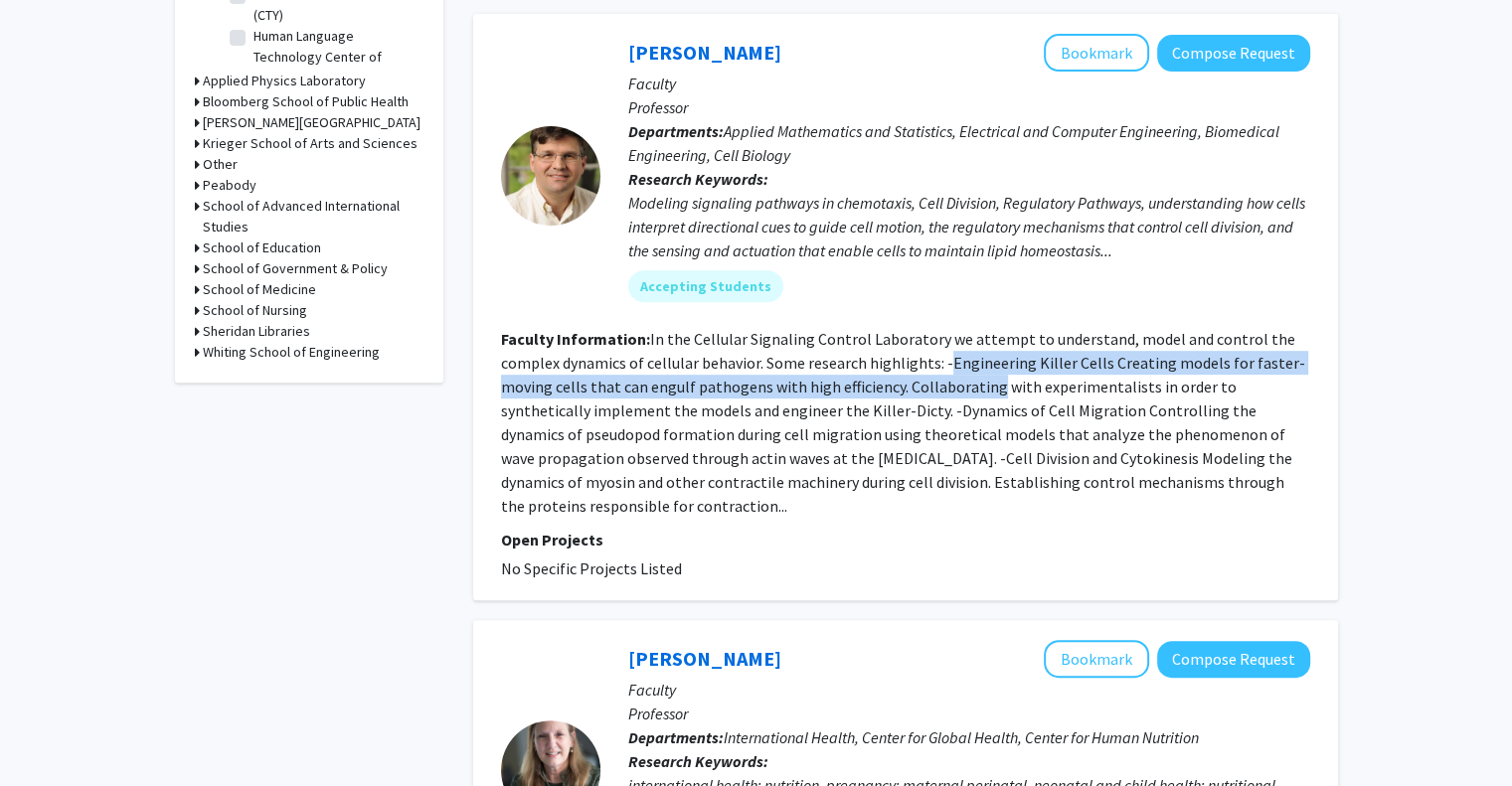 drag, startPoint x: 946, startPoint y: 323, endPoint x: 954, endPoint y: 286, distance: 37.85499 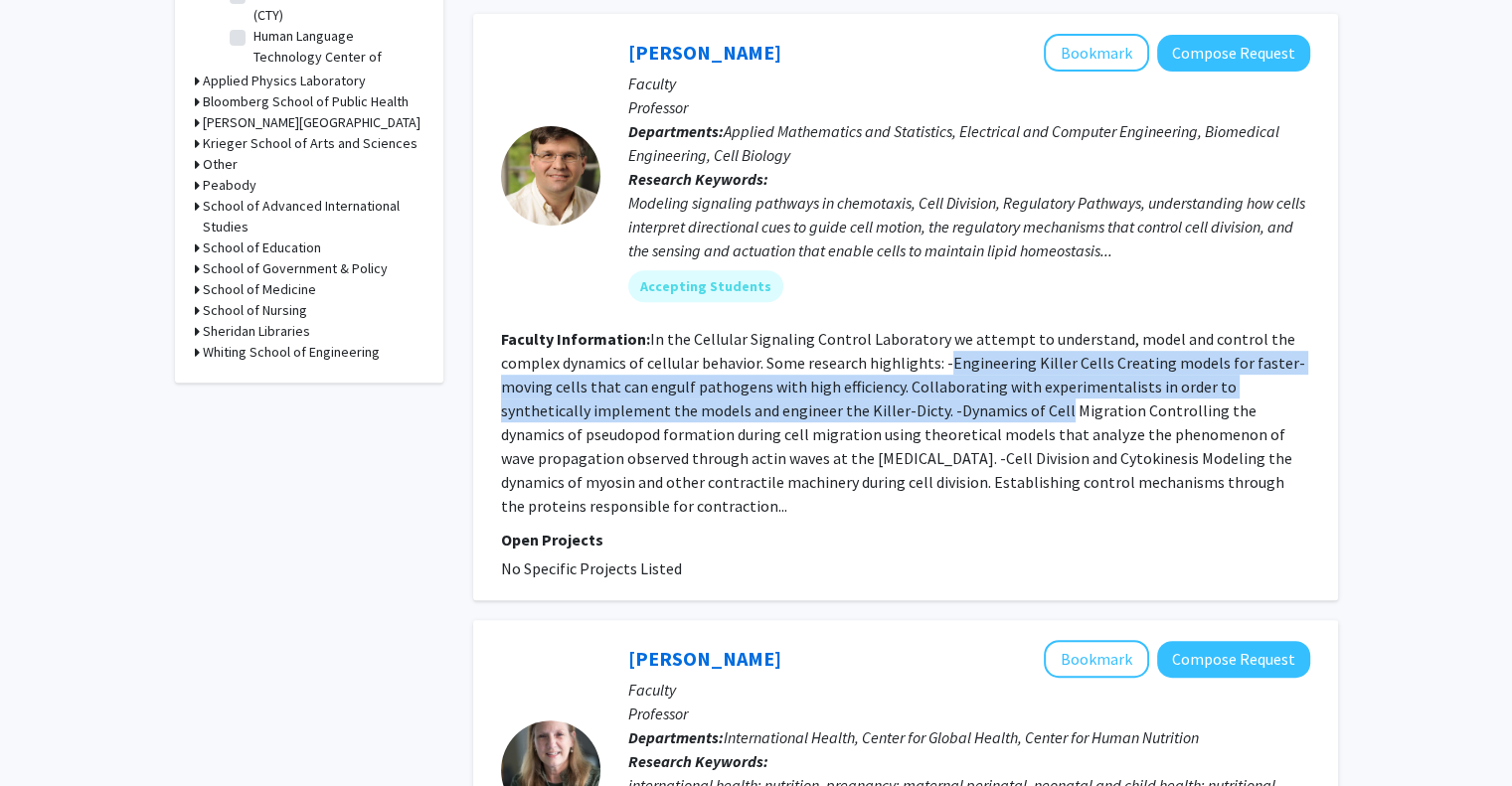 drag, startPoint x: 954, startPoint y: 286, endPoint x: 954, endPoint y: 355, distance: 69 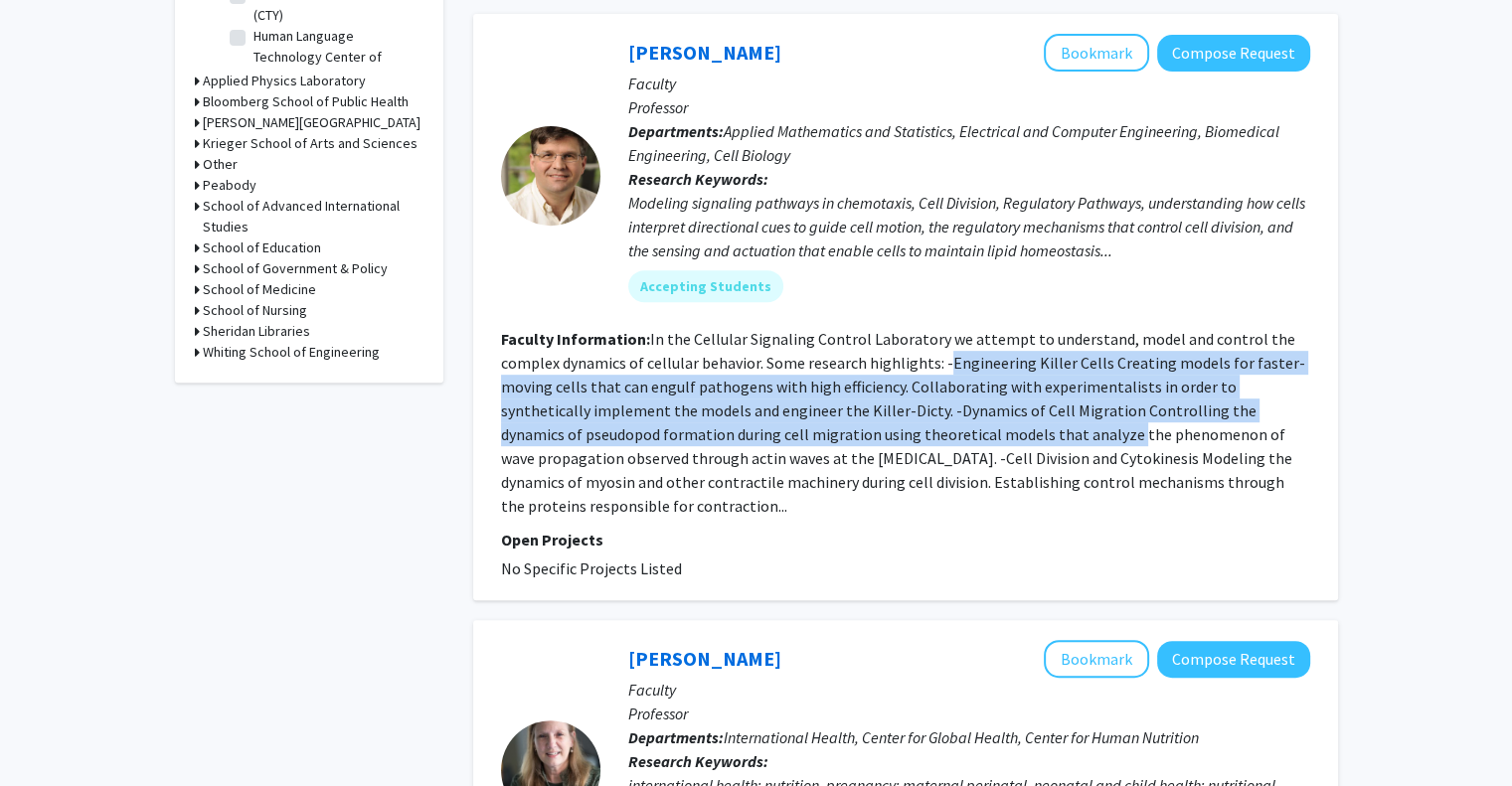click on "In the Cellular Signaling Control Laboratory we attempt to understand, model and control the complex dynamics of cellular behavior.
Some research highlights:
-Engineering Killer Cells
Creating models for faster-moving cells that can engulf pathogens with high efficiency. Collaborating with experimentalists in order to synthetically implement the models and engineer the Killer-Dicty.
-Dynamics of Cell Migration
Controlling the dynamics of pseudopod formation during cell migration using theoretical models that analyze the phenomenon of wave propagation observed through actin waves at the [MEDICAL_DATA].
-Cell Division and Cytokinesis
Modeling the dynamics of myosin and other contractile machinery during cell division. Establishing control mechanisms through the proteins responsible for contraction..." 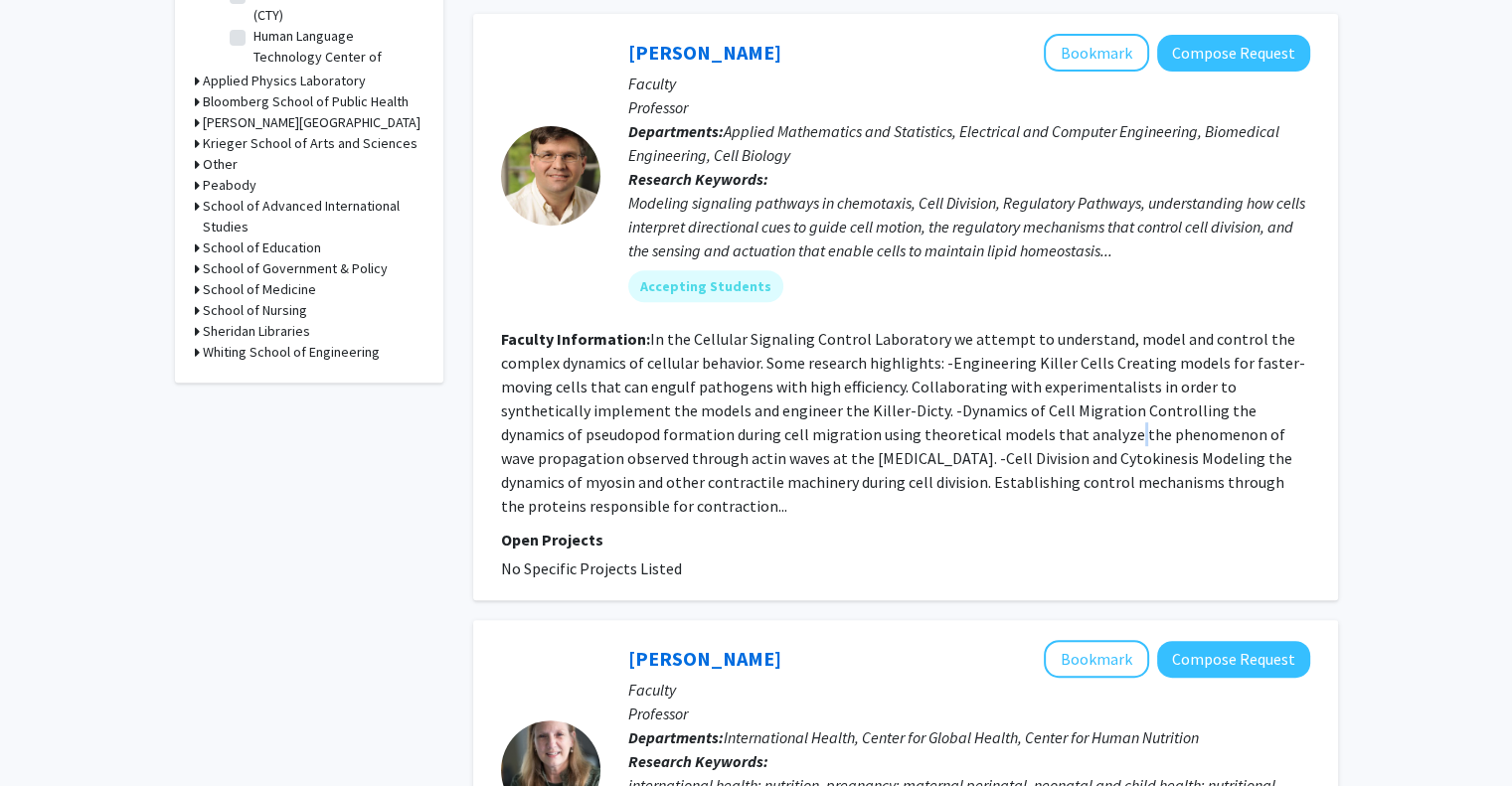 click on "In the Cellular Signaling Control Laboratory we attempt to understand, model and control the complex dynamics of cellular behavior.
Some research highlights:
-Engineering Killer Cells
Creating models for faster-moving cells that can engulf pathogens with high efficiency. Collaborating with experimentalists in order to synthetically implement the models and engineer the Killer-Dicty.
-Dynamics of Cell Migration
Controlling the dynamics of pseudopod formation during cell migration using theoretical models that analyze the phenomenon of wave propagation observed through actin waves at the [MEDICAL_DATA].
-Cell Division and Cytokinesis
Modeling the dynamics of myosin and other contractile machinery during cell division. Establishing control mechanisms through the proteins responsible for contraction..." 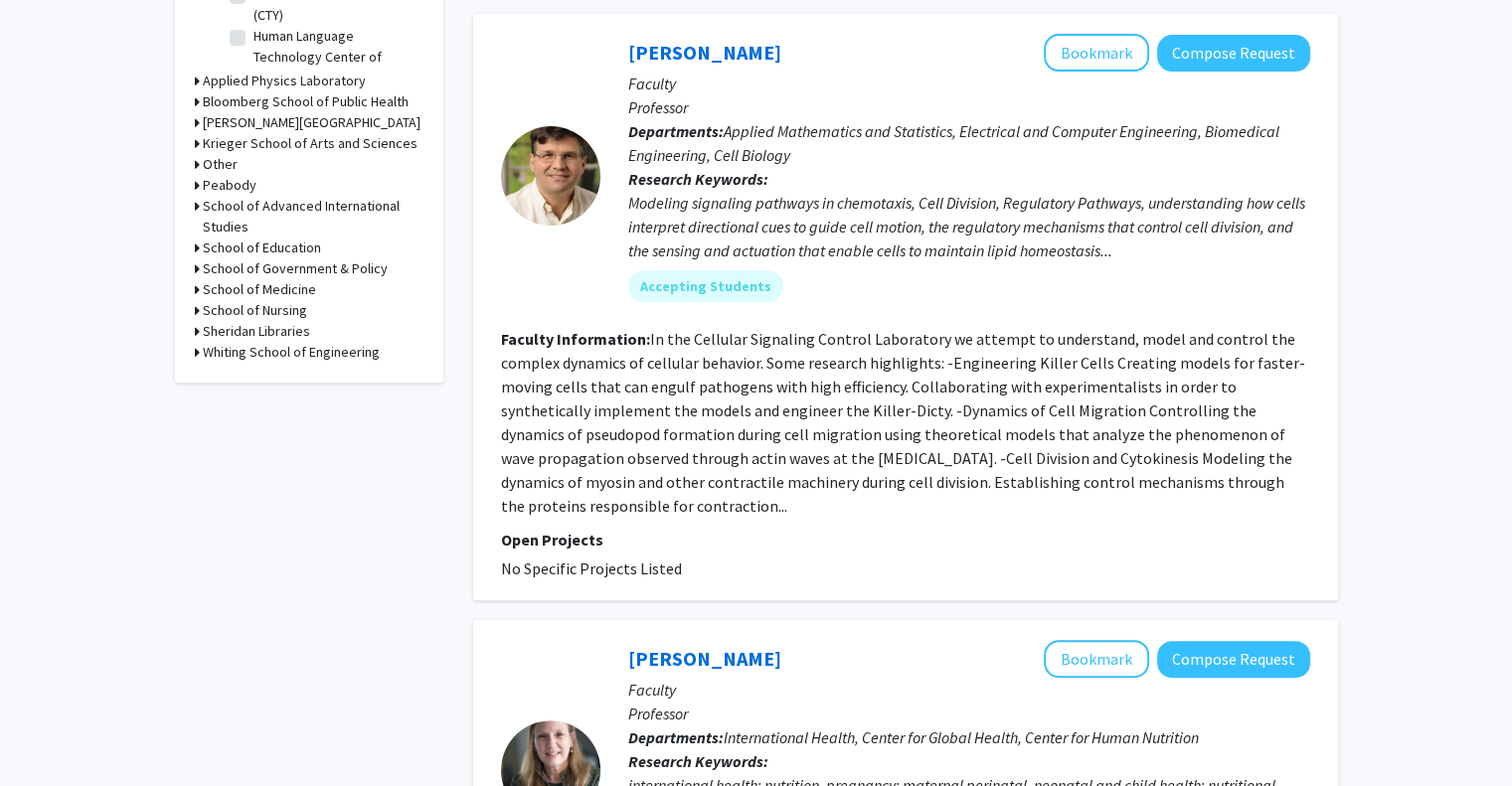 click on "Faculty Information:  In the Cellular Signaling Control Laboratory we attempt to understand, model and control the complex dynamics of cellular behavior.
Some research highlights:
-Engineering Killer Cells
Creating models for faster-moving cells that can engulf pathogens with high efficiency. Collaborating with experimentalists in order to synthetically implement the models and engineer the Killer-Dicty.
-Dynamics of Cell Migration
Controlling the dynamics of pseudopod formation during cell migration using theoretical models that analyze the phenomenon of wave propagation observed through actin waves at the [MEDICAL_DATA].
-Cell Division and Cytokinesis
Modeling the dynamics of myosin and other contractile machinery during cell division. Establishing control mechanisms through the proteins responsible for contraction..." 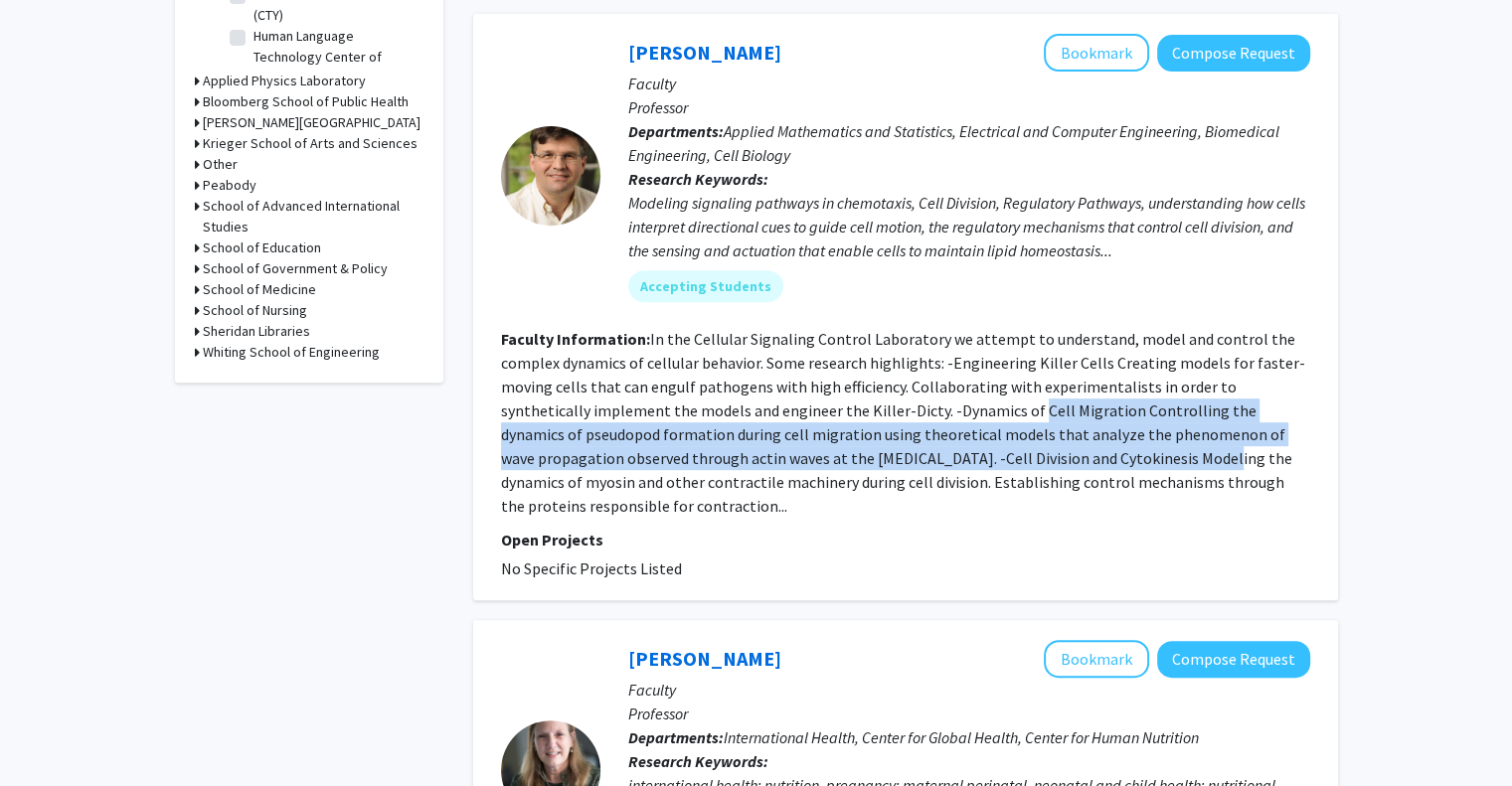drag, startPoint x: 951, startPoint y: 325, endPoint x: 972, endPoint y: 389, distance: 67.357256 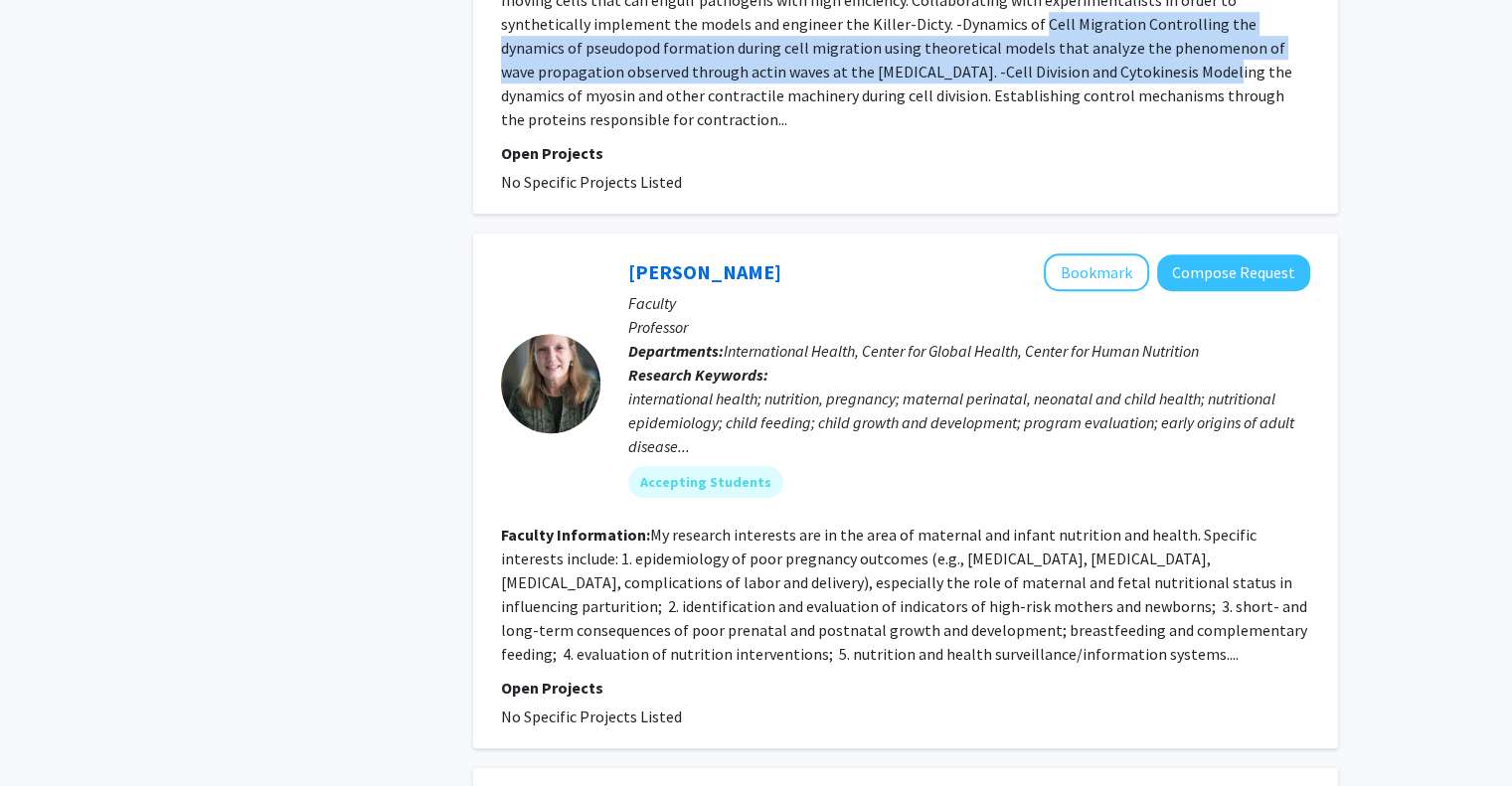 scroll, scrollTop: 1184, scrollLeft: 0, axis: vertical 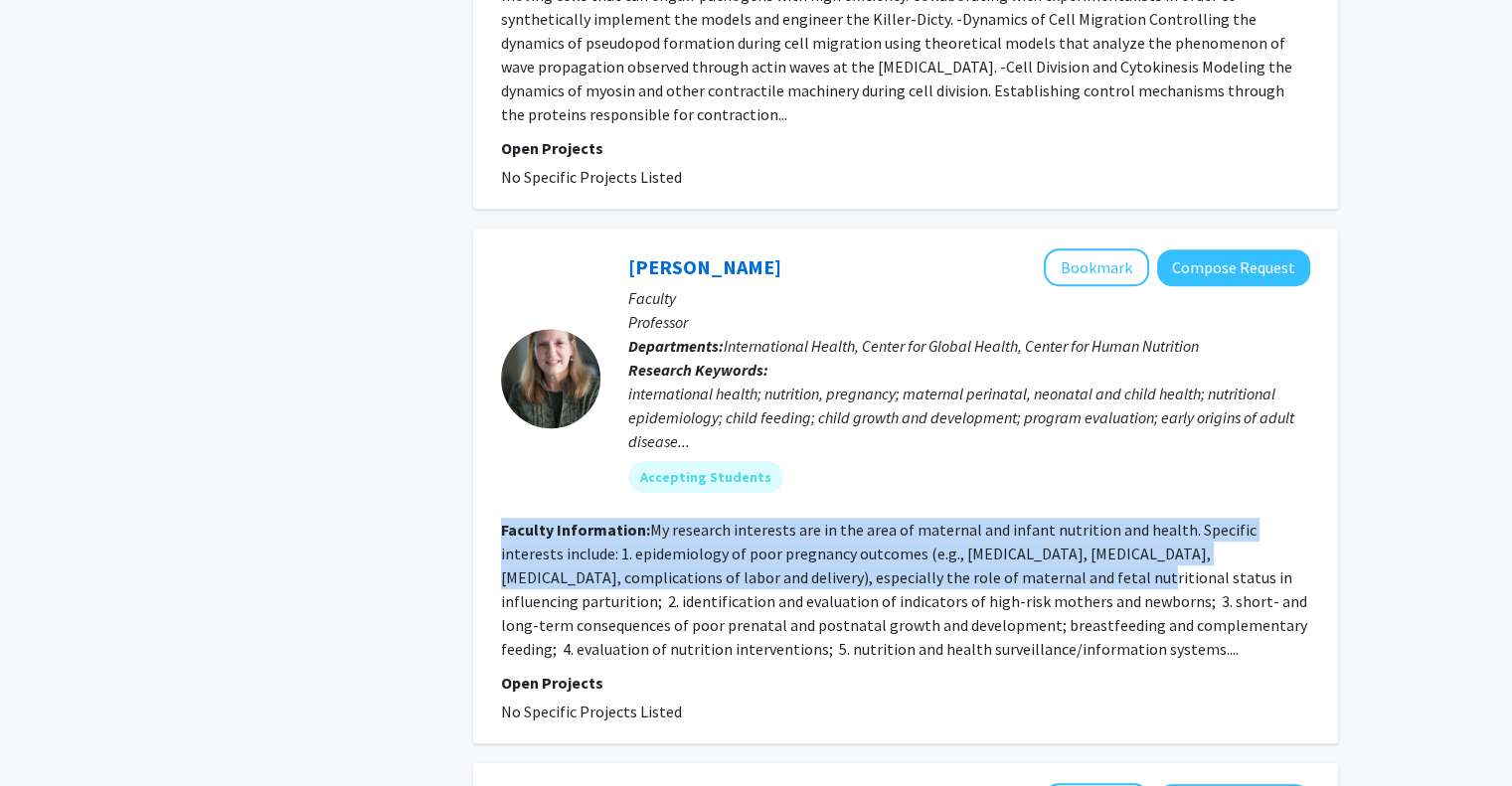 drag, startPoint x: 945, startPoint y: 427, endPoint x: 932, endPoint y: 512, distance: 85.98837 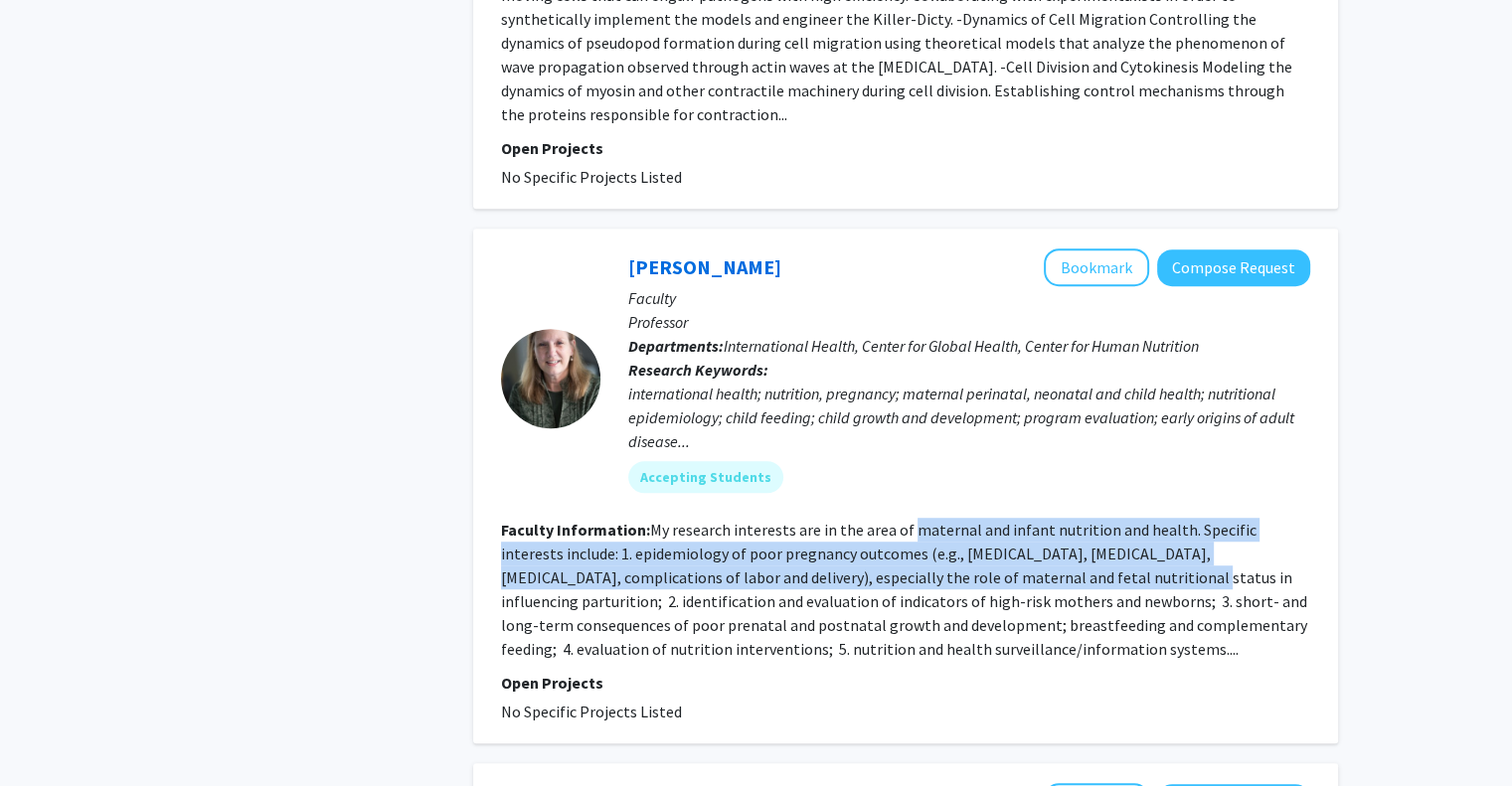 drag, startPoint x: 932, startPoint y: 512, endPoint x: 944, endPoint y: 465, distance: 48.507731 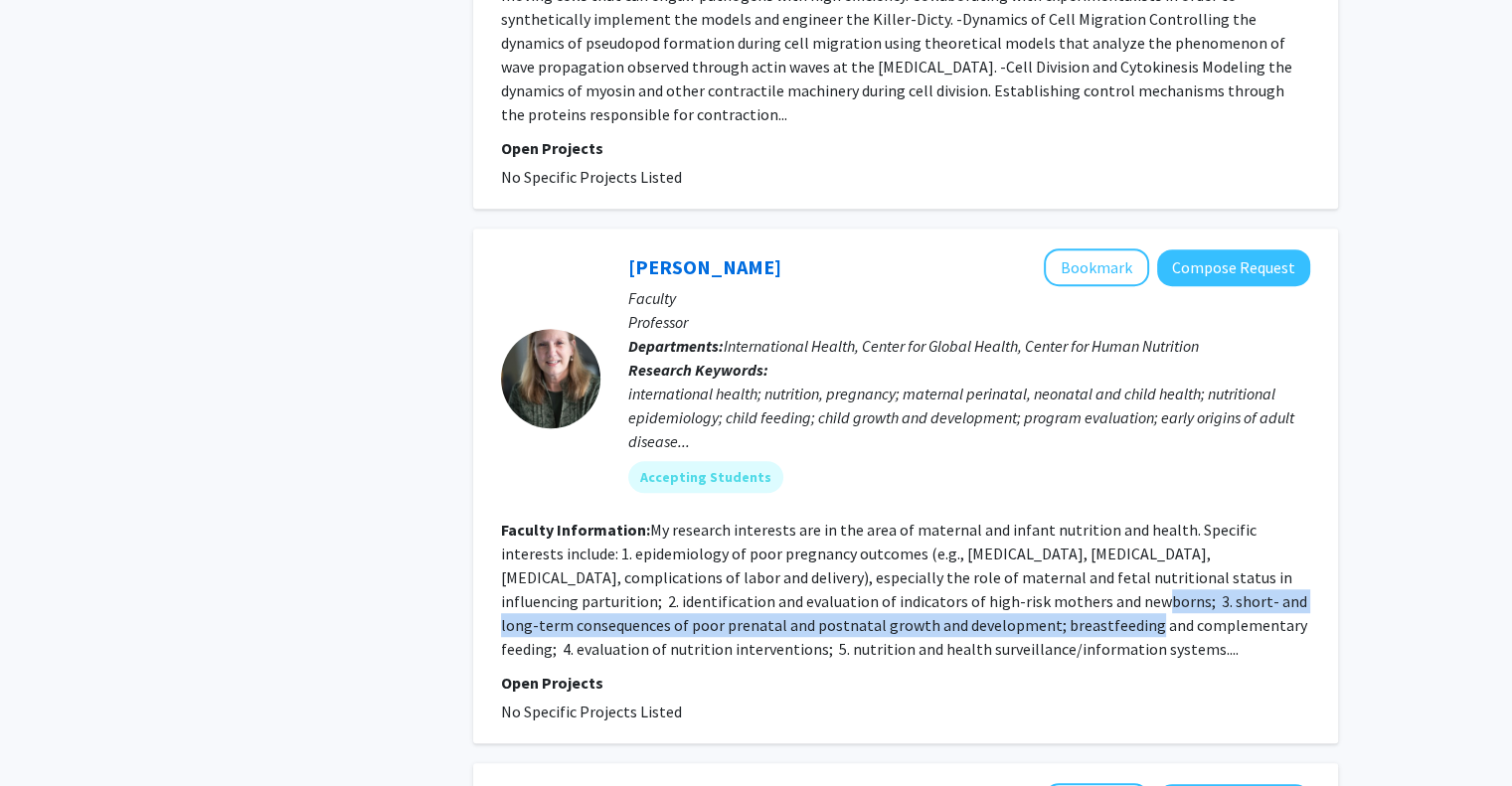 drag, startPoint x: 950, startPoint y: 549, endPoint x: 966, endPoint y: 516, distance: 36.67424 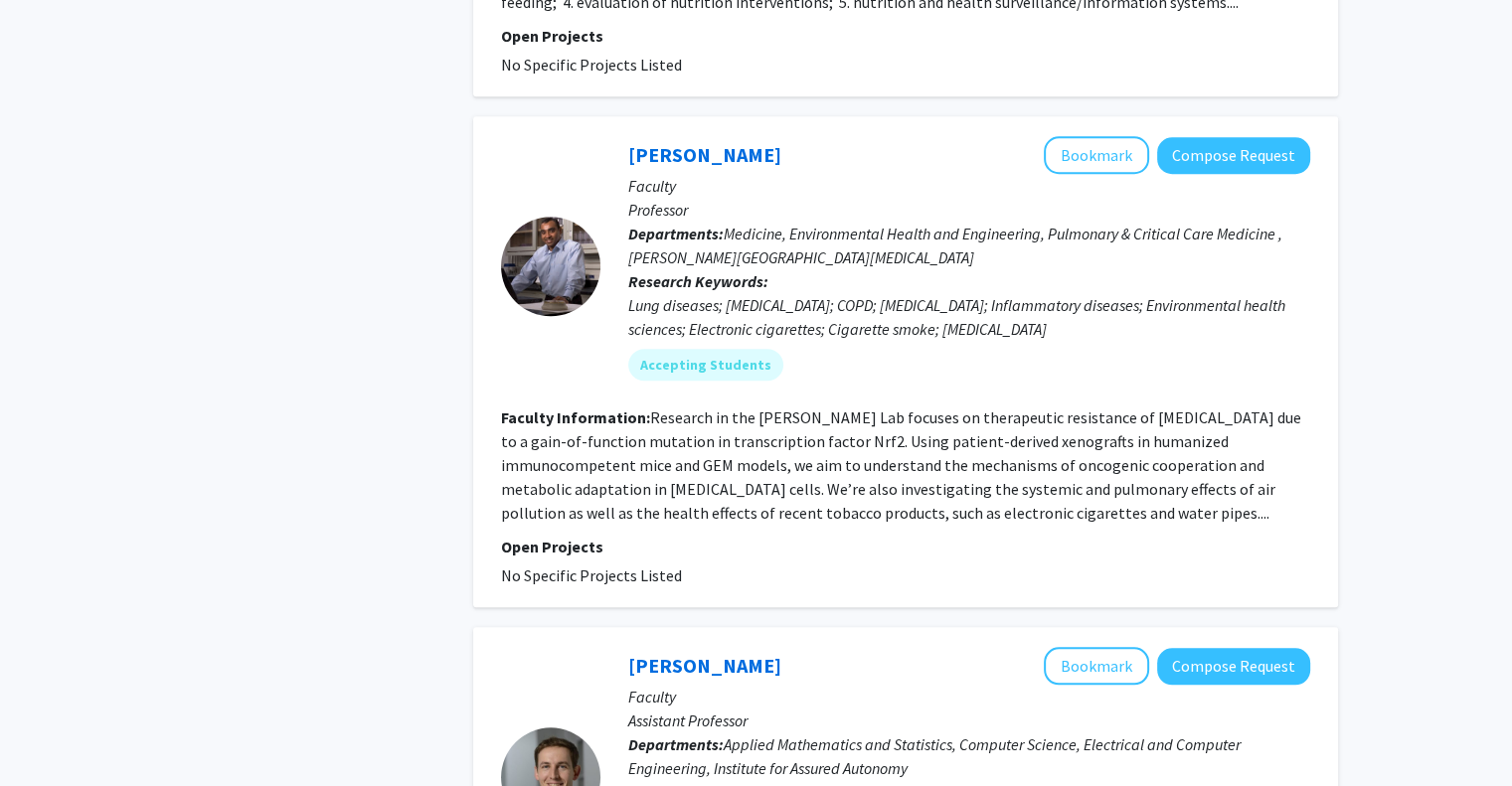 scroll, scrollTop: 2206, scrollLeft: 0, axis: vertical 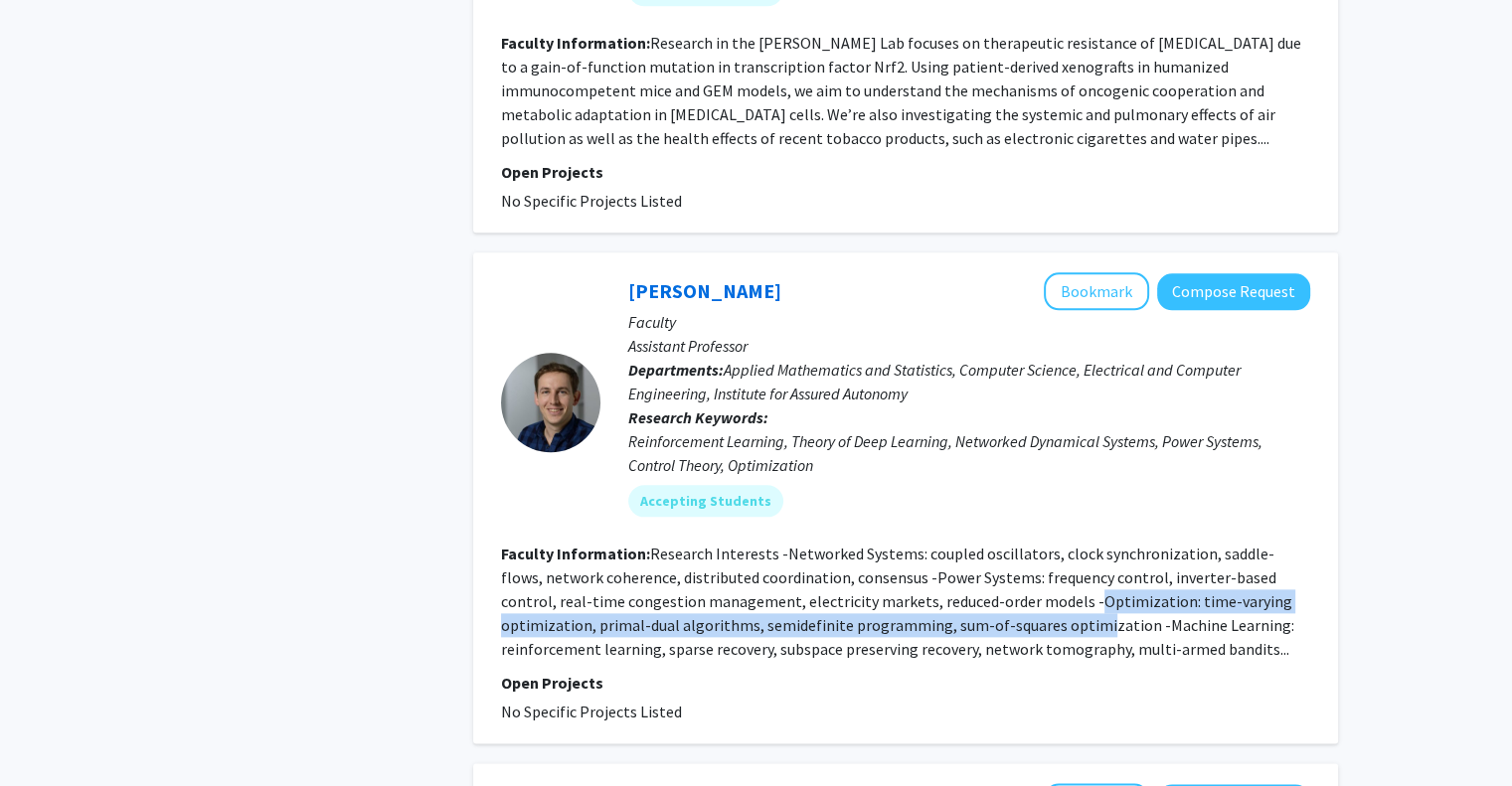 drag, startPoint x: 995, startPoint y: 555, endPoint x: 994, endPoint y: 516, distance: 39.012818 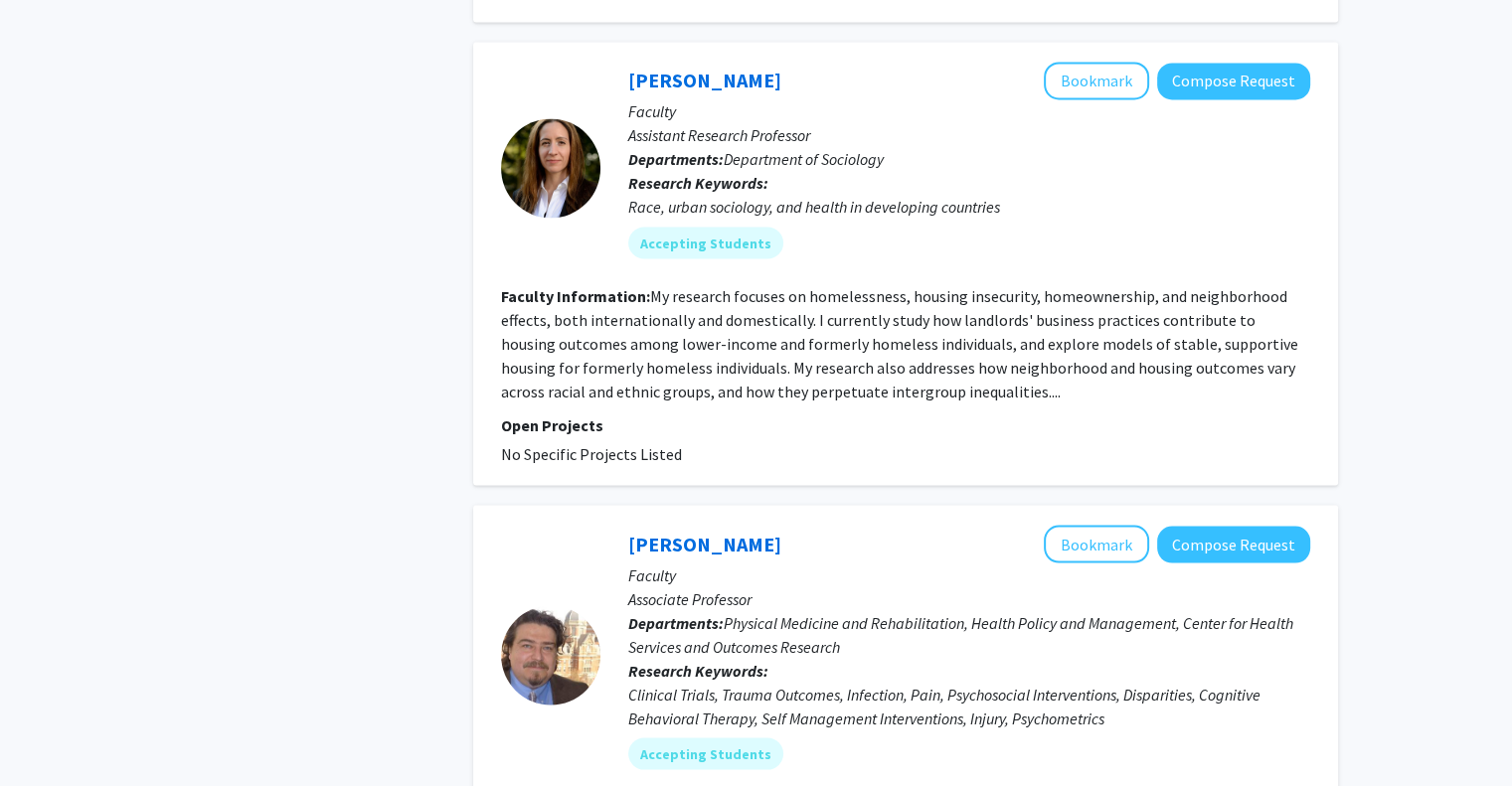 scroll, scrollTop: 3537, scrollLeft: 0, axis: vertical 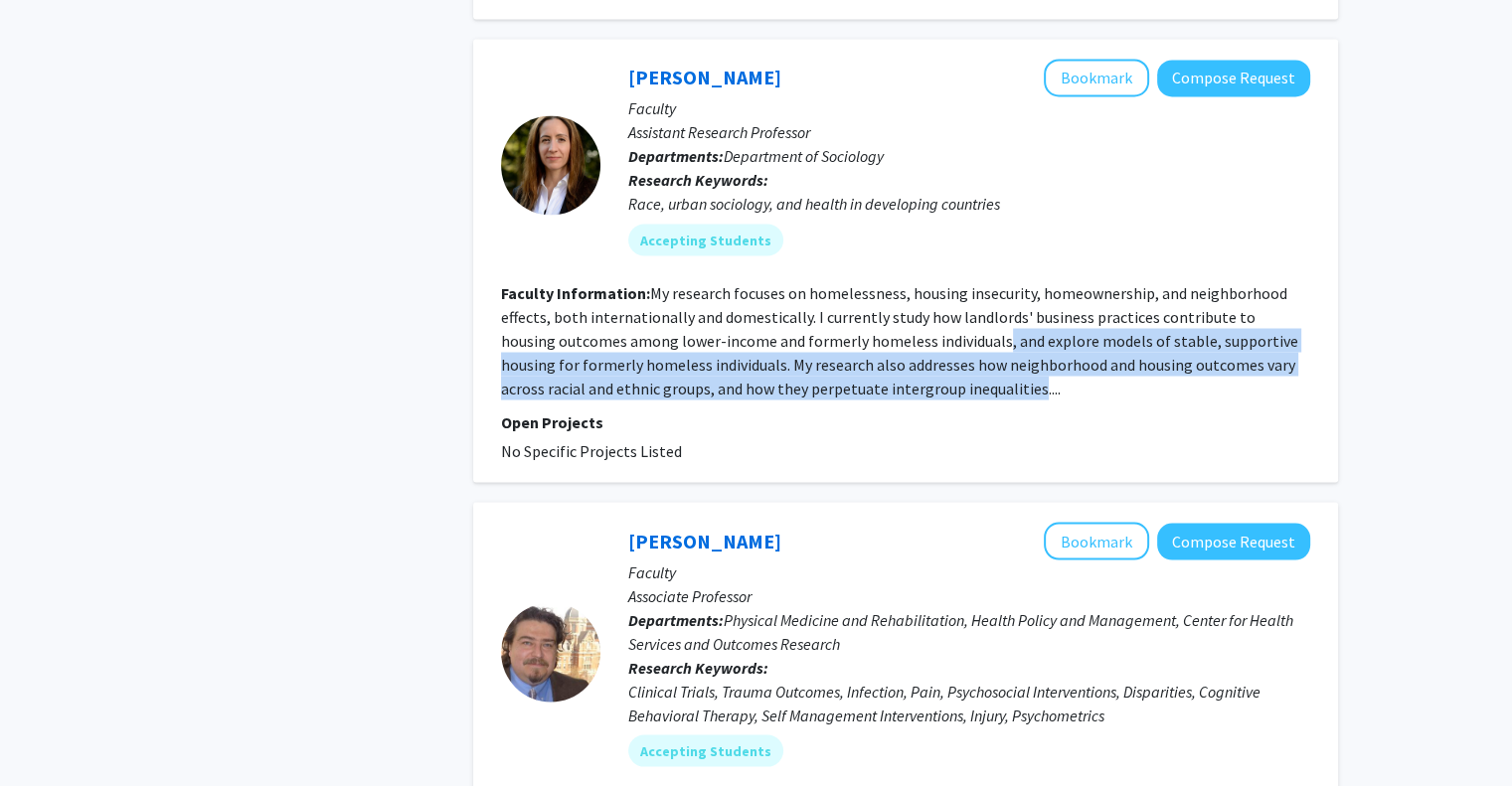 drag, startPoint x: 942, startPoint y: 238, endPoint x: 947, endPoint y: 298, distance: 60.207973 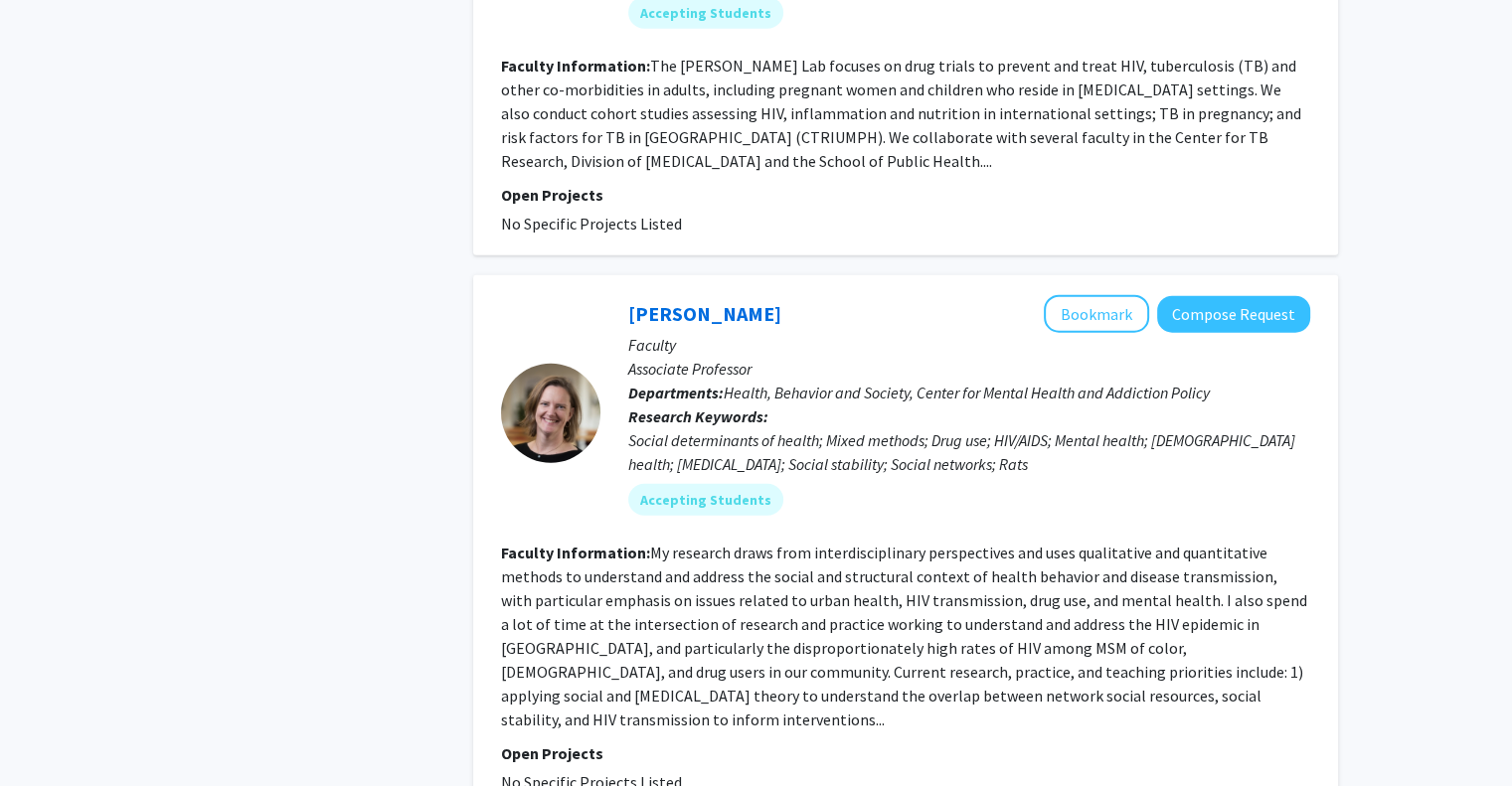 scroll, scrollTop: 4885, scrollLeft: 0, axis: vertical 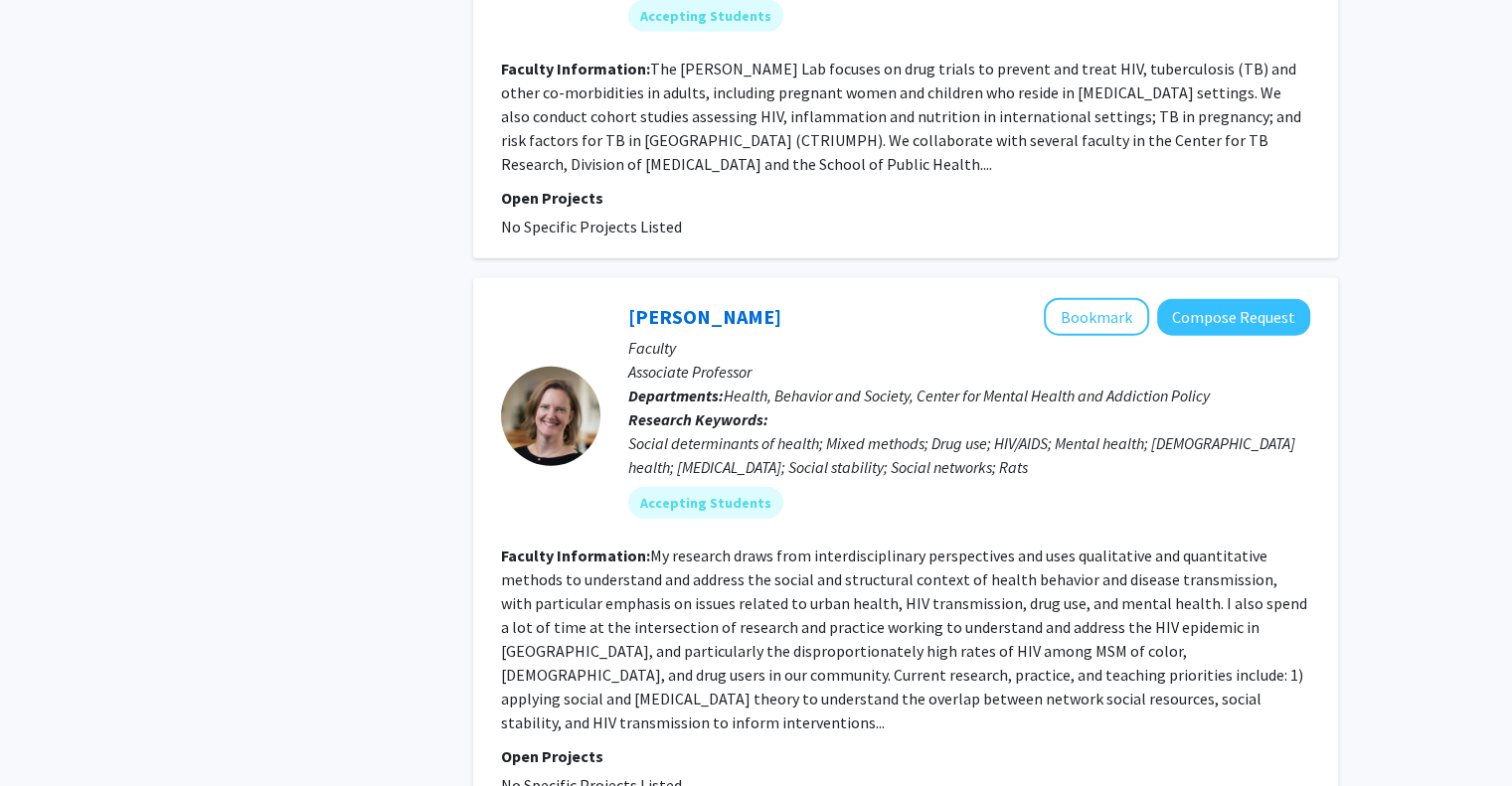 click on "8" 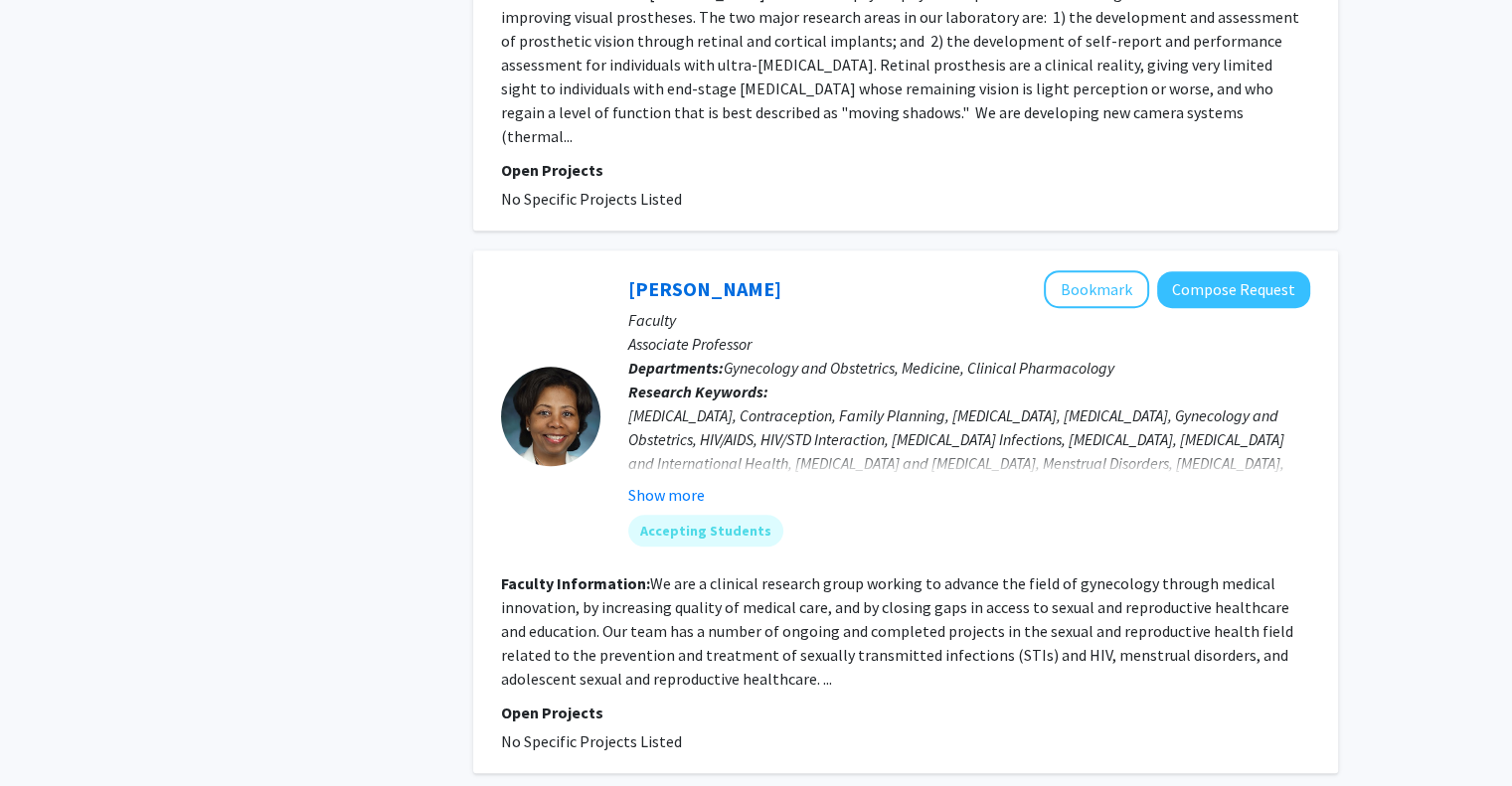 scroll, scrollTop: 1496, scrollLeft: 0, axis: vertical 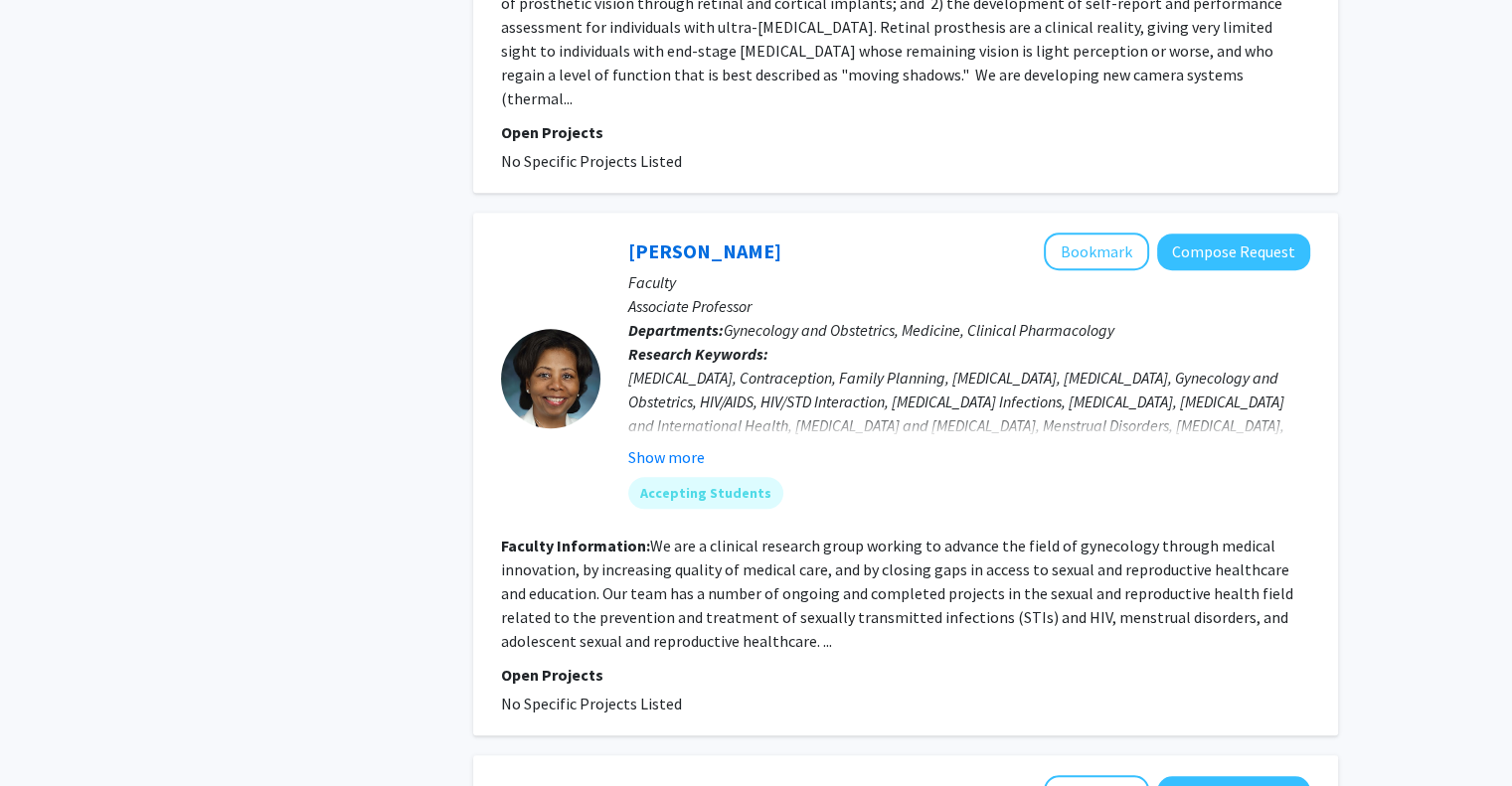click on "We are a clinical research group working to advance the field of gynecology through medical innovation, by increasing quality of medical care, and by closing gaps in access to sexual and reproductive healthcare and education. Our team has a number of ongoing and completed projects in the sexual and reproductive health field related to the prevention and treatment of sexually transmitted infections (STIs) and HIV, menstrual disorders, and adolescent sexual and reproductive healthcare. ..." 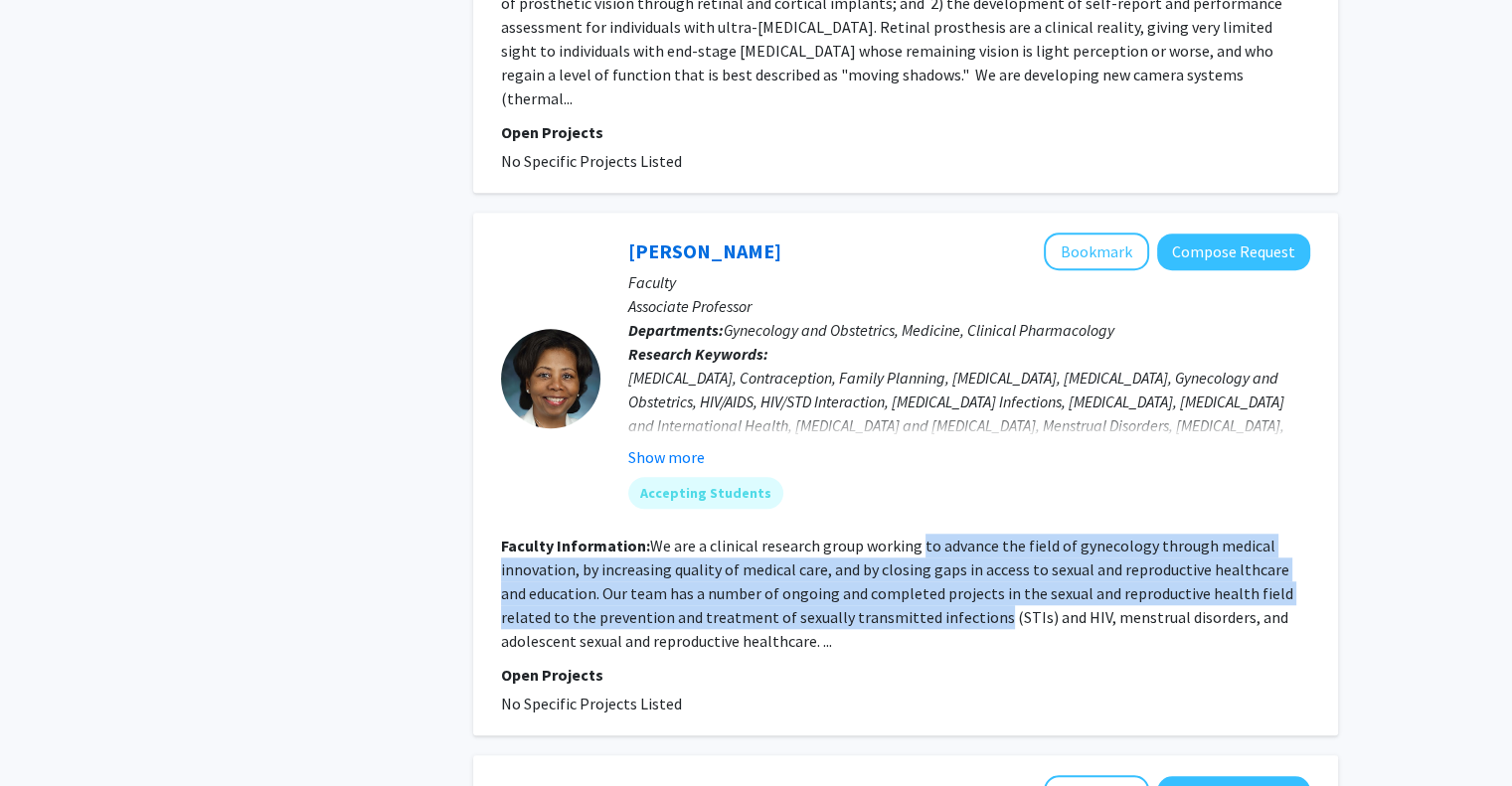 drag, startPoint x: 915, startPoint y: 579, endPoint x: 919, endPoint y: 530, distance: 49.162994 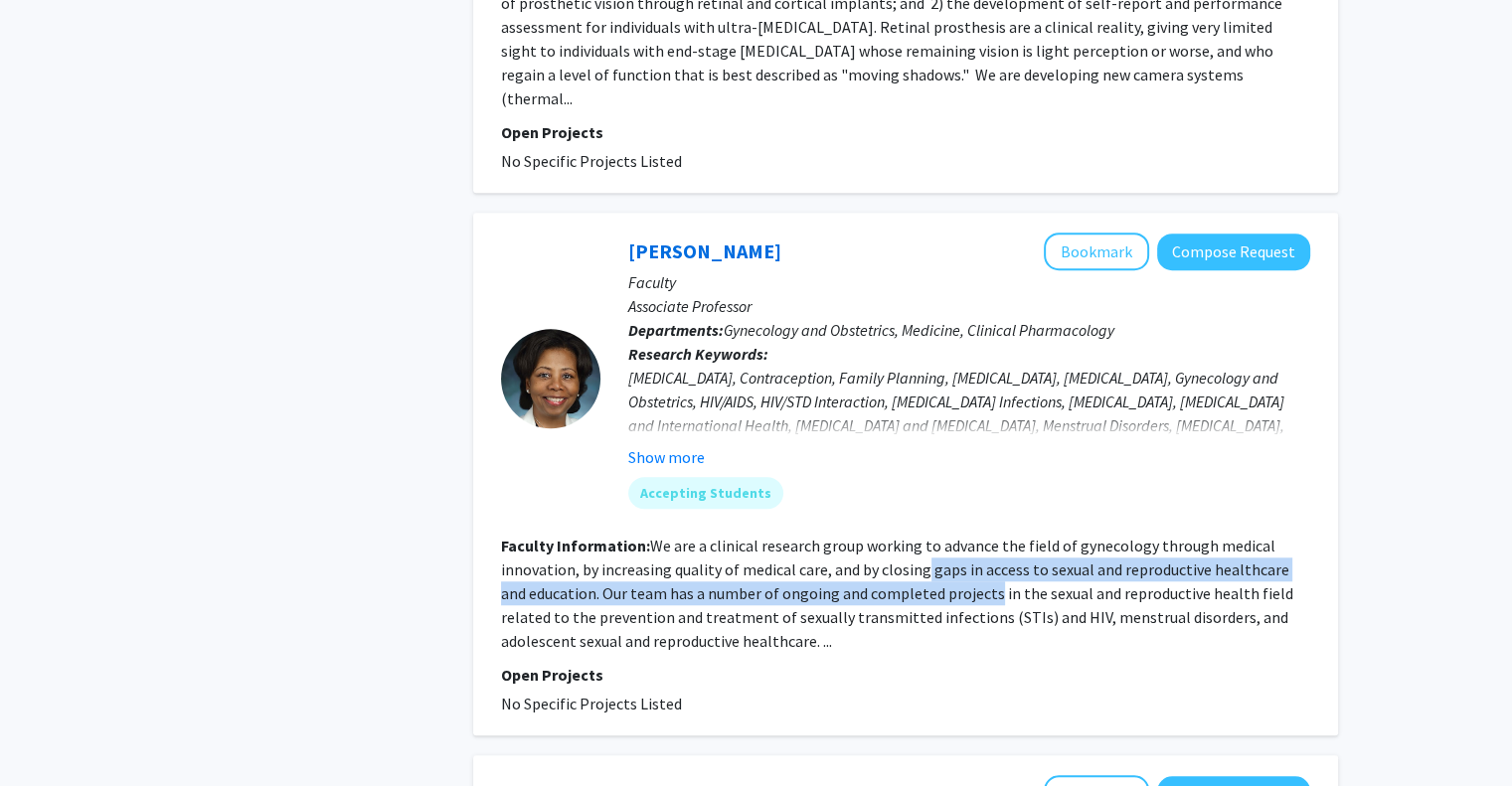 drag, startPoint x: 919, startPoint y: 530, endPoint x: 926, endPoint y: 578, distance: 48.507731 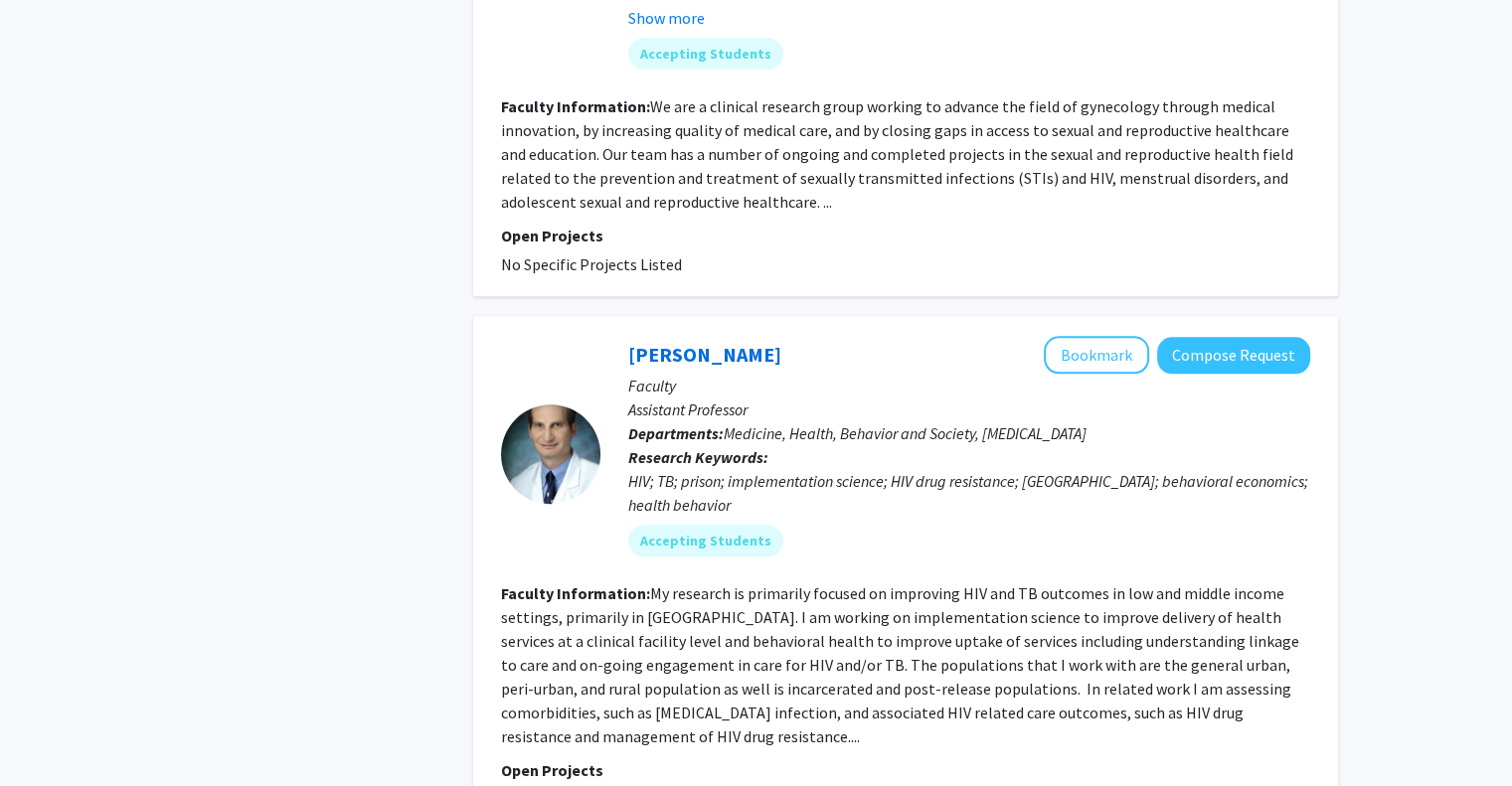 click on "My research is primarily focused on improving HIV and TB outcomes in low and middle income settings, primarily in [GEOGRAPHIC_DATA]. I am working on implementation science to improve delivery of health services at a clinical facility level and behavioral health to improve uptake of services including understanding linkage to care and on-going engagement in care for HIV and/or TB. The populations that I work with are the general urban, peri-urban, and rural population as well is incarcerated and post-release populations.  In related work I am assessing comorbidities, such as [MEDICAL_DATA] infection, and associated HIV related care outcomes, such as HIV drug resistance and management of HIV drug resistance...." 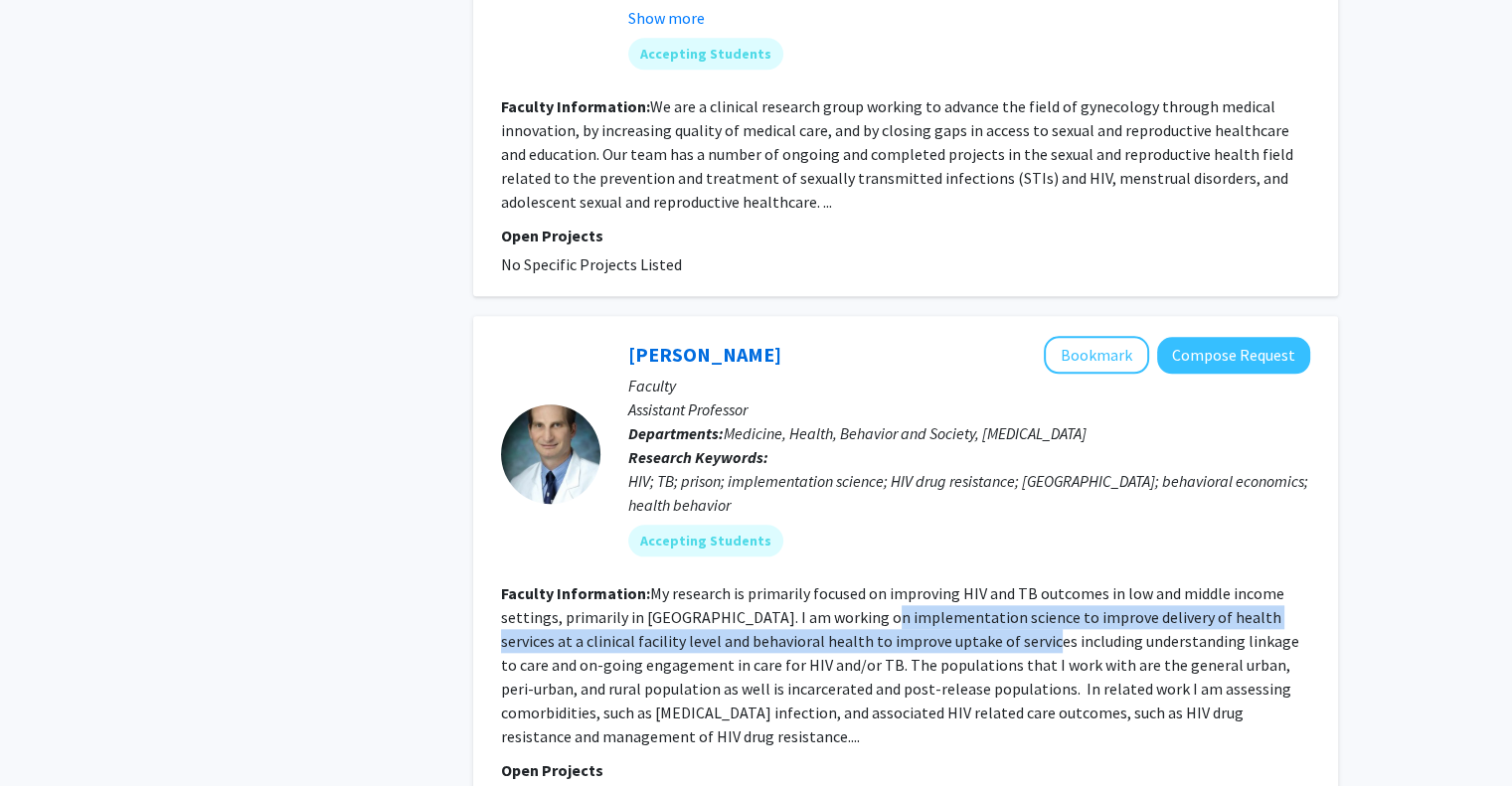 drag, startPoint x: 926, startPoint y: 578, endPoint x: 930, endPoint y: 622, distance: 44.181444 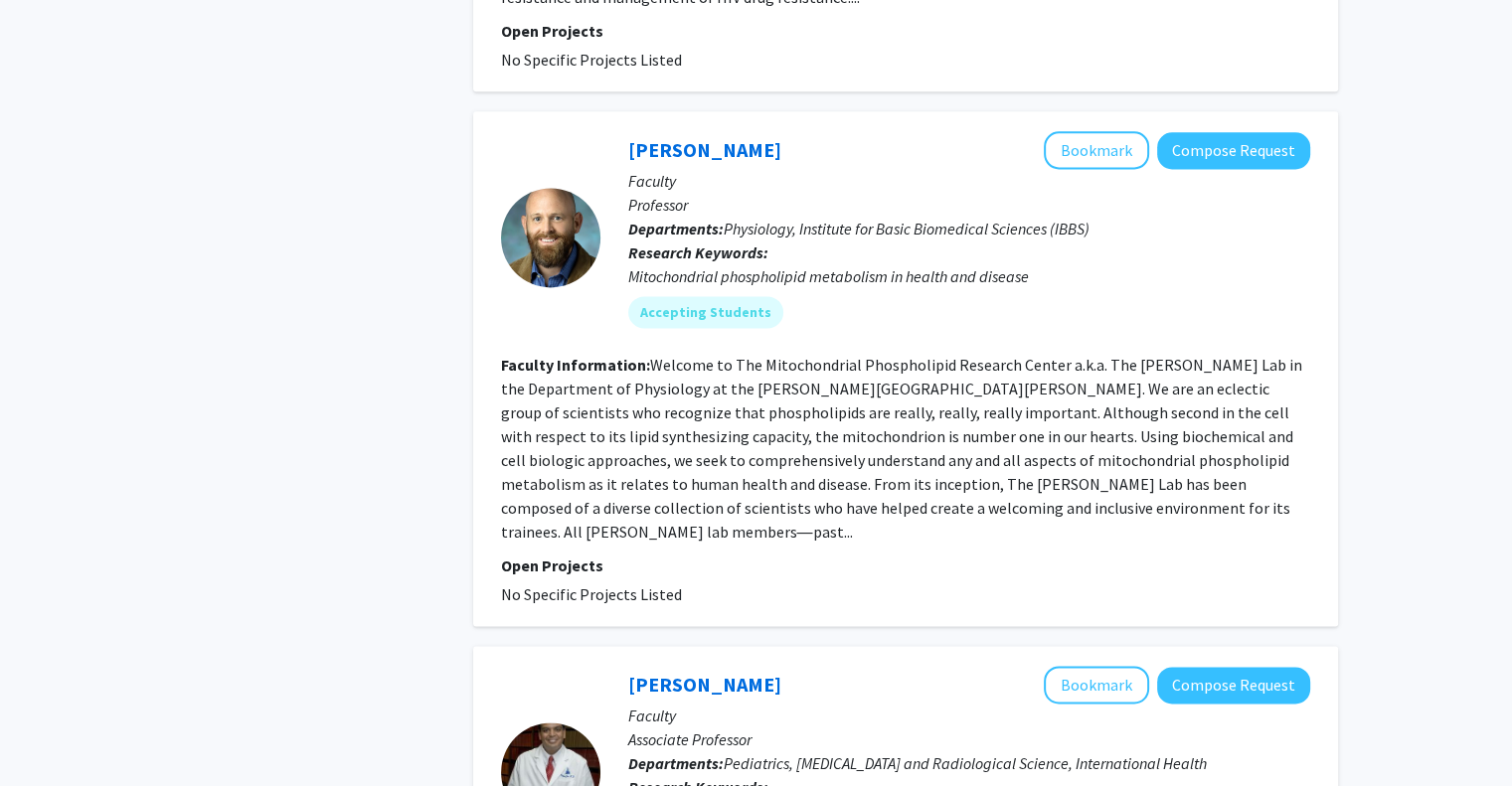 scroll, scrollTop: 2675, scrollLeft: 0, axis: vertical 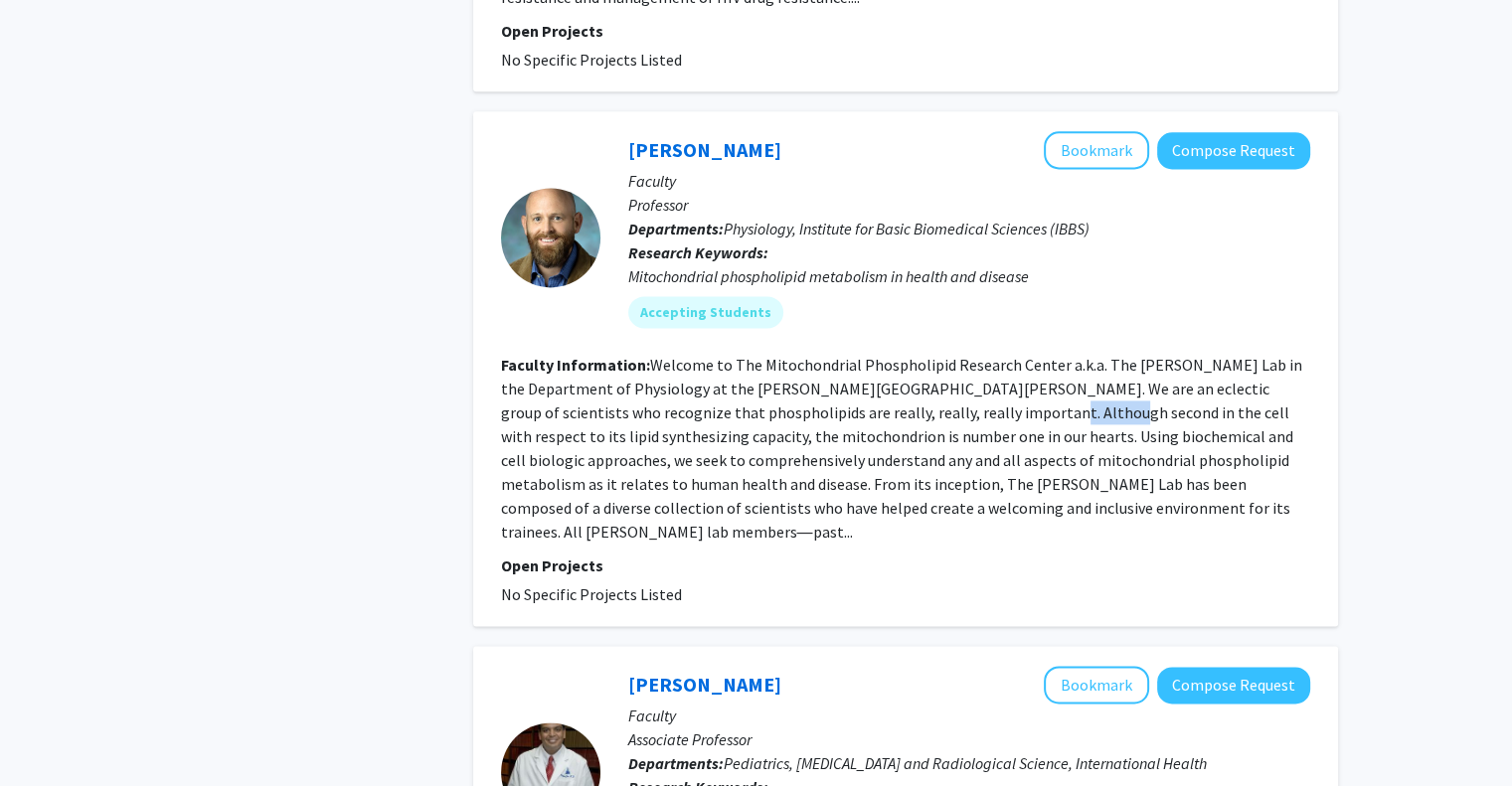 click on "Faculty Information:  Welcome  to The Mitochondrial Phospholipid Research Center  a.k.a. The [PERSON_NAME]  Lab in the Department of Physiology at the [PERSON_NAME][GEOGRAPHIC_DATA][PERSON_NAME].
We are an eclectic group of scientists who recognize   that phospholipids are really, really, really important. Although  second in the  cell with respect to its lipid synthesizing capacity, the  mitochondrion is number  one in our hearts. Using biochemical and cell  biologic approaches, we seek to comprehensively  understand any and all  aspects of mitochondrial phospholipid metabolism as it  relates to human  health and disease.
From its inception, The [PERSON_NAME]  Lab has been composed of a diverse collection of scientists who have helped create a welcoming and inclusive environment for its trainees. All [PERSON_NAME] lab members―past..." 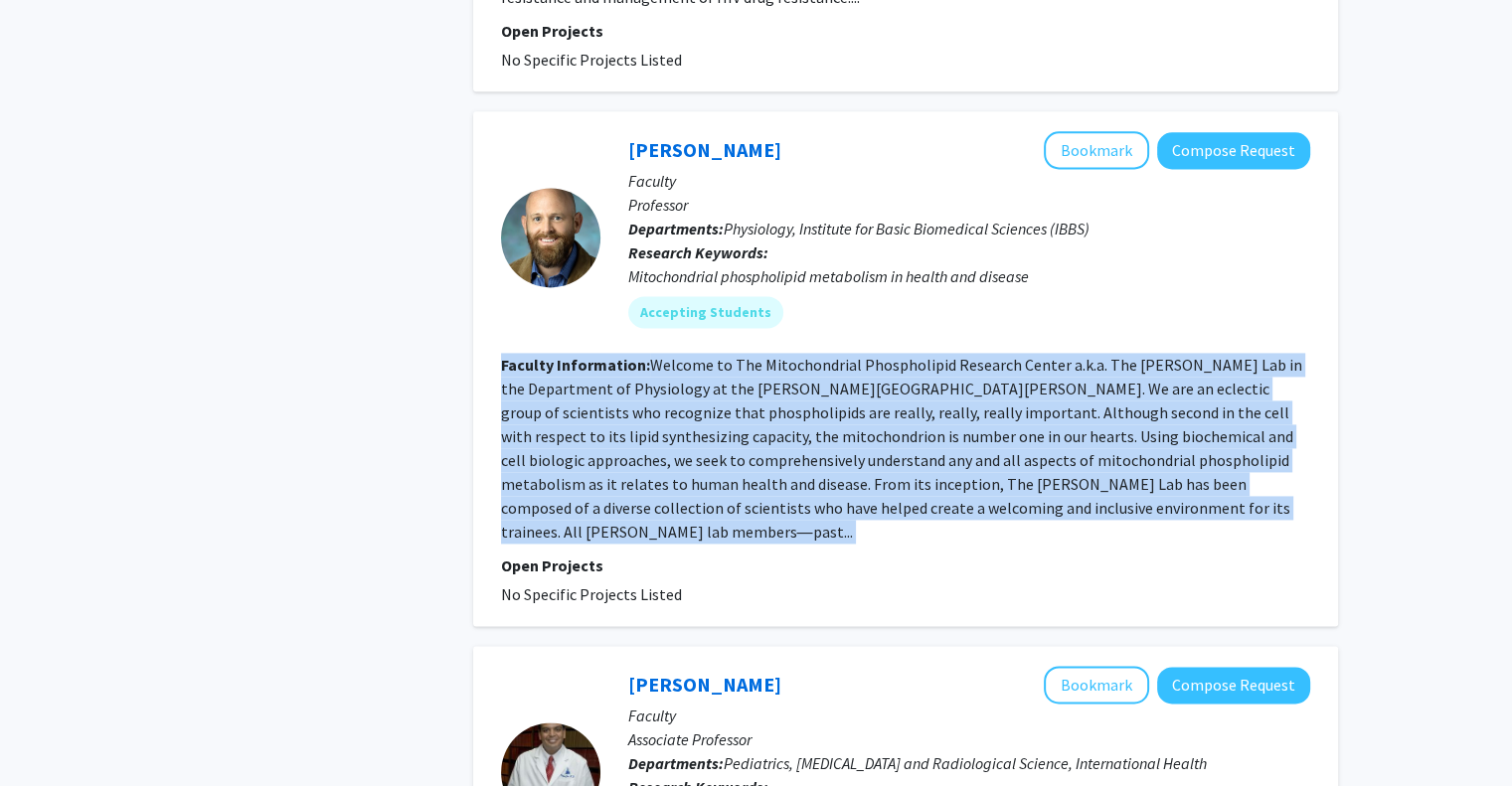 click on "Faculty Information:  Welcome  to The Mitochondrial Phospholipid Research Center  a.k.a. The [PERSON_NAME]  Lab in the Department of Physiology at the [PERSON_NAME][GEOGRAPHIC_DATA][PERSON_NAME].
We are an eclectic group of scientists who recognize   that phospholipids are really, really, really important. Although  second in the  cell with respect to its lipid synthesizing capacity, the  mitochondrion is number  one in our hearts. Using biochemical and cell  biologic approaches, we seek to comprehensively  understand any and all  aspects of mitochondrial phospholipid metabolism as it  relates to human  health and disease.
From its inception, The [PERSON_NAME]  Lab has been composed of a diverse collection of scientists who have helped create a welcoming and inclusive environment for its trainees. All [PERSON_NAME] lab members―past..." 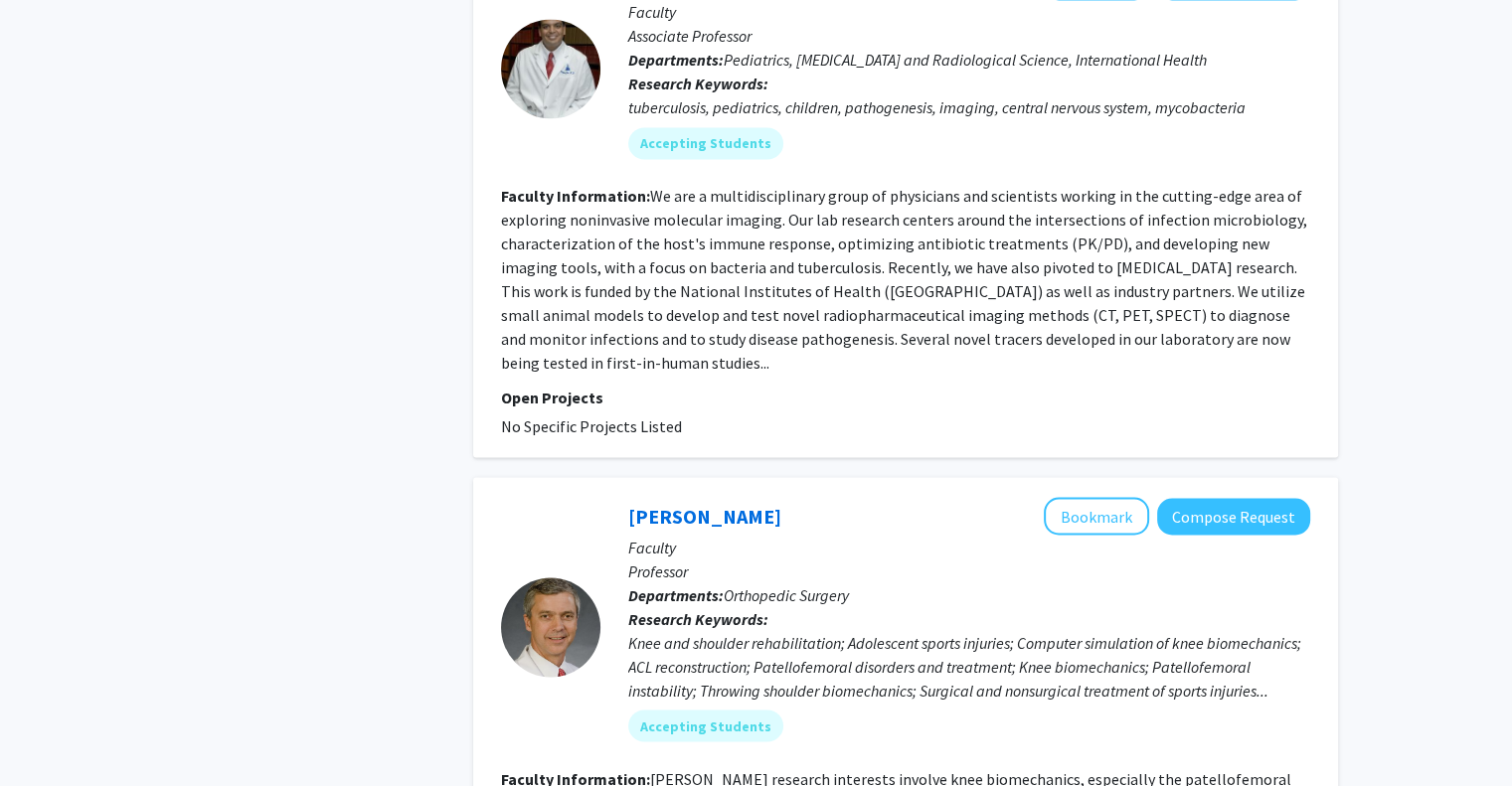 click on "Research Keywords:  Knee and shoulder rehabilitation; Adolescent sports injuries; Computer simulation of knee biomechanics; ACL reconstruction; Patellofemoral disorders and treatment; Knee biomechanics; Patellofemoral instability; Throwing shoulder biomechanics; Surgical and nonsurgical treatment of sports injuries..." 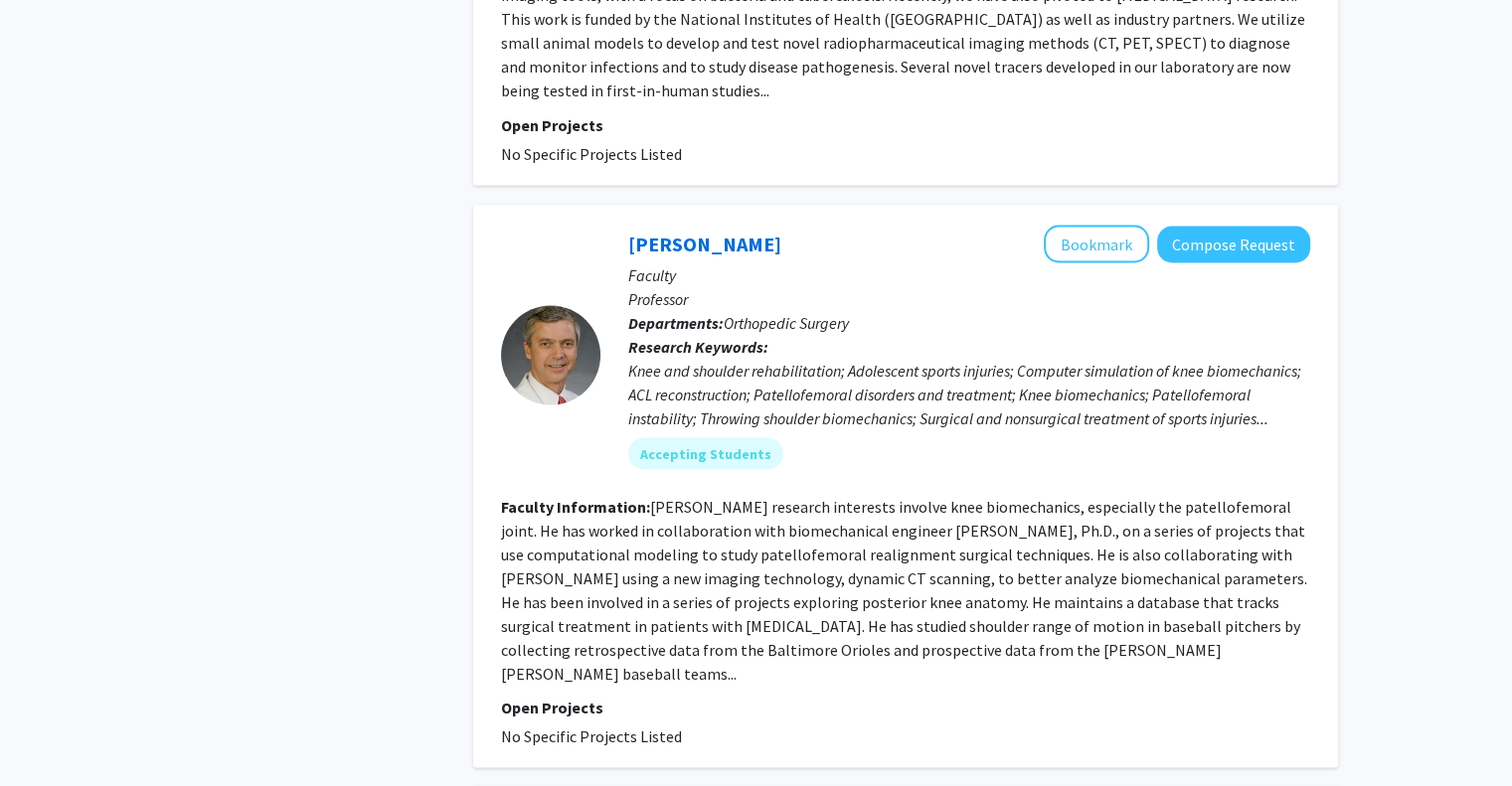 scroll, scrollTop: 3657, scrollLeft: 0, axis: vertical 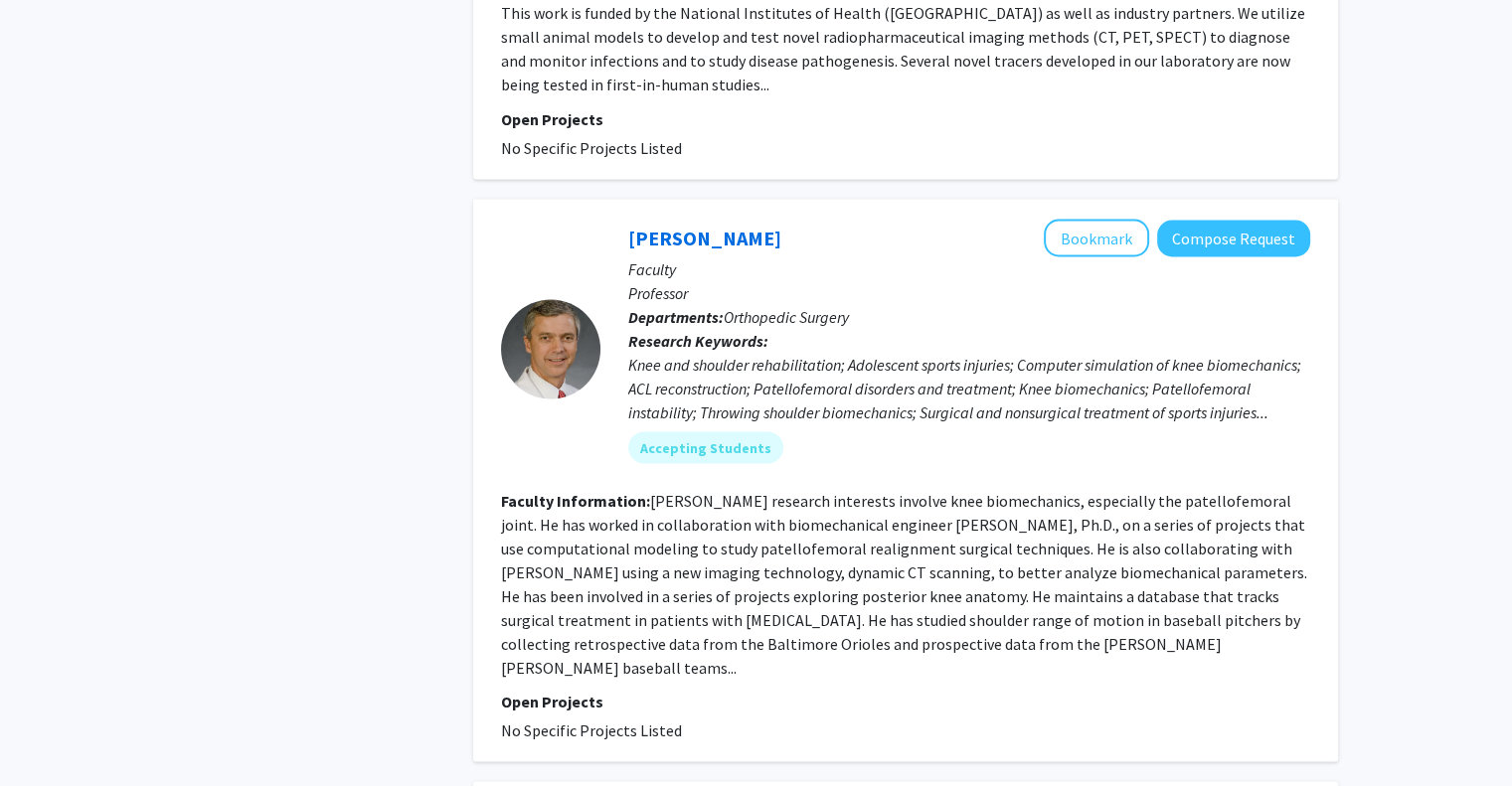 click on "[PERSON_NAME] research interests involve knee biomechanics, especially the patellofemoral joint. He has worked in collaboration with biomechanical engineer [PERSON_NAME], Ph.D., on a series of projects that use computational modeling to study patellofemoral realignment surgical techniques. He is also collaborating with [PERSON_NAME] using a new imaging technology, dynamic CT scanning, to better analyze biomechanical parameters.
He has been involved in a series of projects exploring posterior knee anatomy. He maintains a database that tracks surgical treatment in patients with [MEDICAL_DATA]. He has studied shoulder range of motion in baseball pitchers by collecting retrospective data from the Baltimore Orioles and prospective data from the [PERSON_NAME] [PERSON_NAME] baseball teams..." 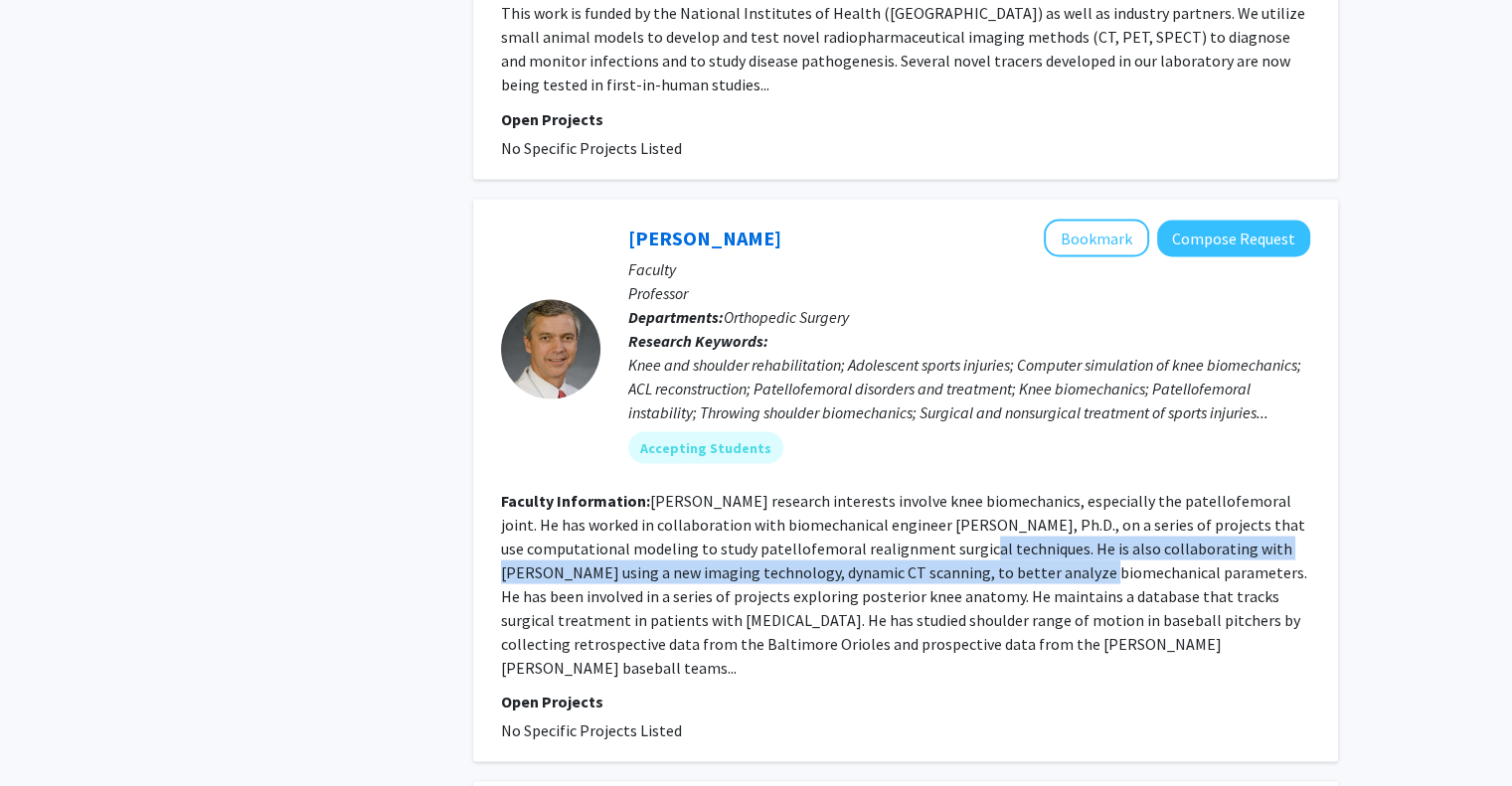 drag, startPoint x: 923, startPoint y: 493, endPoint x: 861, endPoint y: 464, distance: 68.44706 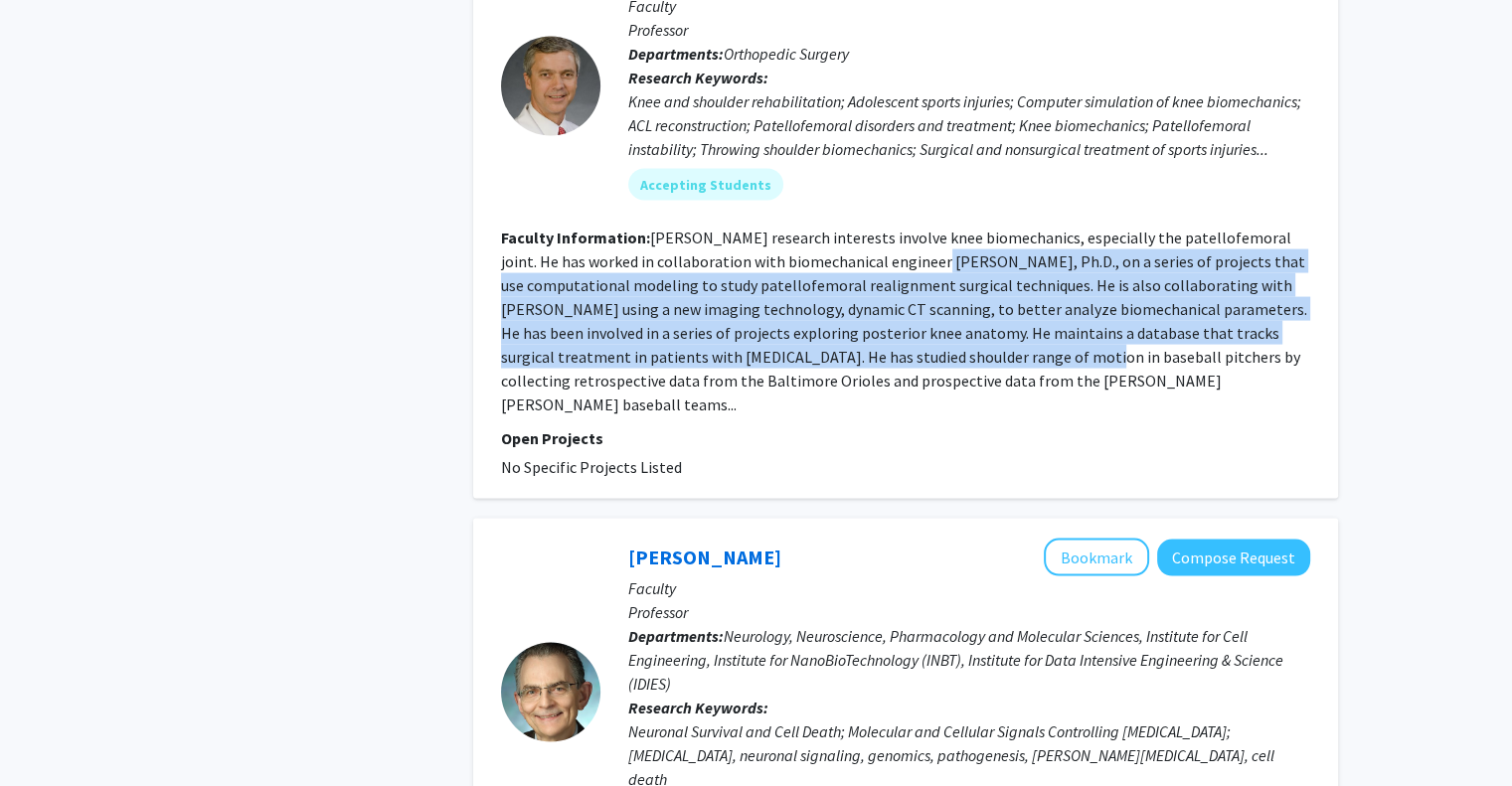 drag, startPoint x: 875, startPoint y: 183, endPoint x: 879, endPoint y: 270, distance: 87.09191 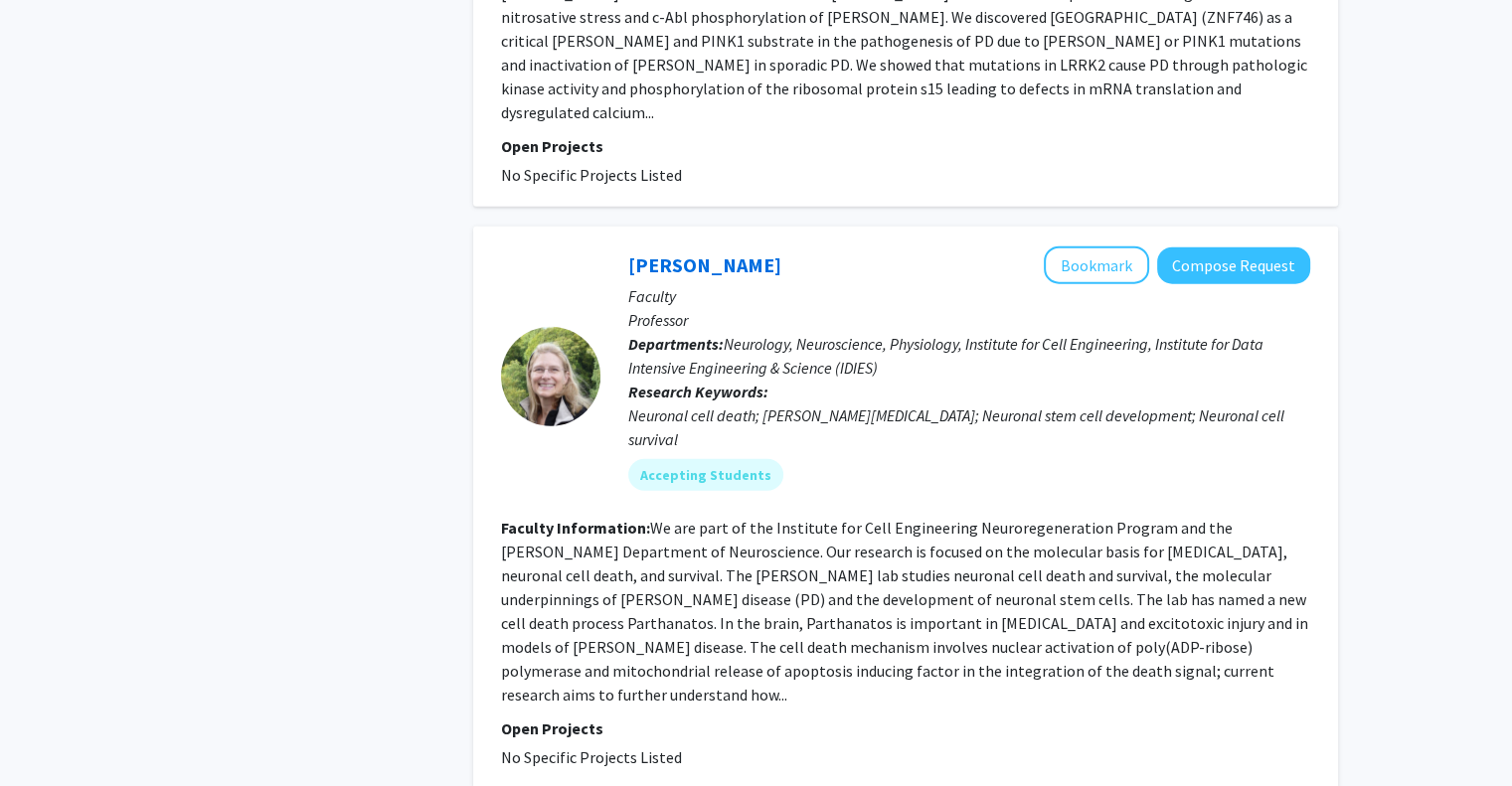 scroll, scrollTop: 4864, scrollLeft: 0, axis: vertical 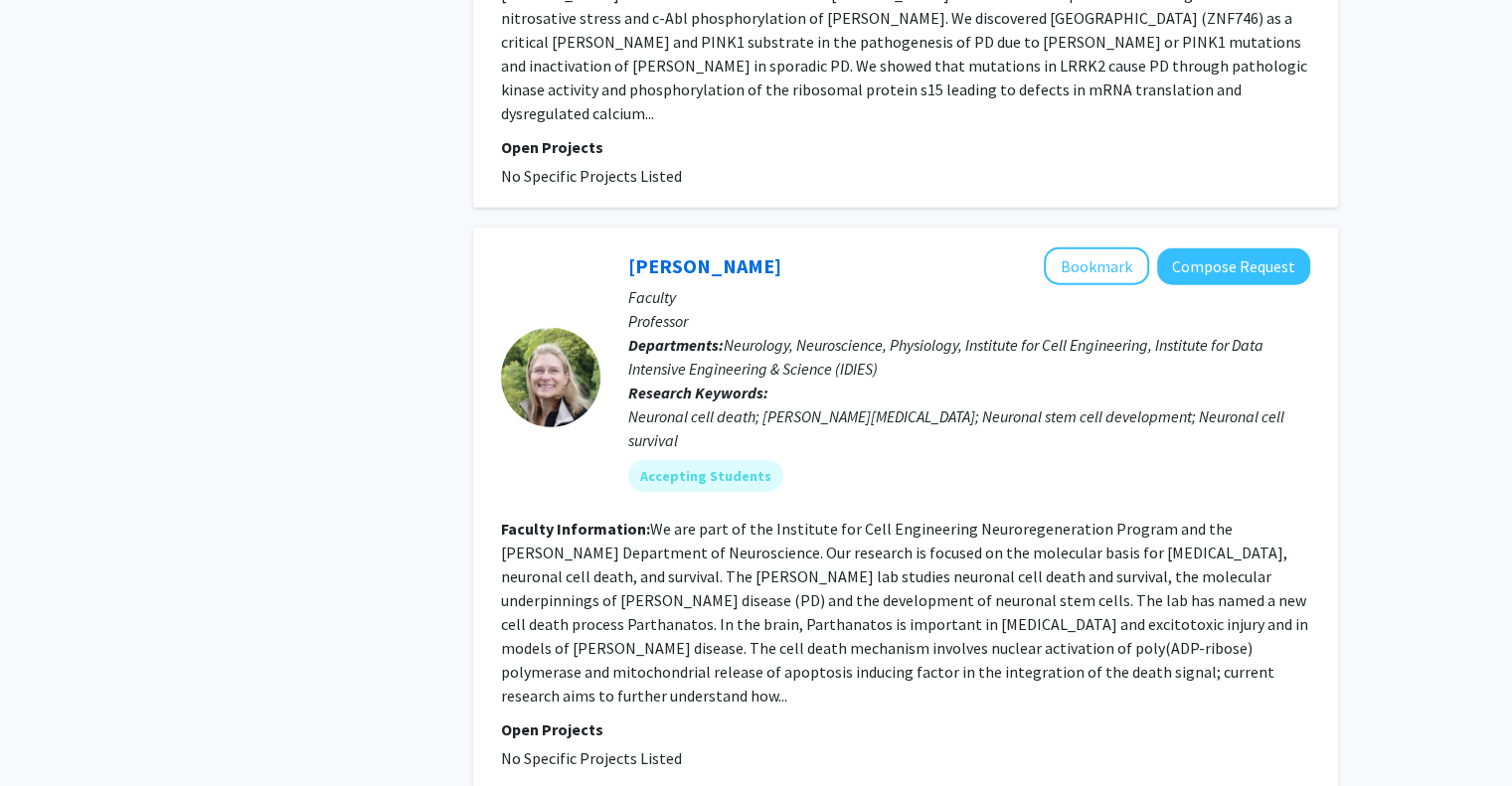 click on "We are part of the Institute for Cell Engineering Neuroregeneration Program and the [PERSON_NAME] Department of Neuroscience. Our research is focused on the molecular basis for [MEDICAL_DATA], neuronal cell death, and survival.
The [PERSON_NAME] lab studies neuronal cell death  and survival, the molecular underpinnings of [PERSON_NAME] disease (PD)  and the development of neuronal stem cells. The lab has named a new cell  death process Parthanatos. In the brain, Parthanatos is important in  [MEDICAL_DATA] and excitotoxic injury and in models of [PERSON_NAME] disease.  The cell death mechanism involves nuclear activation of poly(ADP-ribose)  polymerase and mitochondrial release of apoptosis inducing factor in  the integration of the death signal; current research aims to further  understand how..." 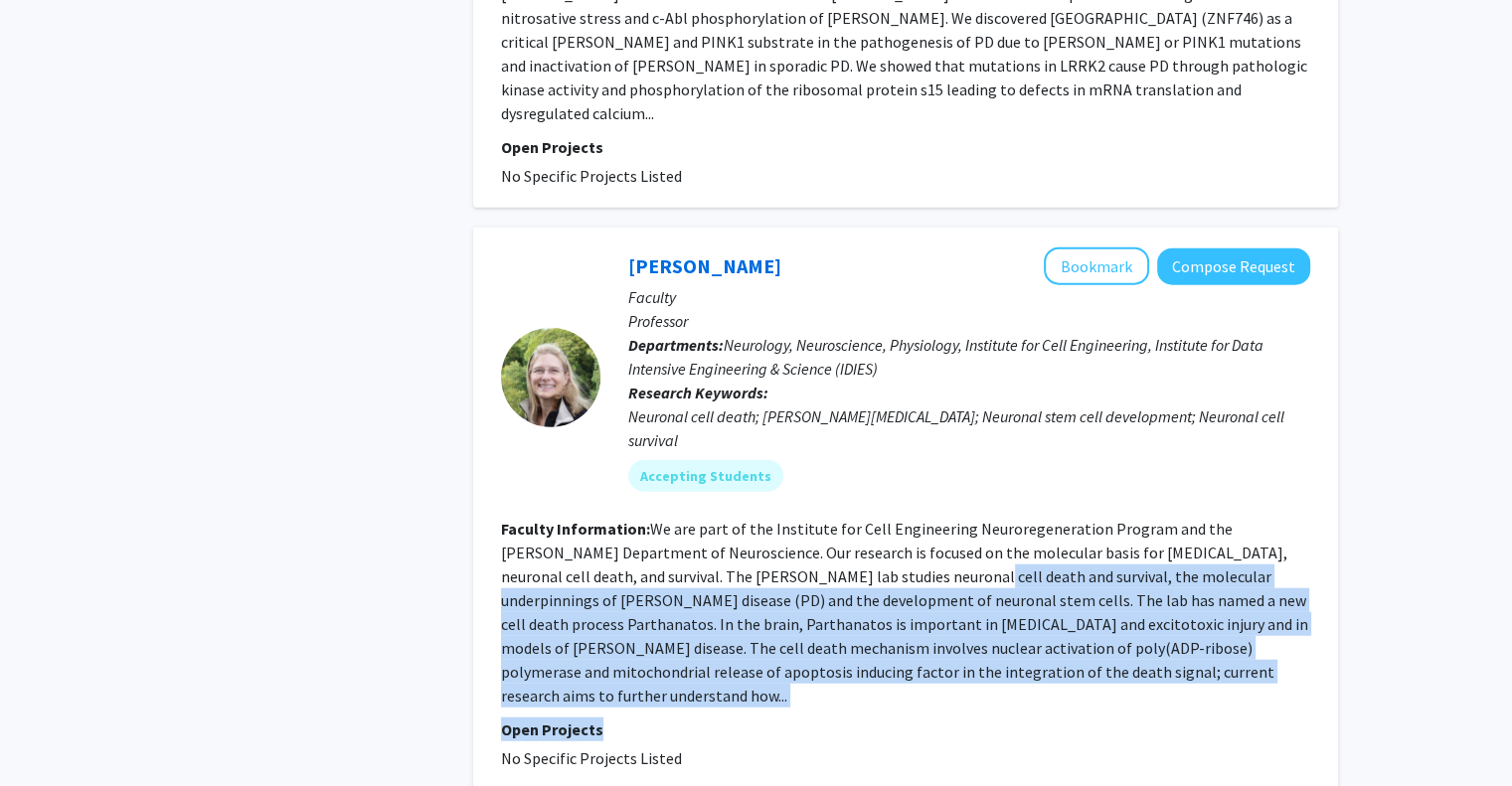 drag, startPoint x: 853, startPoint y: 382, endPoint x: 859, endPoint y: 492, distance: 110.16351 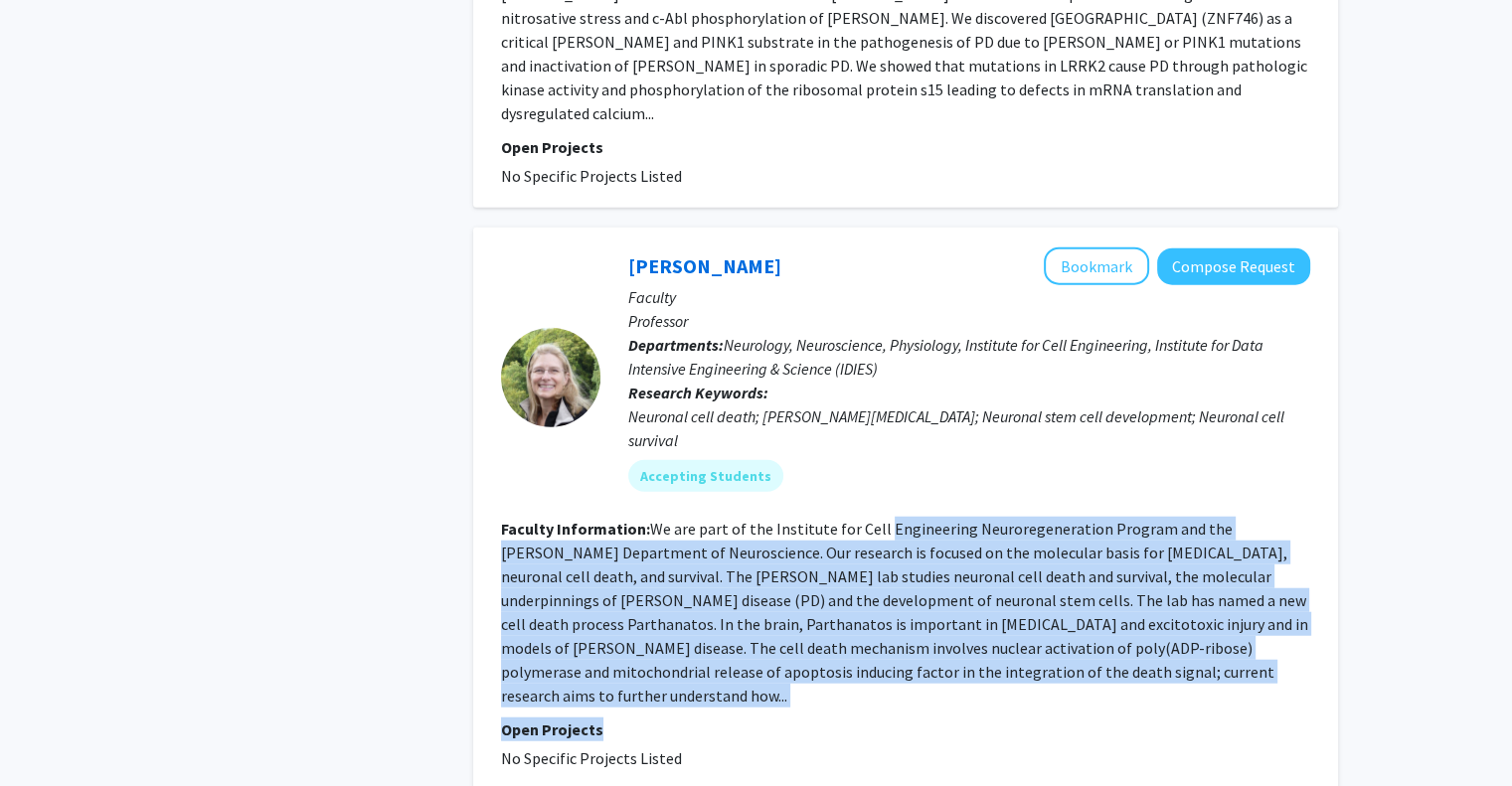 drag, startPoint x: 859, startPoint y: 492, endPoint x: 897, endPoint y: 337, distance: 159.5901 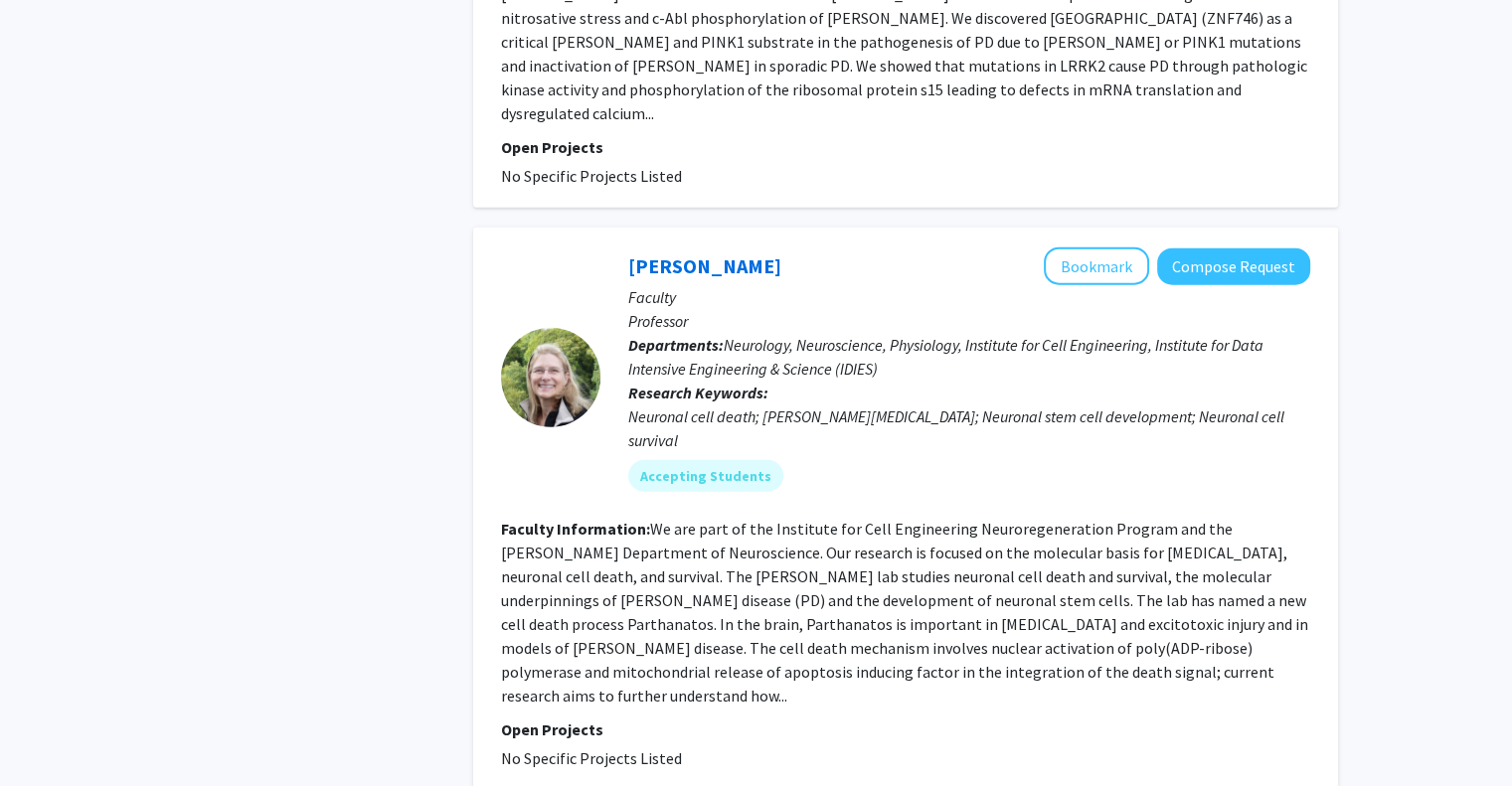 click on "9" 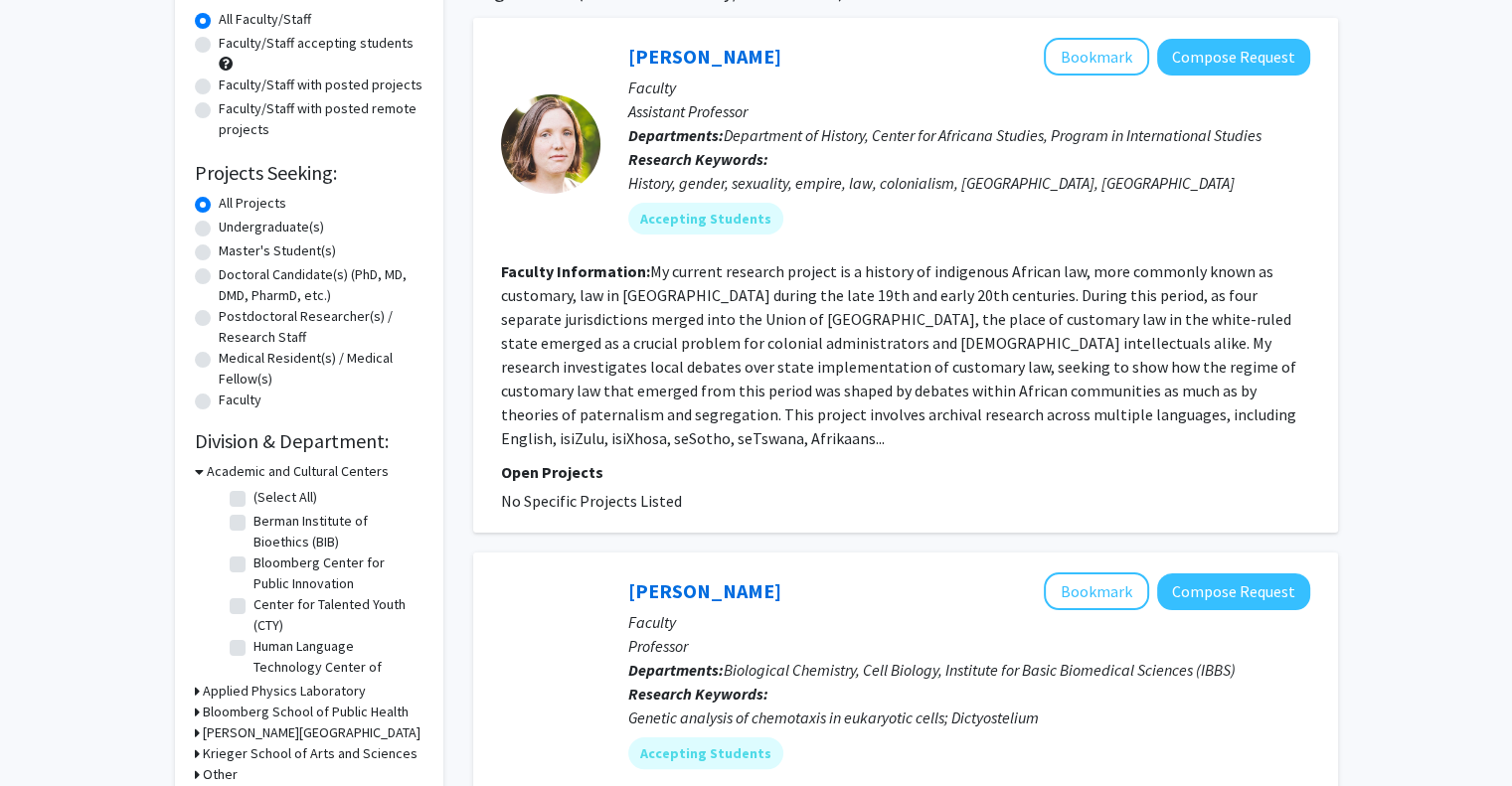 scroll, scrollTop: 178, scrollLeft: 0, axis: vertical 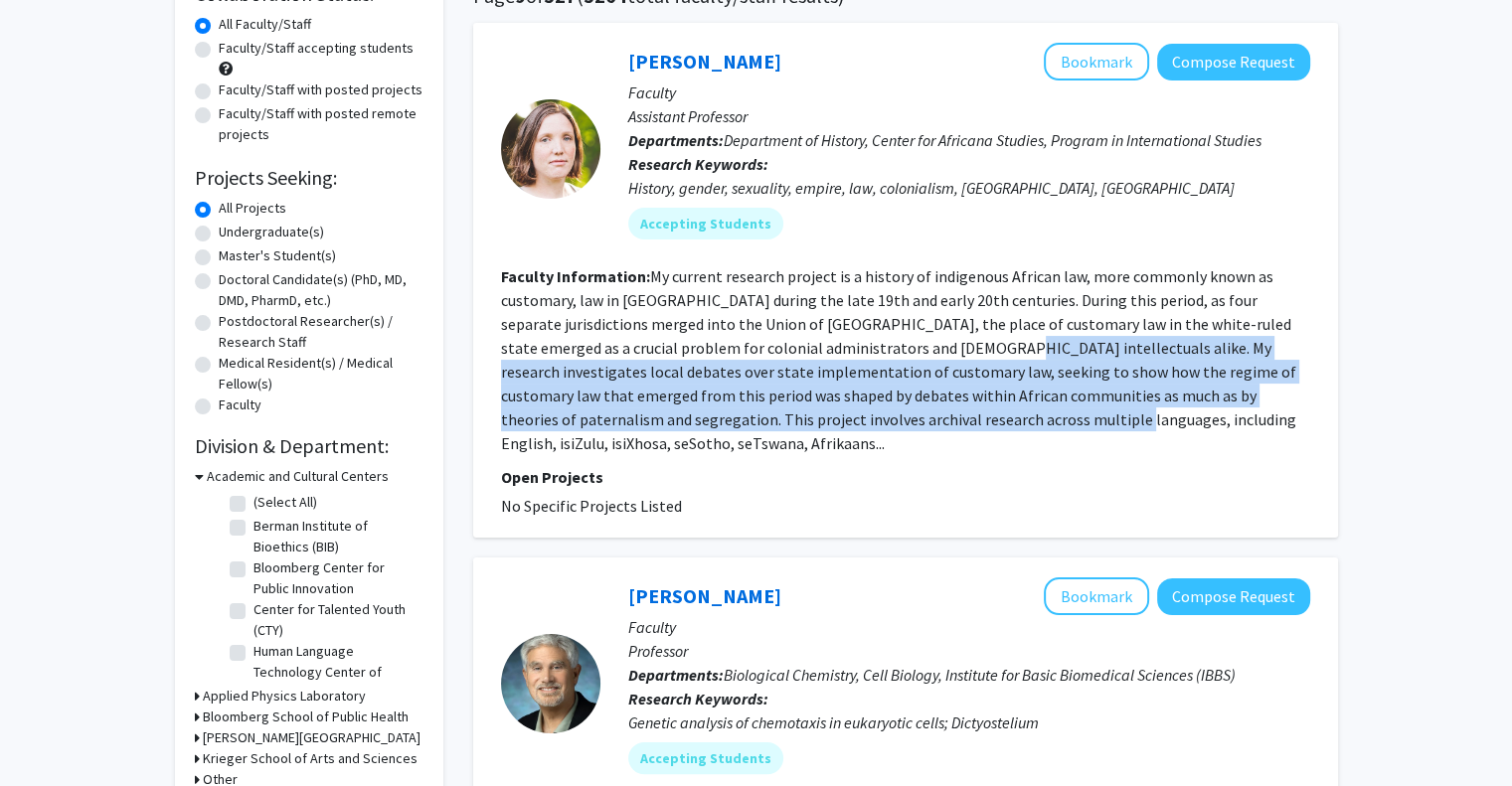 drag, startPoint x: 921, startPoint y: 415, endPoint x: 931, endPoint y: 350, distance: 65.764732 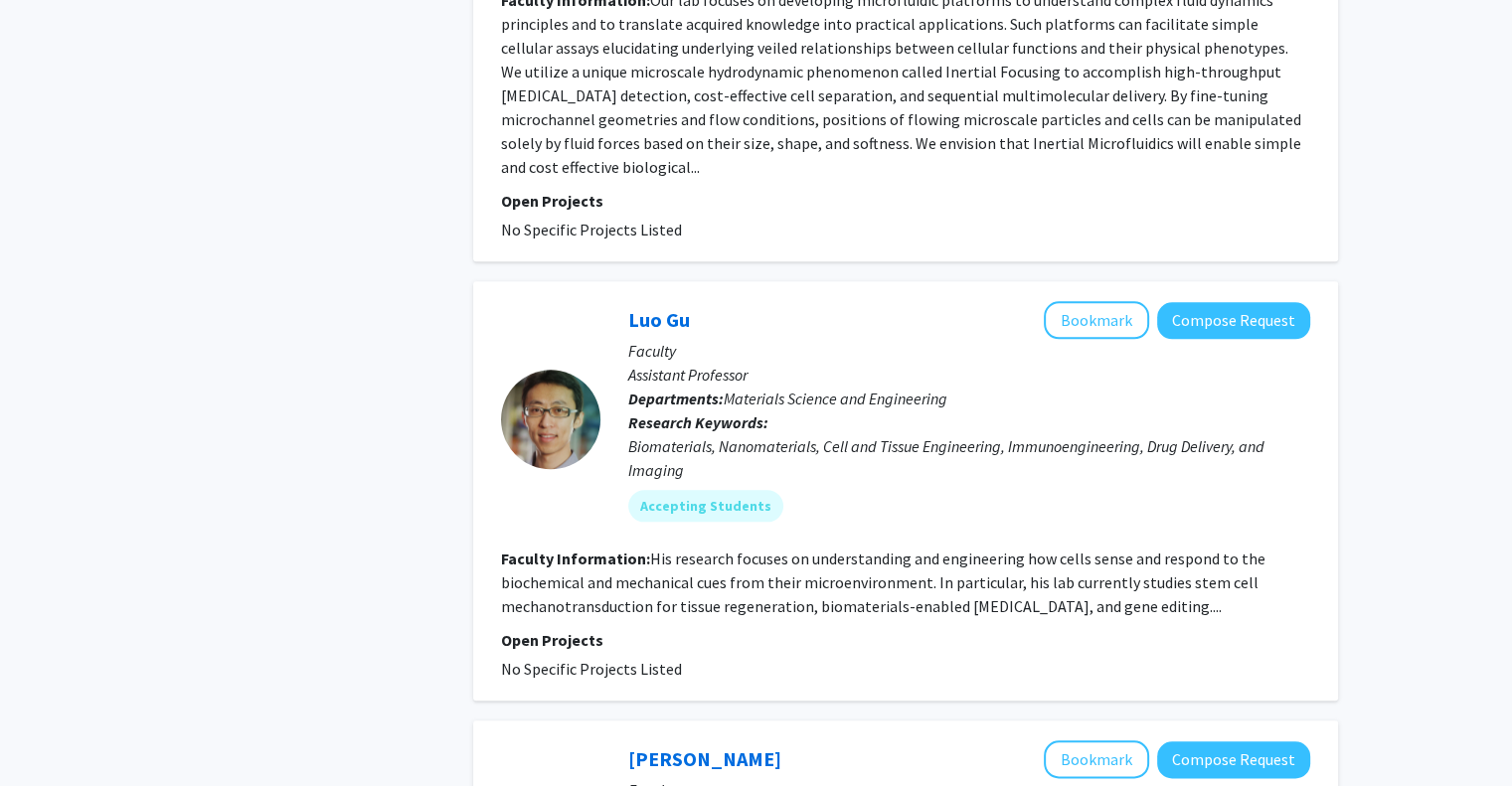 scroll, scrollTop: 2083, scrollLeft: 0, axis: vertical 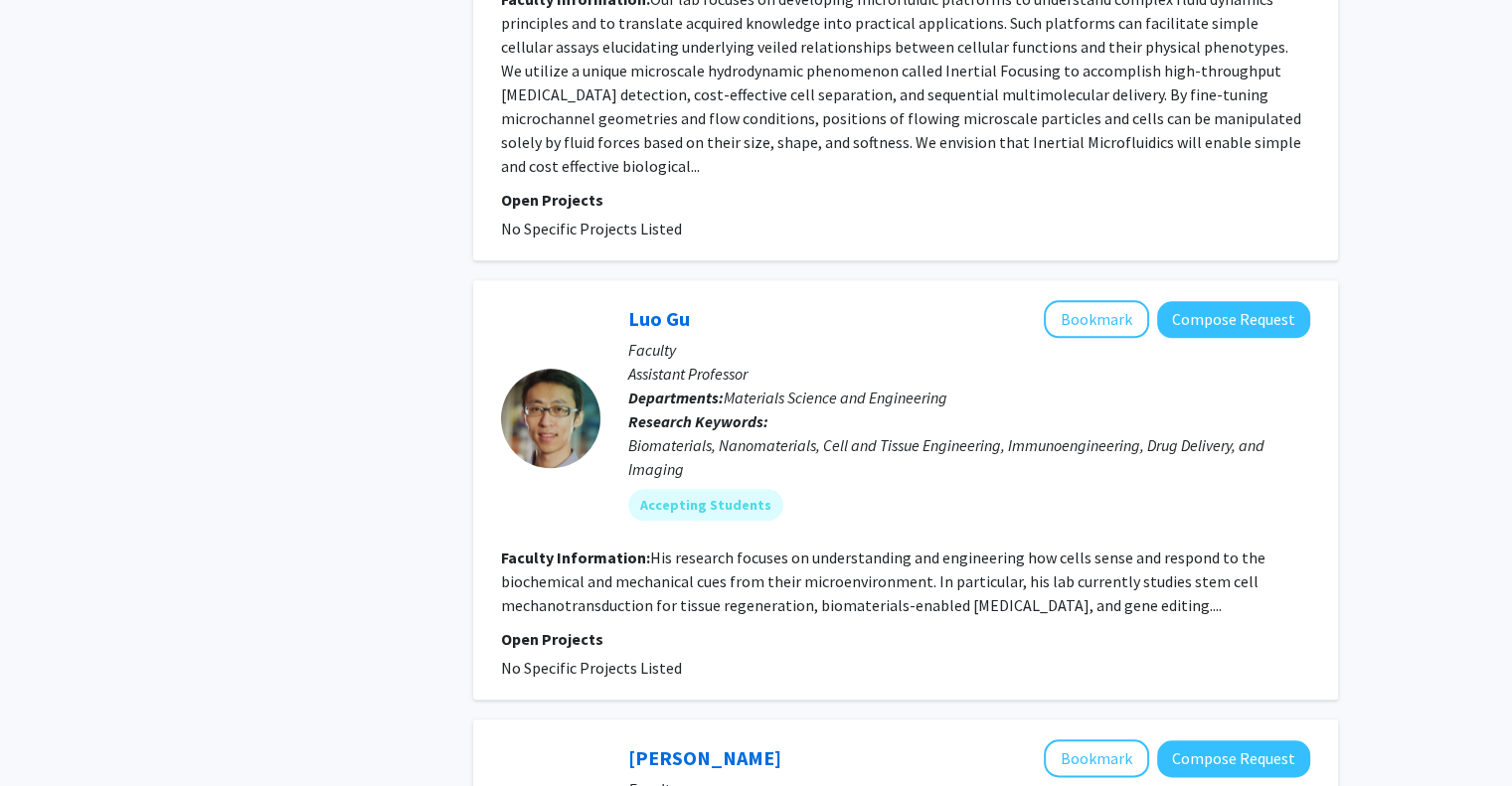 click on "His research focuses on understanding and engineering how cells sense and respond to the biochemical and mechanical cues from their microenvironment. In particular, his lab currently studies stem cell mechanotransduction for tissue regeneration, biomaterials-enabled [MEDICAL_DATA], and gene editing...." 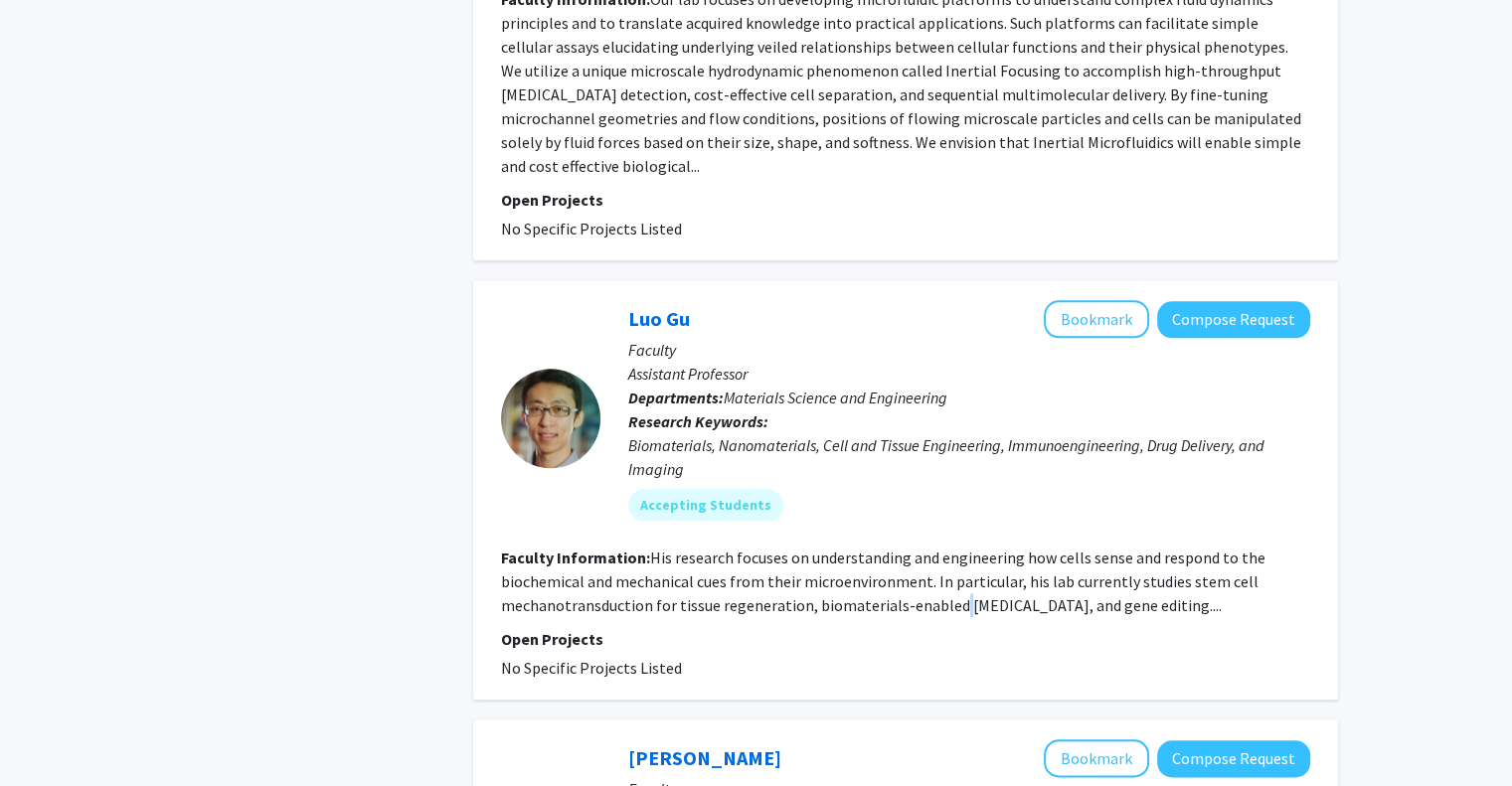 click on "His research focuses on understanding and engineering how cells sense and respond to the biochemical and mechanical cues from their microenvironment. In particular, his lab currently studies stem cell mechanotransduction for tissue regeneration, biomaterials-enabled [MEDICAL_DATA], and gene editing...." 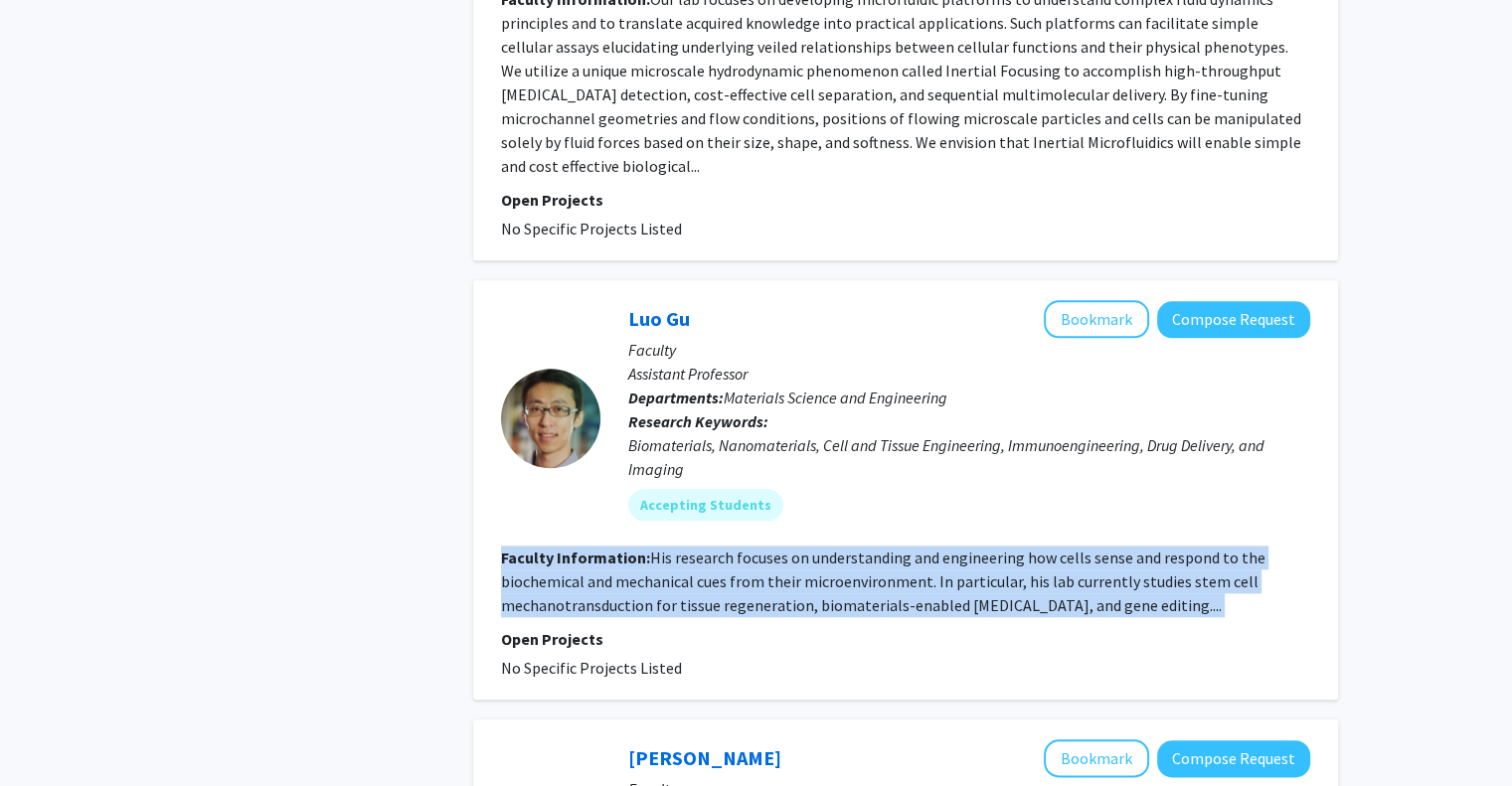 click on "His research focuses on understanding and engineering how cells sense and respond to the biochemical and mechanical cues from their microenvironment. In particular, his lab currently studies stem cell mechanotransduction for tissue regeneration, biomaterials-enabled [MEDICAL_DATA], and gene editing...." 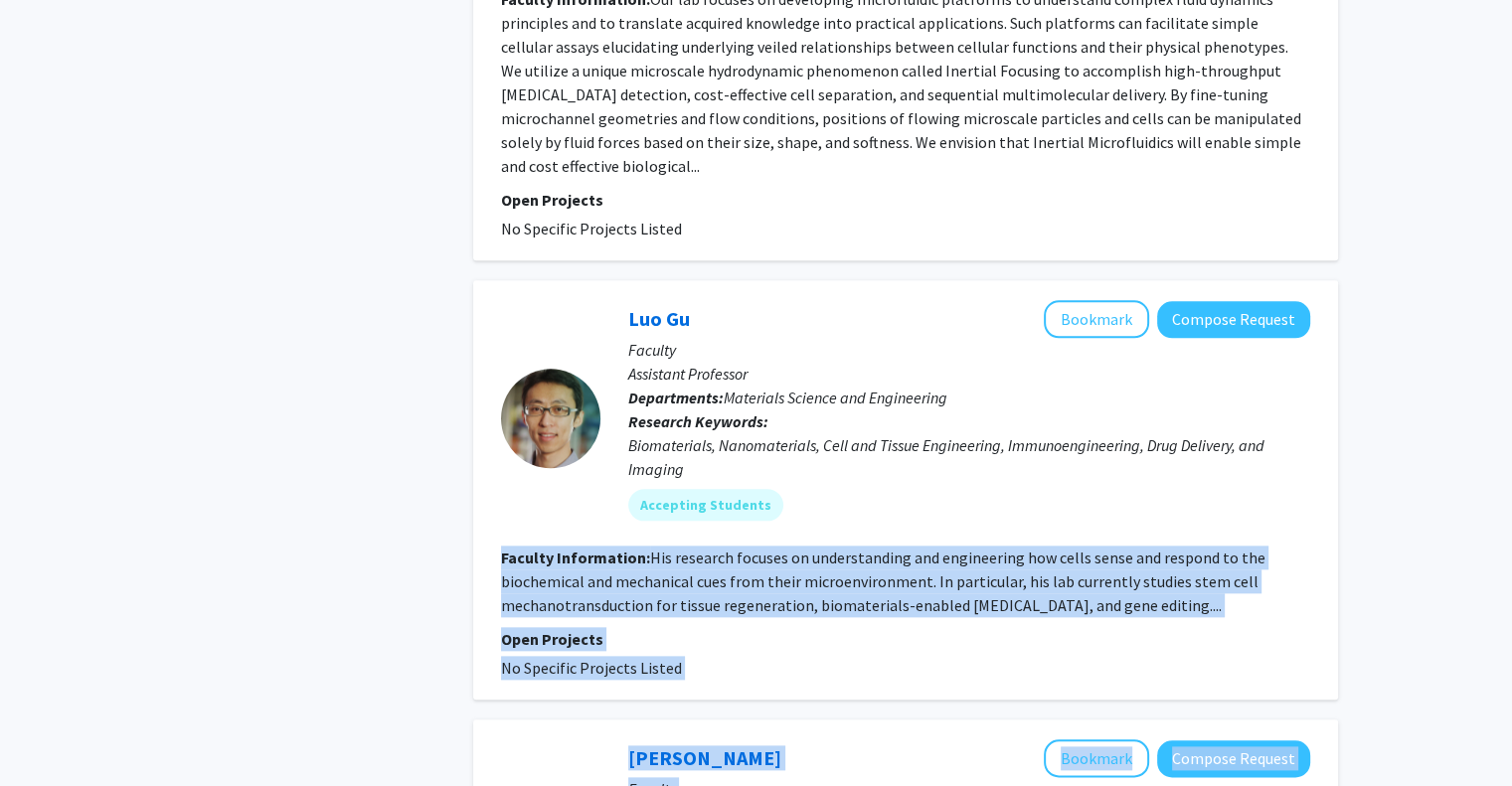 drag, startPoint x: 945, startPoint y: 486, endPoint x: 936, endPoint y: 595, distance: 109.37093 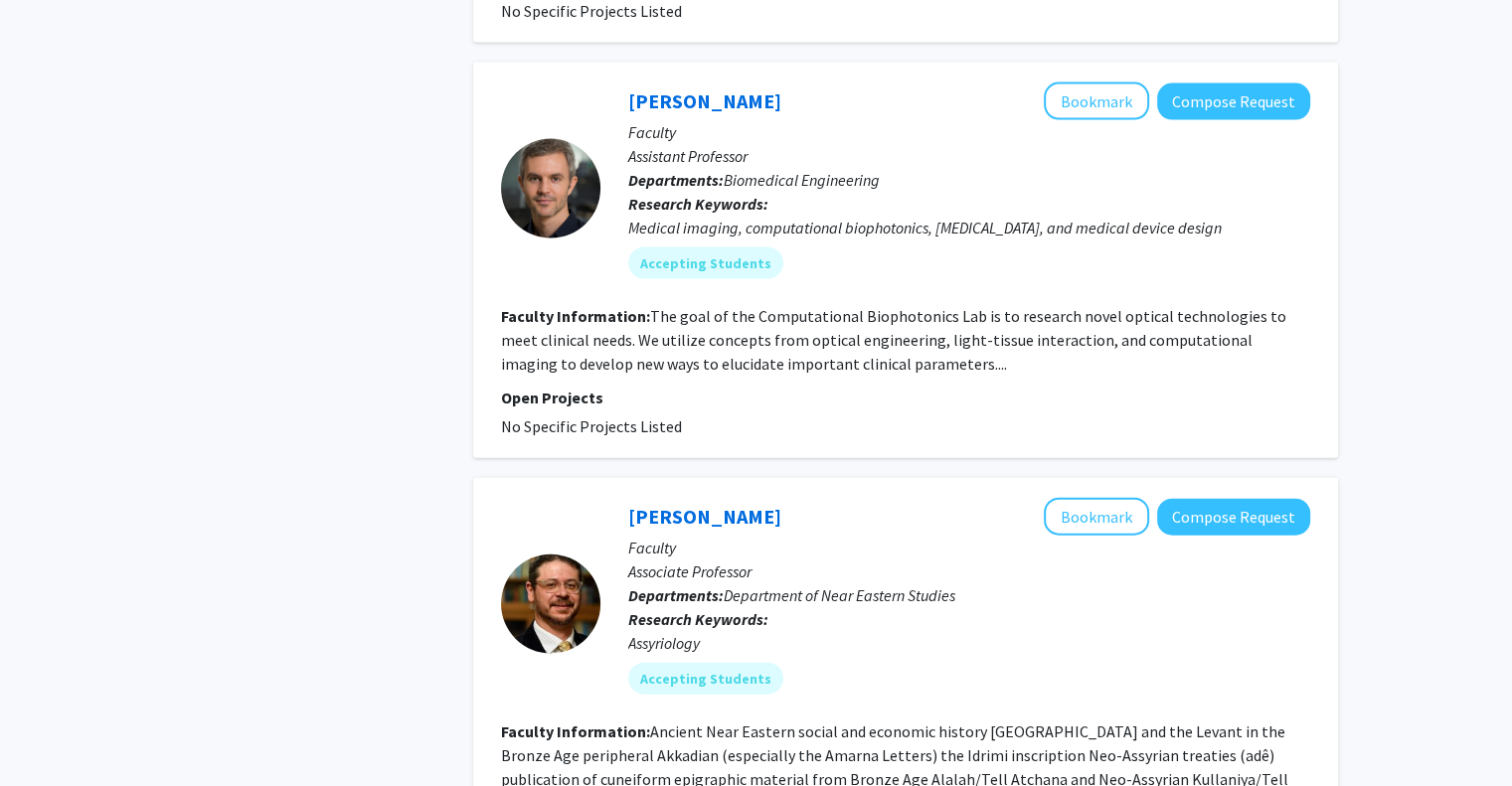 scroll, scrollTop: 4392, scrollLeft: 0, axis: vertical 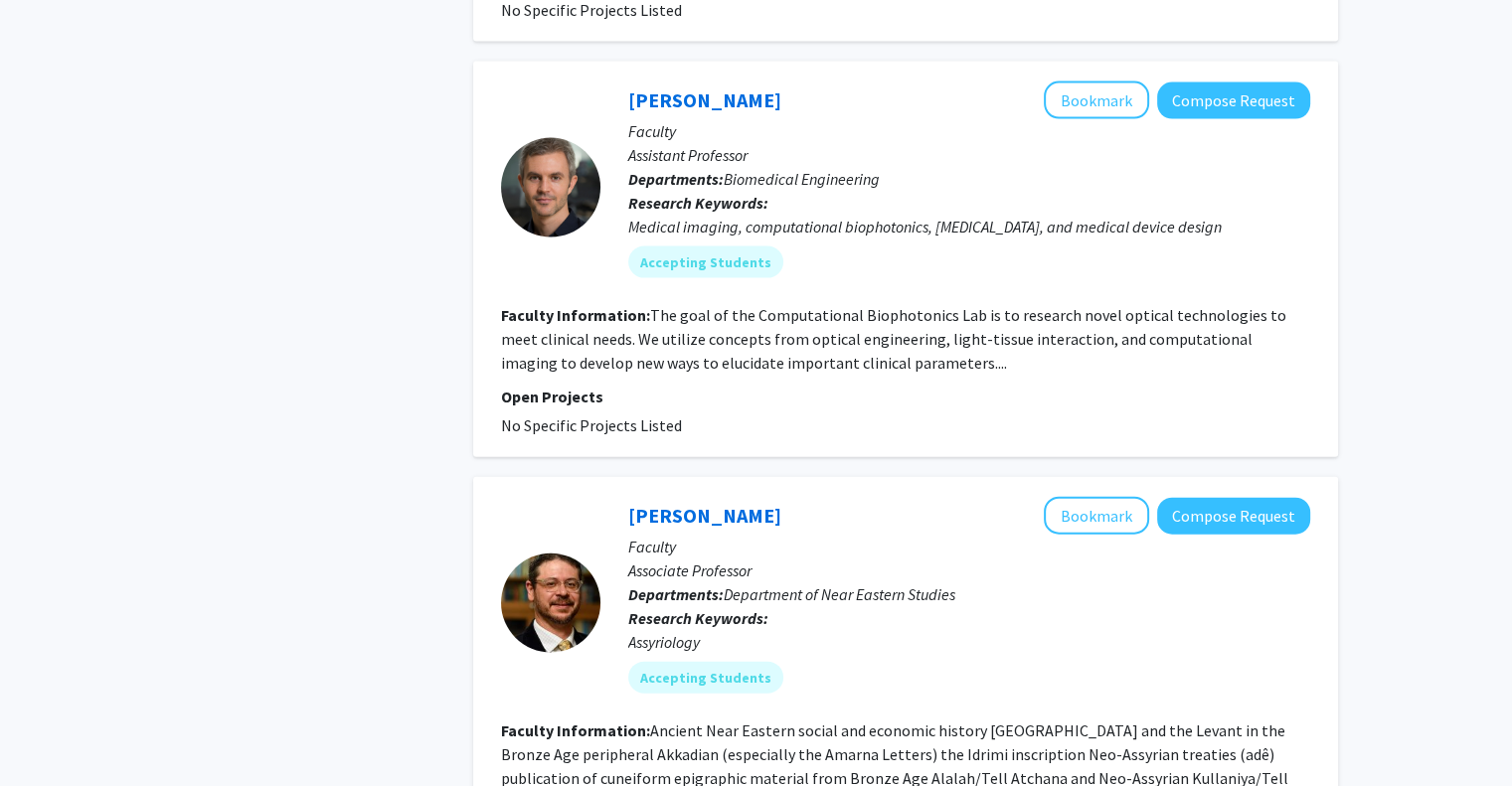 click on "10" 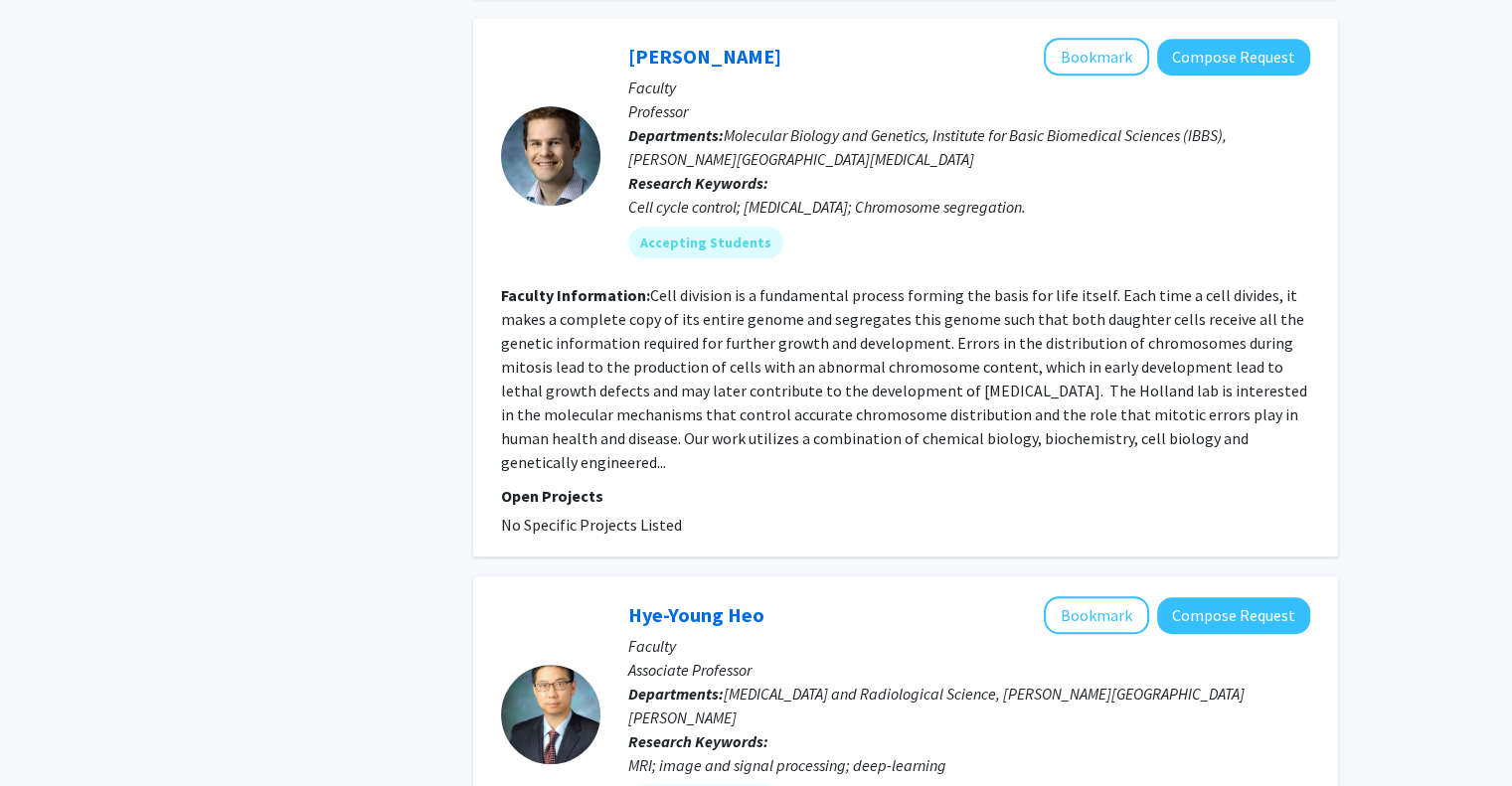 scroll, scrollTop: 1194, scrollLeft: 0, axis: vertical 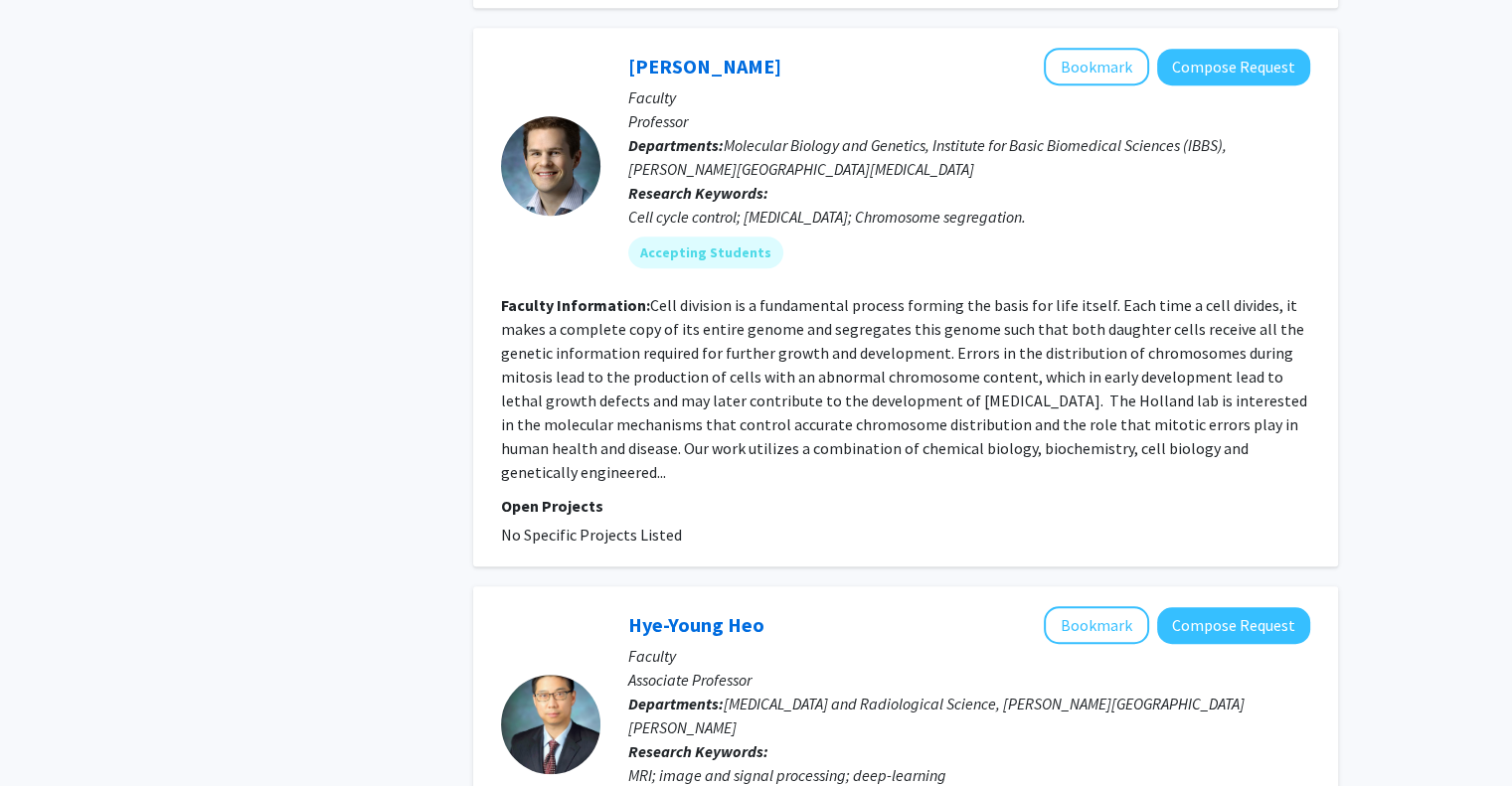 click on "Cell division is a fundamental process forming the basis for life itself. Each time a cell divides, it makes a complete copy of its entire genome and segregates this genome such that both daughter cells receive all the genetic information required for further growth and development. Errors in the distribution of chromosomes during mitosis lead to the production of cells with an abnormal chromosome content, which in early development lead to lethal growth defects and may later contribute to the development of [MEDICAL_DATA].    The Holland lab is interested in the molecular mechanisms that control accurate chromosome distribution and the role that mitotic errors play in human health and disease. Our work utilizes a combination of chemical biology, biochemistry, cell biology and genetically engineered..." 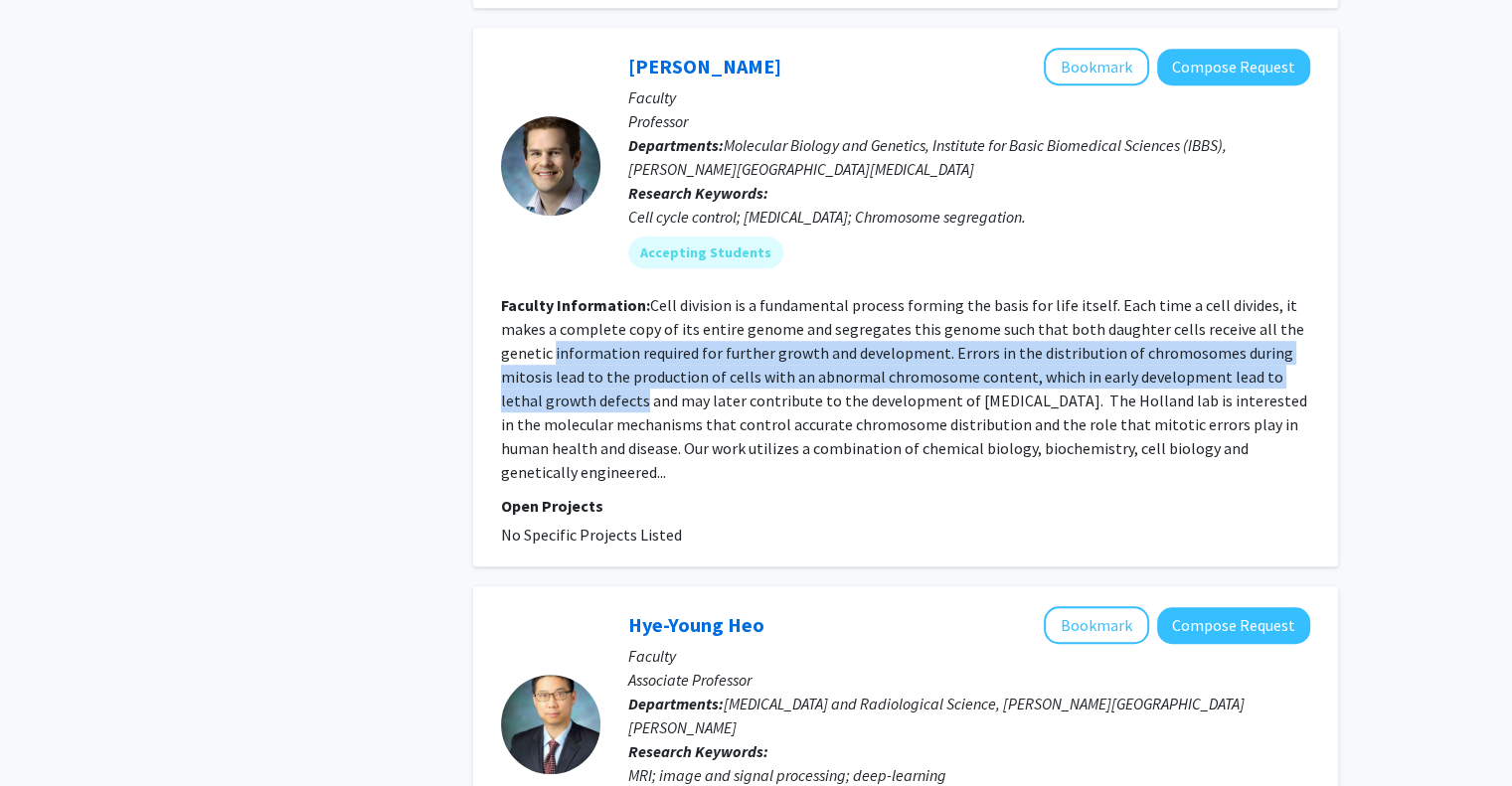 drag, startPoint x: 595, startPoint y: 319, endPoint x: 593, endPoint y: 365, distance: 46.043458 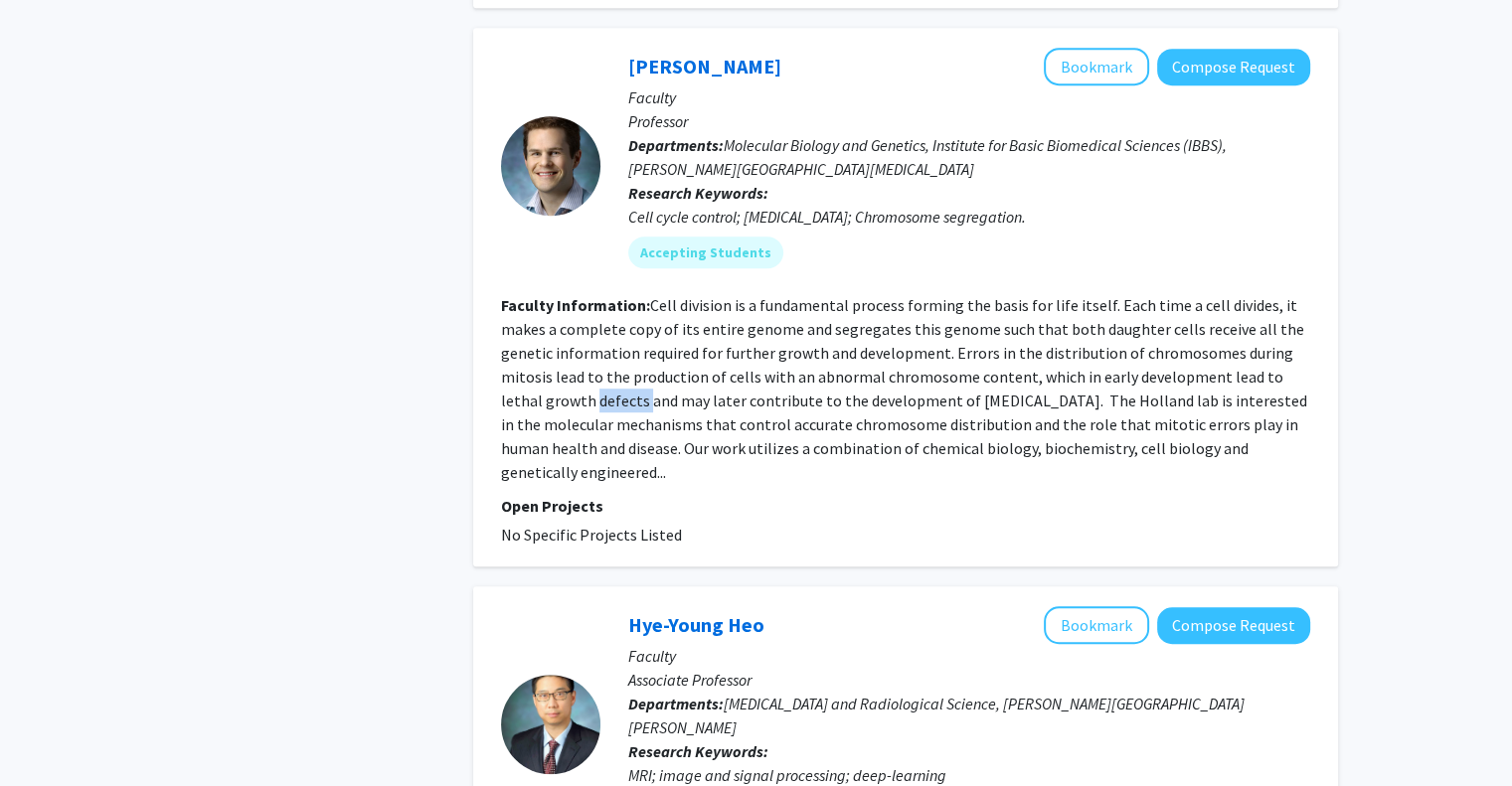 click on "Cell division is a fundamental process forming the basis for life itself. Each time a cell divides, it makes a complete copy of its entire genome and segregates this genome such that both daughter cells receive all the genetic information required for further growth and development. Errors in the distribution of chromosomes during mitosis lead to the production of cells with an abnormal chromosome content, which in early development lead to lethal growth defects and may later contribute to the development of [MEDICAL_DATA].    The Holland lab is interested in the molecular mechanisms that control accurate chromosome distribution and the role that mitotic errors play in human health and disease. Our work utilizes a combination of chemical biology, biochemistry, cell biology and genetically engineered..." 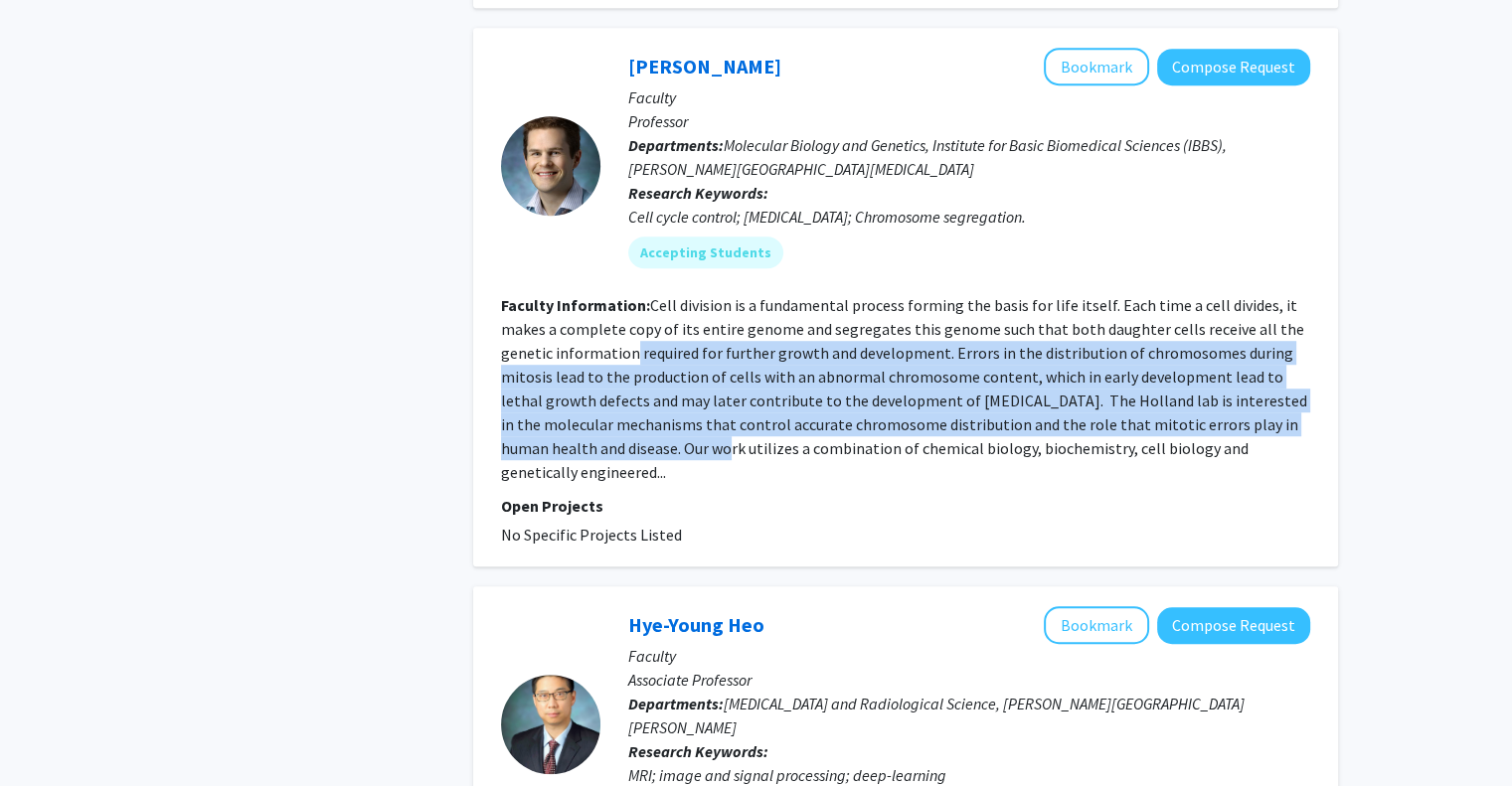 drag, startPoint x: 629, startPoint y: 329, endPoint x: 646, endPoint y: 424, distance: 96.50907 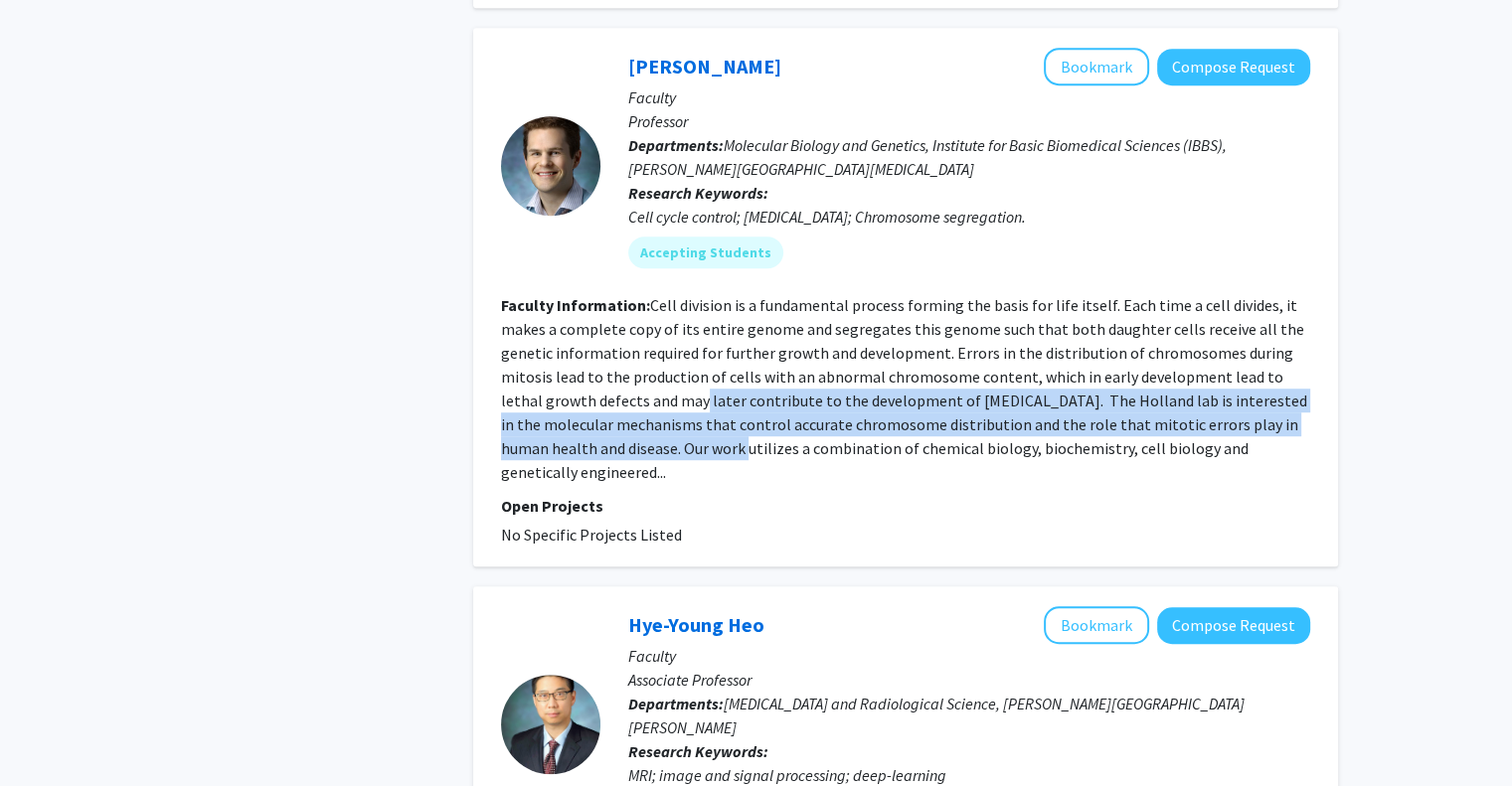 drag, startPoint x: 646, startPoint y: 424, endPoint x: 660, endPoint y: 351, distance: 74.33034 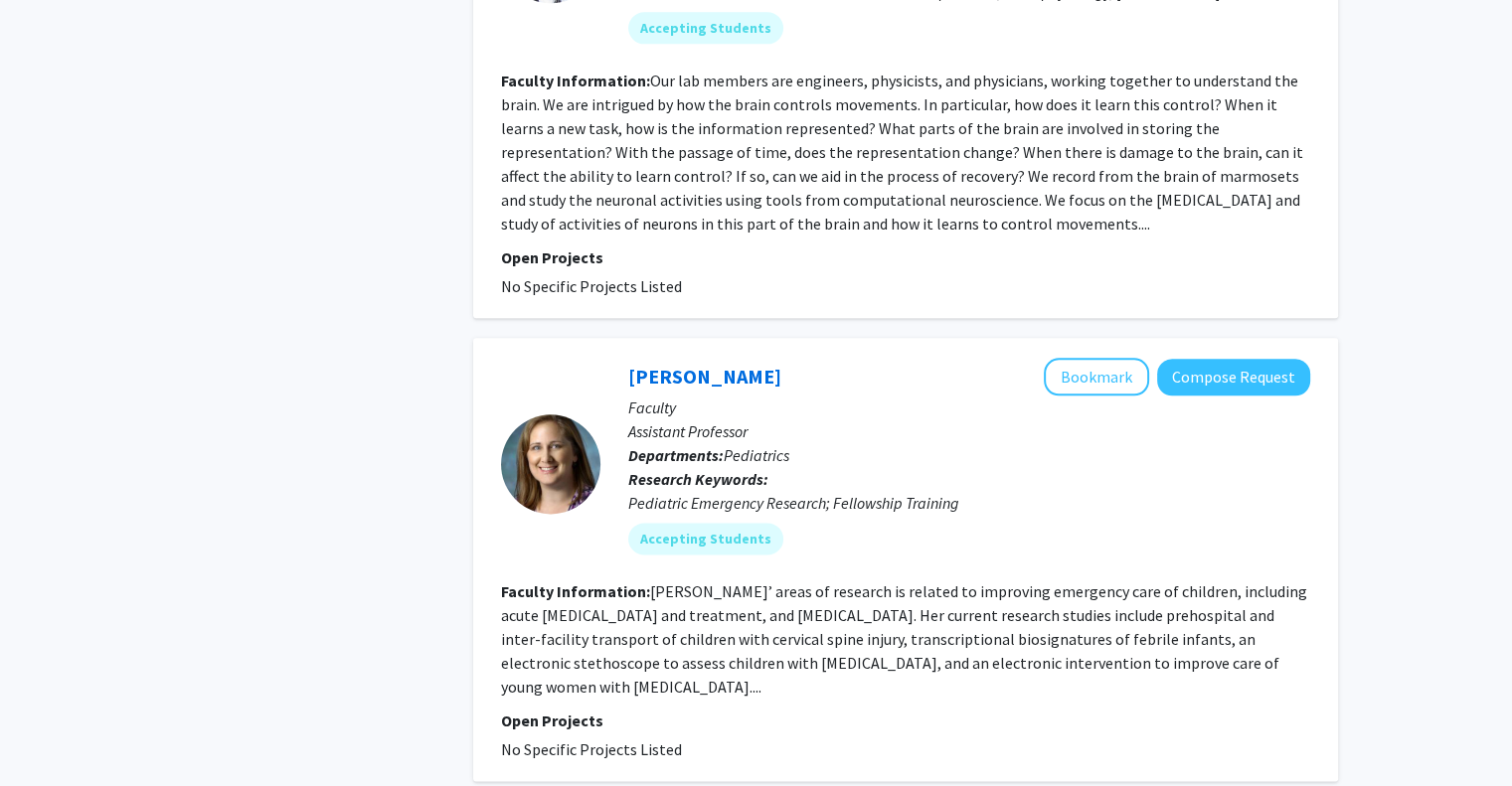 scroll, scrollTop: 2416, scrollLeft: 0, axis: vertical 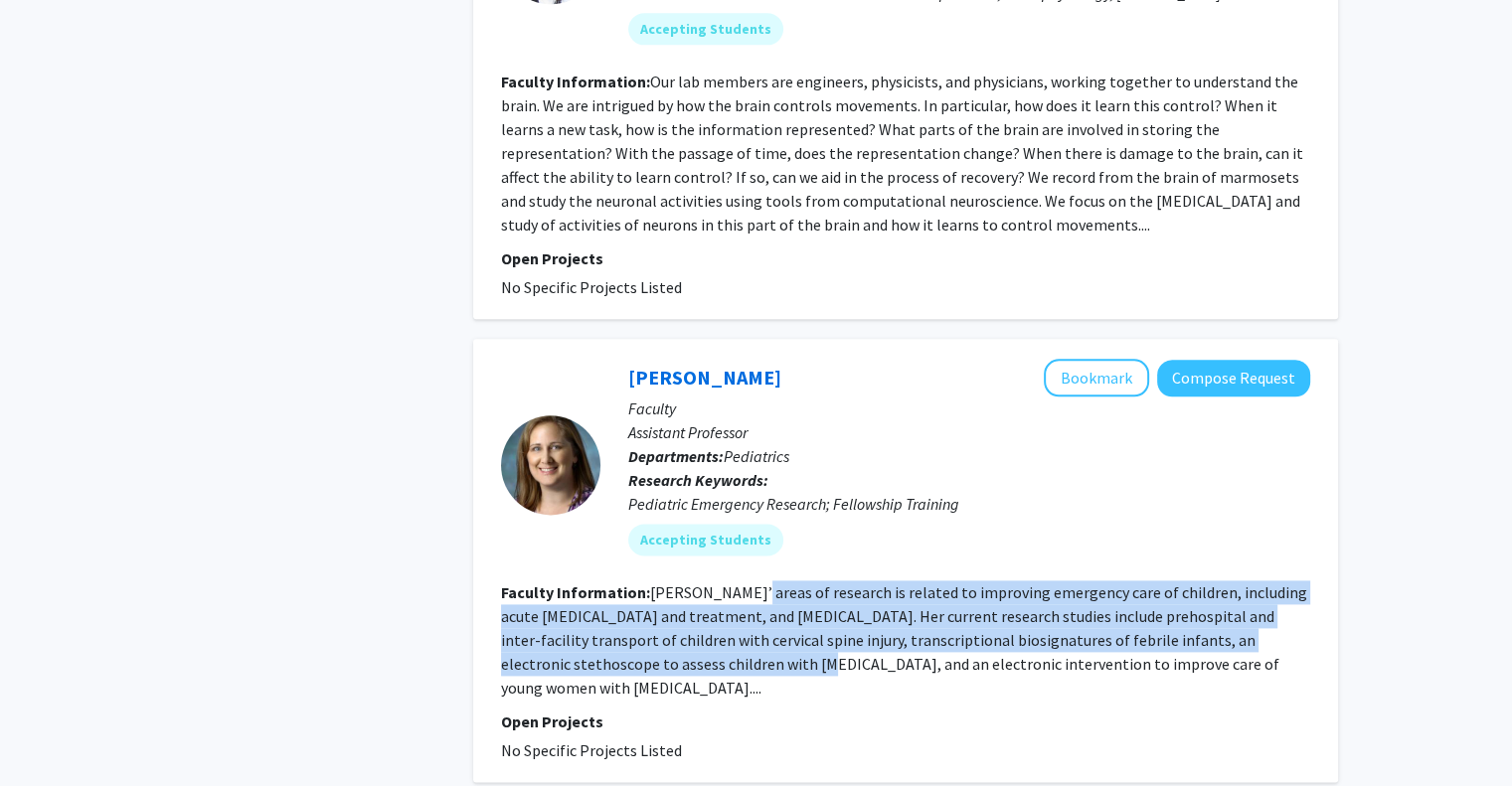 drag, startPoint x: 738, startPoint y: 520, endPoint x: 731, endPoint y: 577, distance: 57.428216 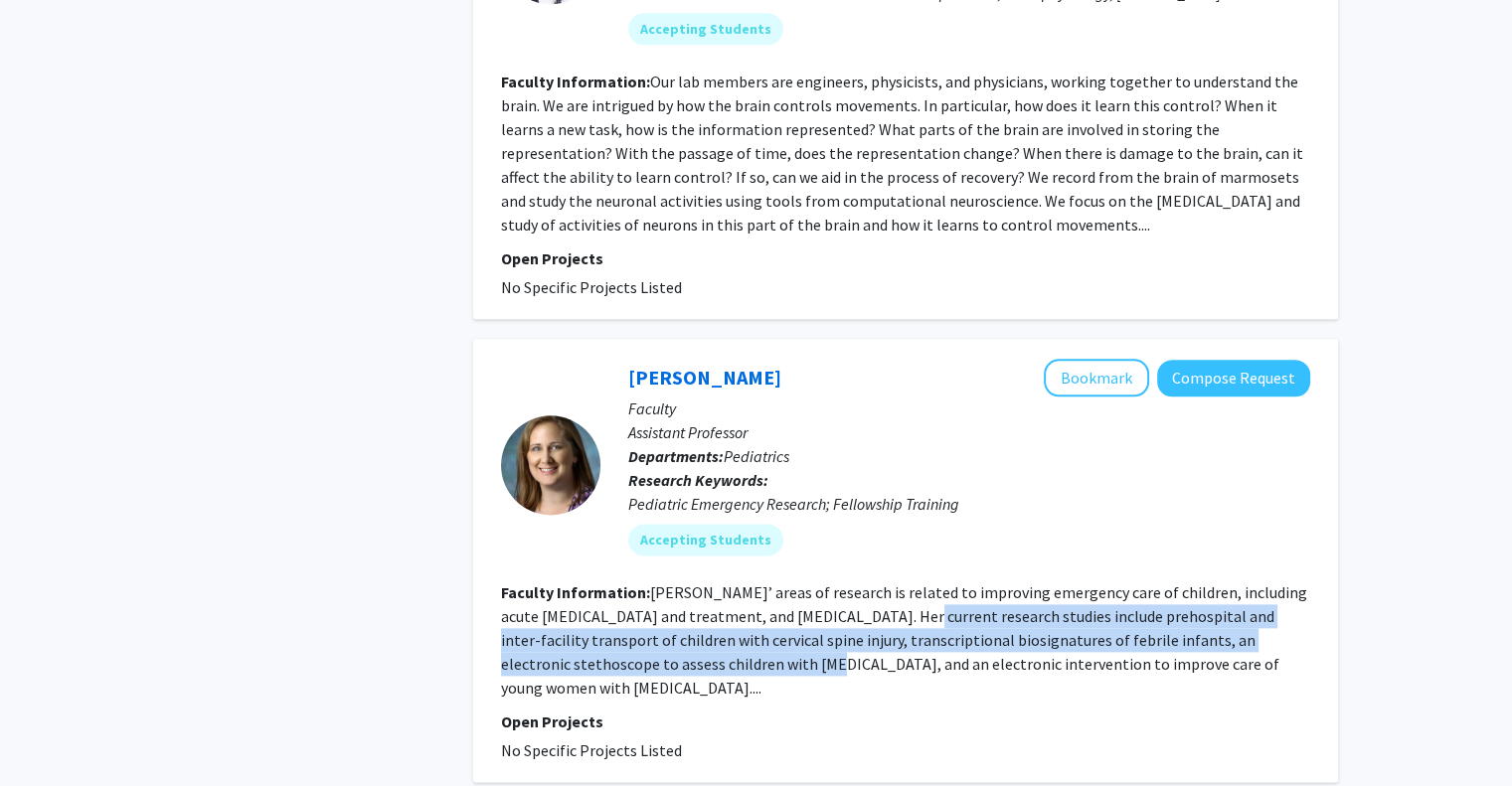 drag, startPoint x: 731, startPoint y: 577, endPoint x: 905, endPoint y: 534, distance: 179.23448 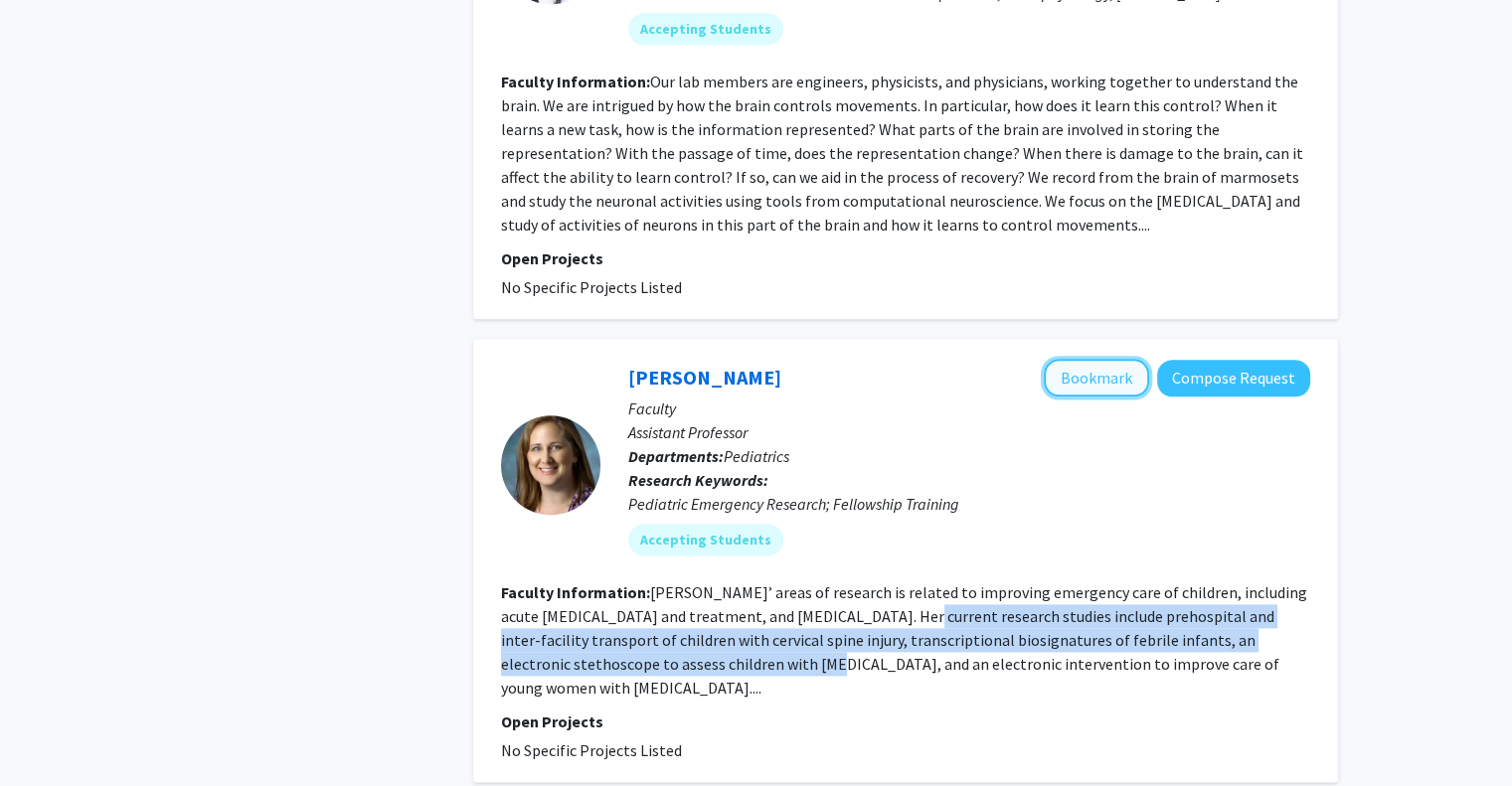 click on "Bookmark" 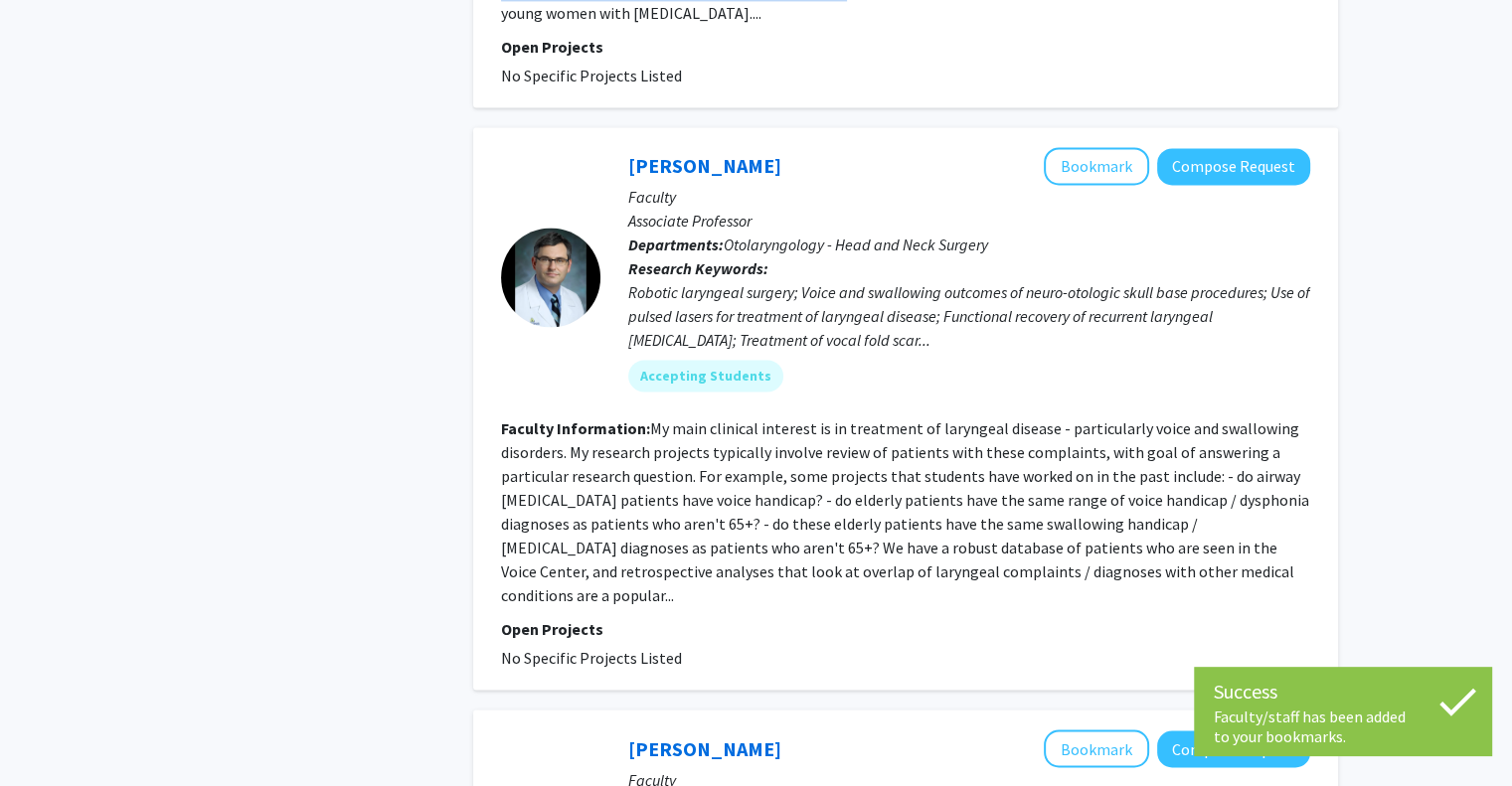 scroll, scrollTop: 3088, scrollLeft: 0, axis: vertical 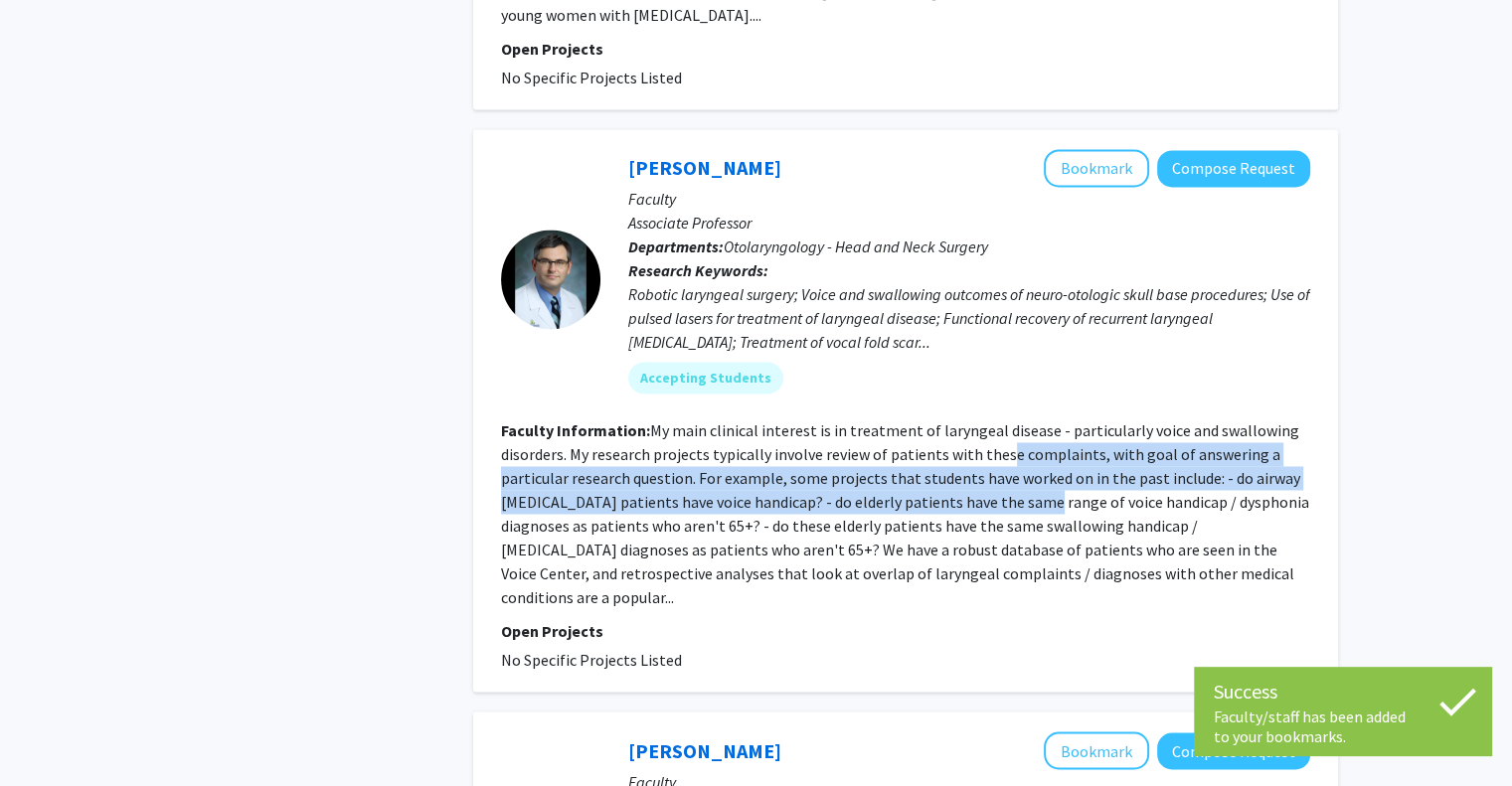 drag, startPoint x: 1030, startPoint y: 427, endPoint x: 1000, endPoint y: 388, distance: 49 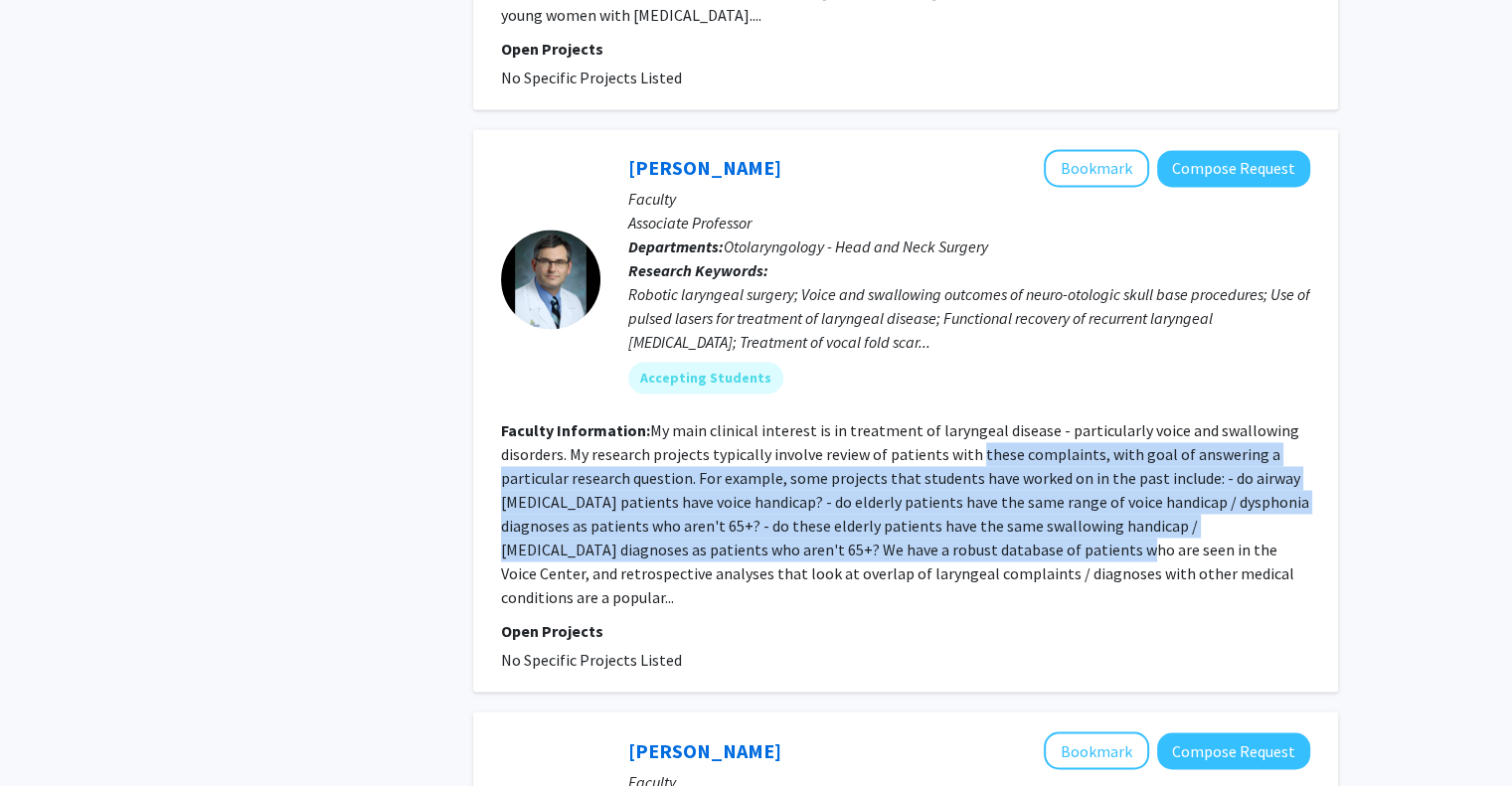 drag, startPoint x: 1000, startPoint y: 388, endPoint x: 981, endPoint y: 472, distance: 86.12201 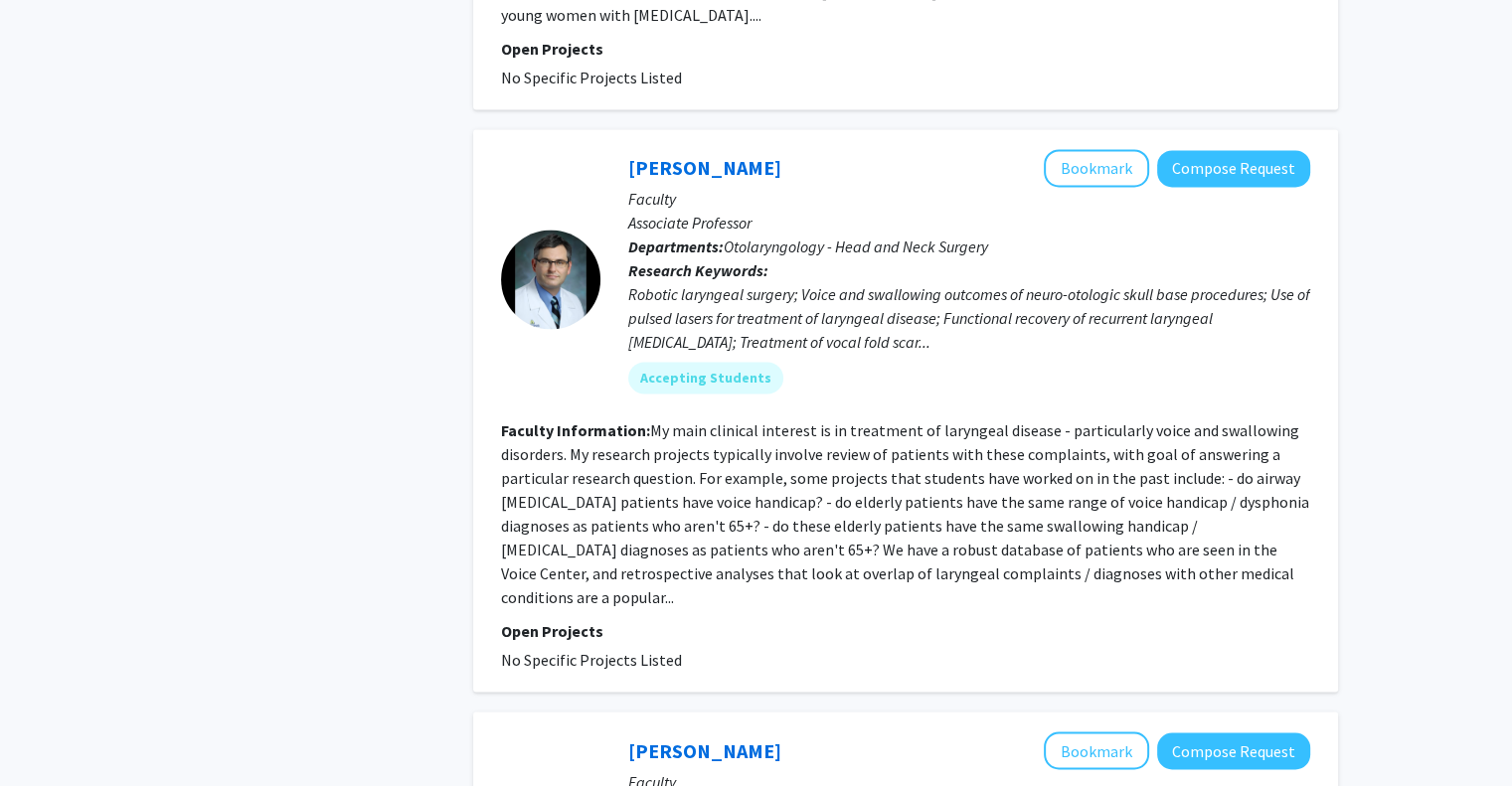 click on "Open Projects" 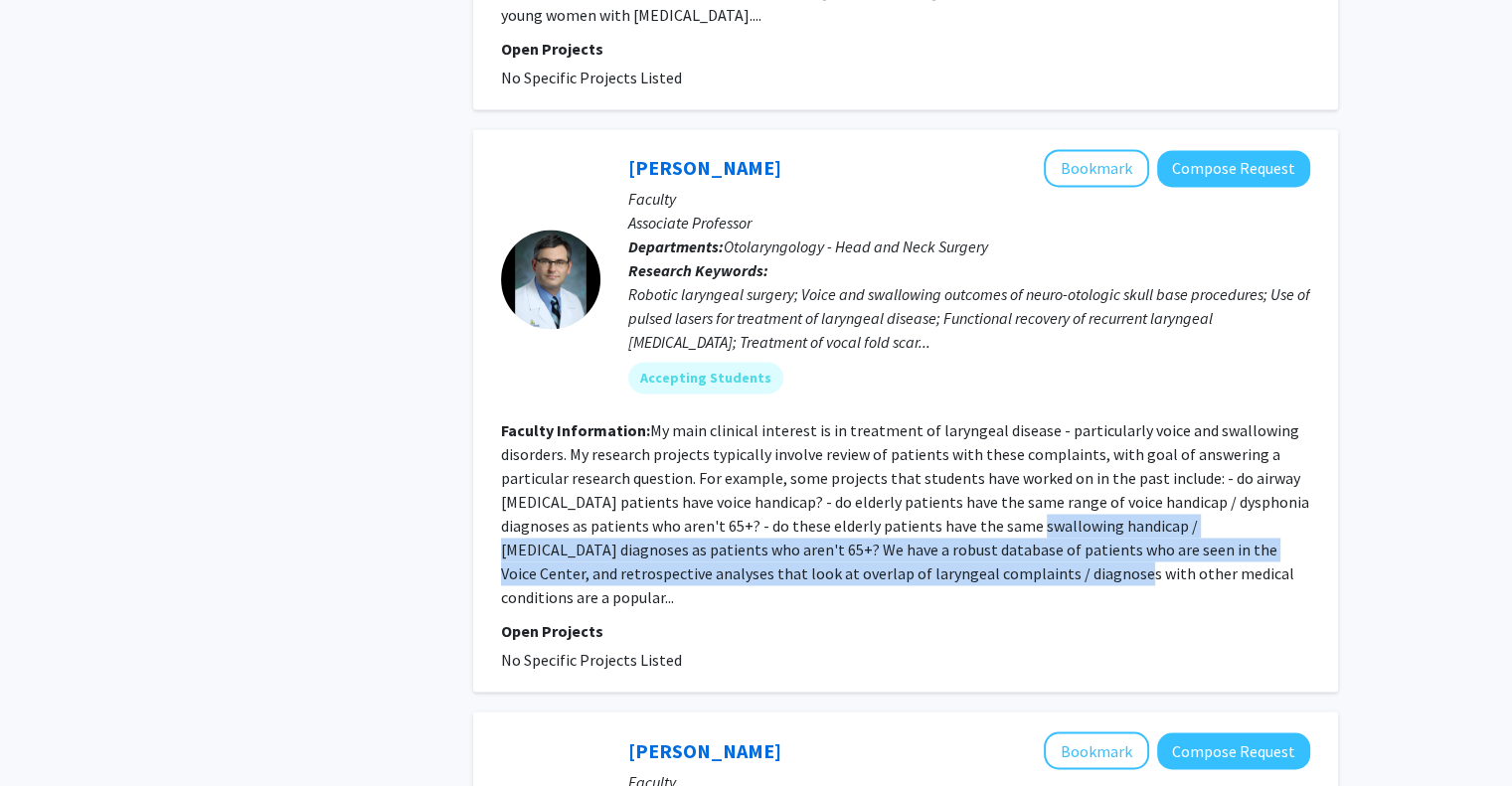 drag, startPoint x: 990, startPoint y: 500, endPoint x: 1002, endPoint y: 439, distance: 62.169124 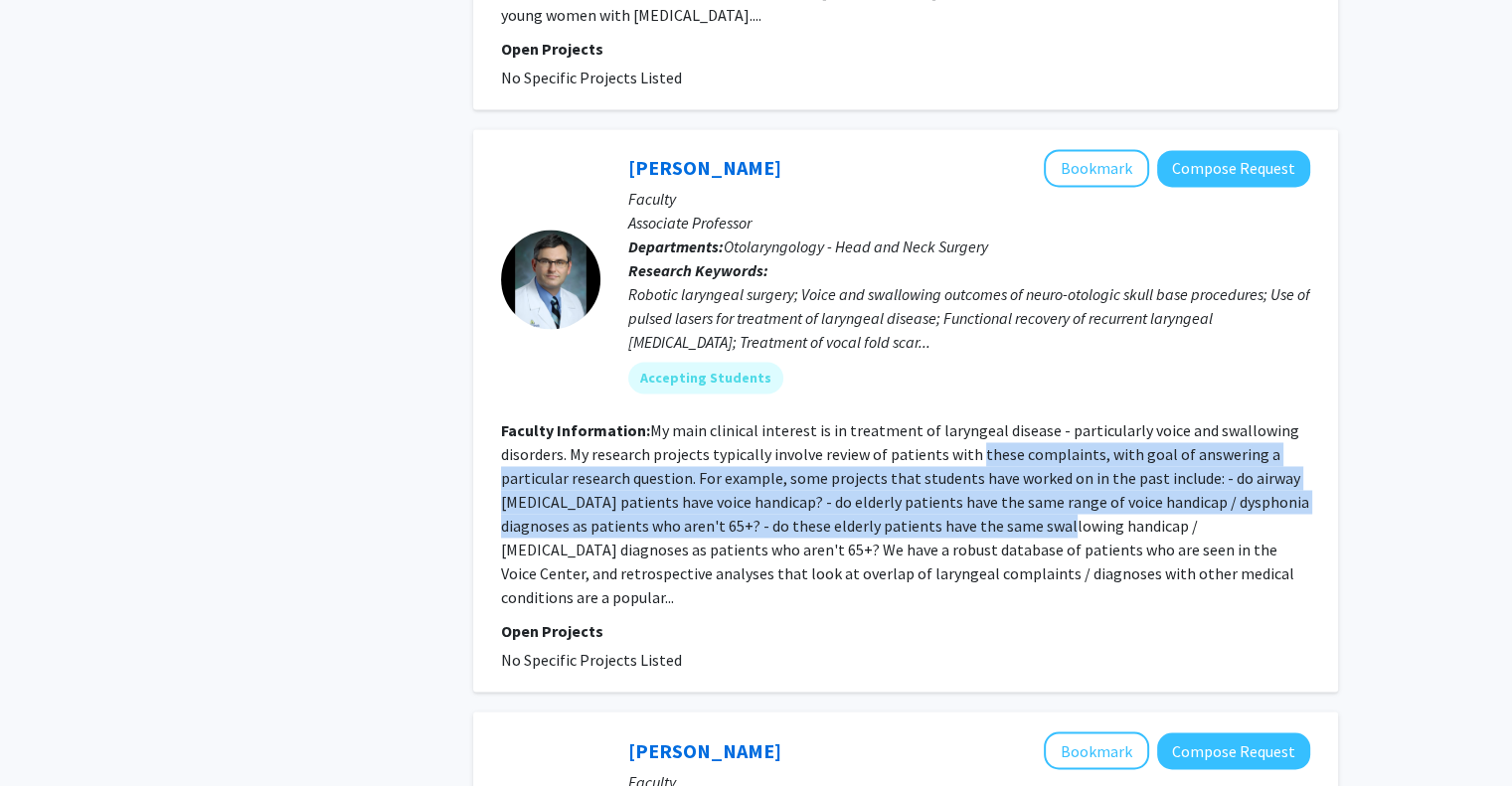 drag, startPoint x: 1002, startPoint y: 439, endPoint x: 1000, endPoint y: 373, distance: 66.0303 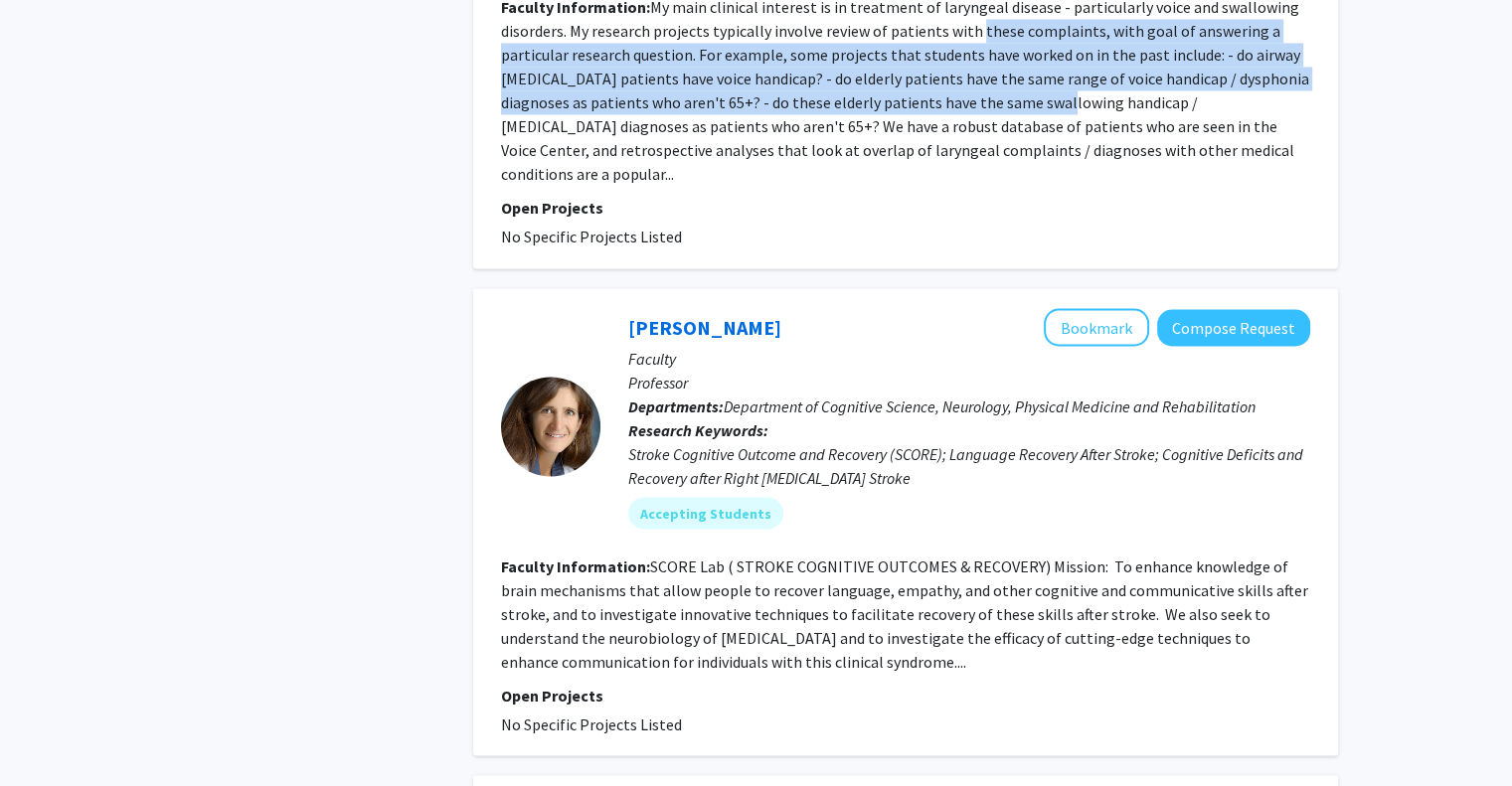 scroll, scrollTop: 3510, scrollLeft: 0, axis: vertical 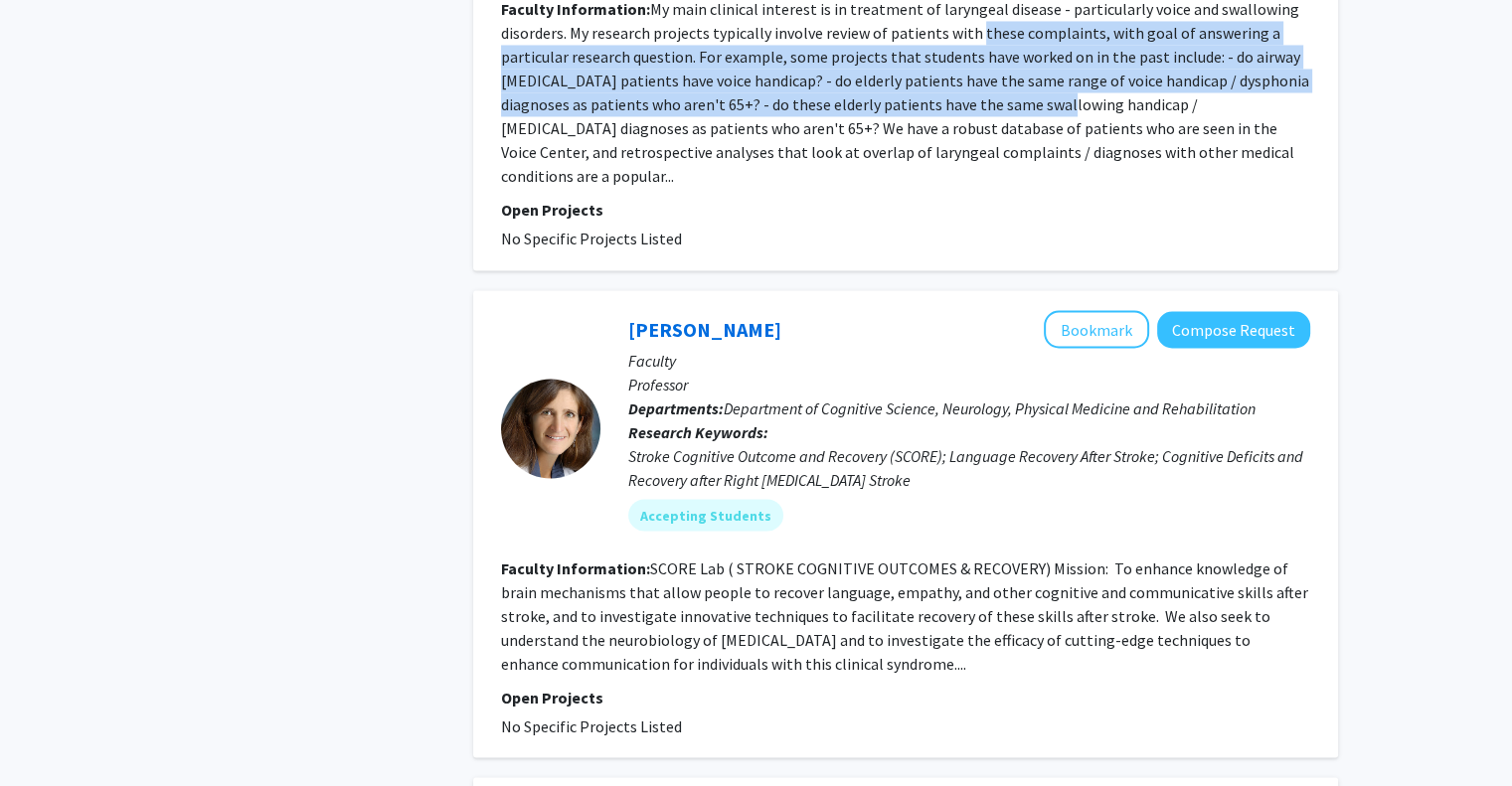 drag, startPoint x: 915, startPoint y: 556, endPoint x: 904, endPoint y: 505, distance: 52.17279 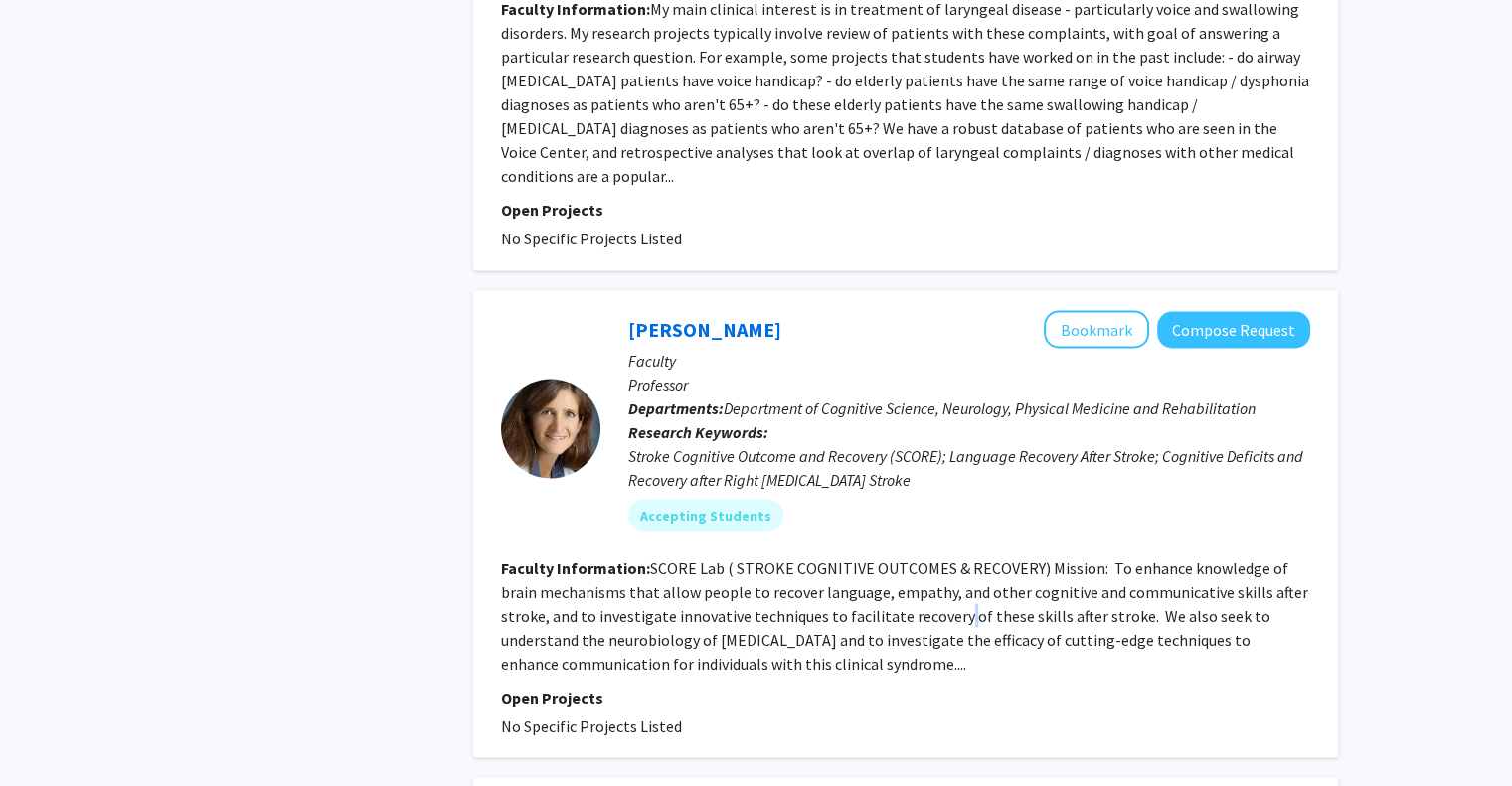 click on "SCORE Lab ( STROKE COGNITIVE OUTCOMES & RECOVERY)   Mission:   To enhance knowledge of brain mechanisms that allow people to recover language, empathy, and other cognitive and communicative skills after stroke, and to investigate innovative techniques to facilitate recovery of these skills after stroke.    We also seek to understand the neurobiology of [MEDICAL_DATA] and to investigate the efficacy of cutting-edge techniques to enhance communication for individuals with this clinical syndrome...." 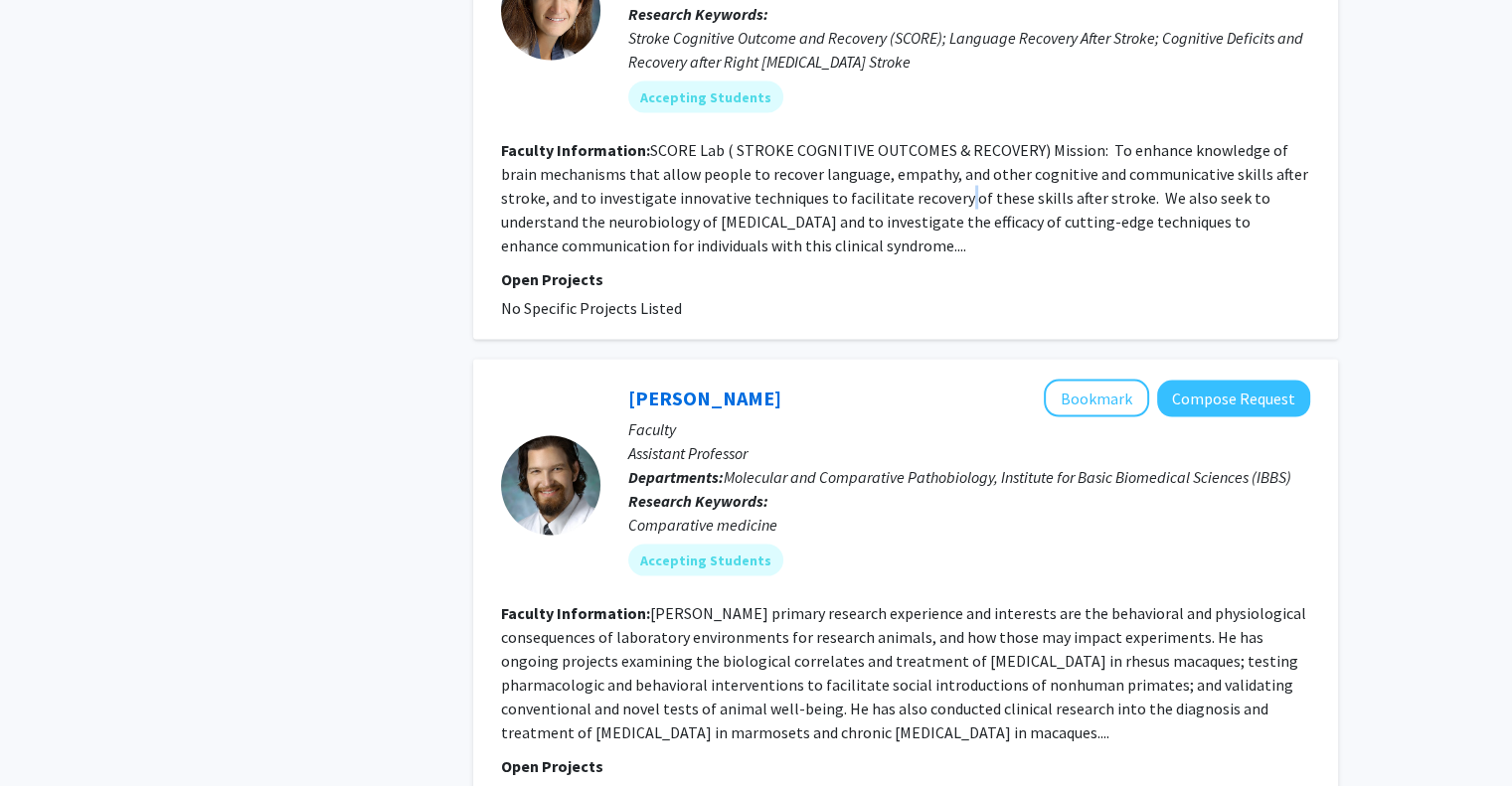 scroll, scrollTop: 3946, scrollLeft: 0, axis: vertical 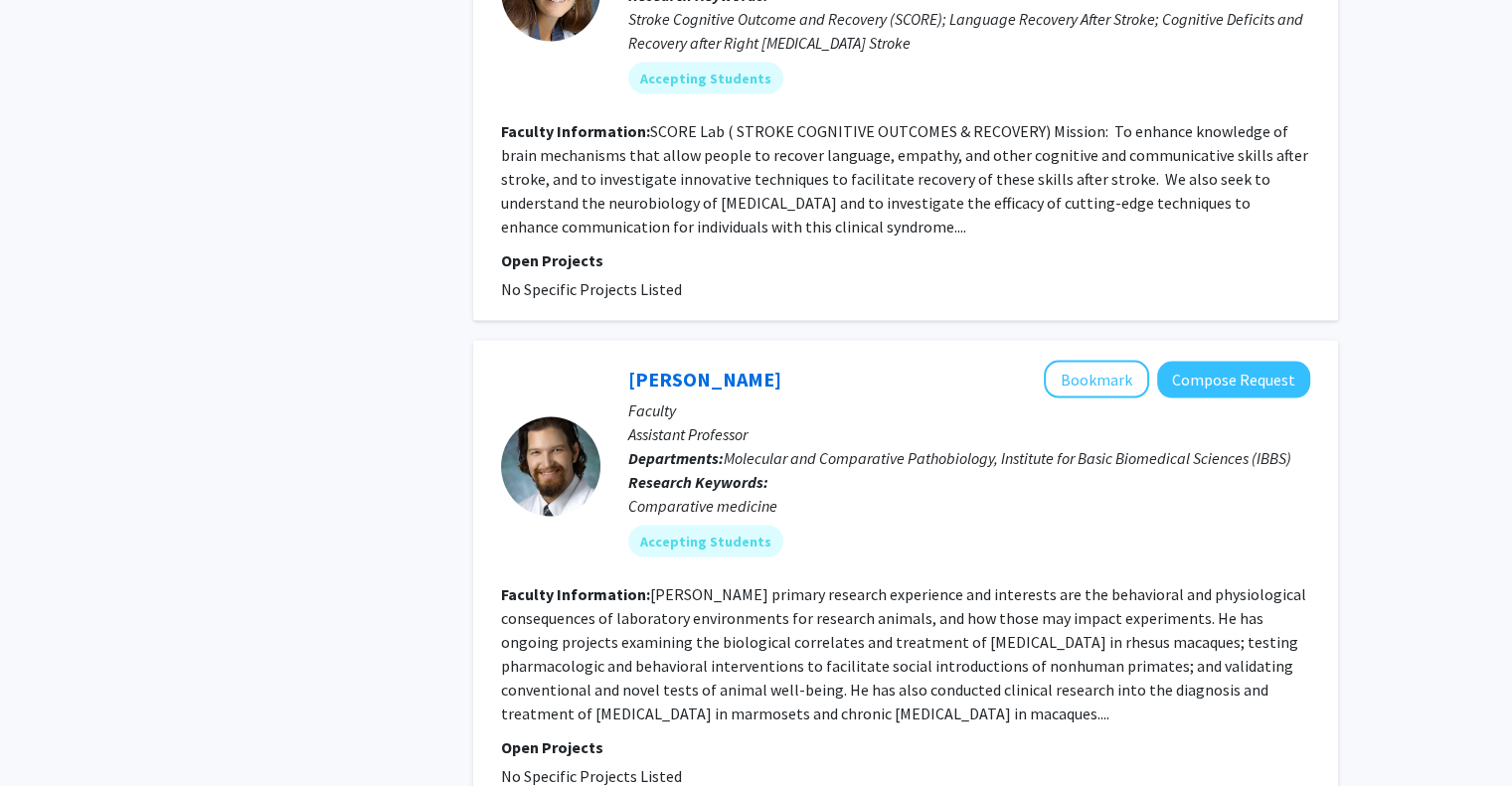 click on "[PERSON_NAME] primary research experience and interests are the behavioral and physiological consequences of laboratory environments for research animals, and how those may impact experiments.
He has ongoing projects examining the biological correlates and treatment of [MEDICAL_DATA] in rhesus macaques; testing pharmacologic and behavioral interventions to facilitate social introductions of nonhuman primates; and validating conventional and novel tests of animal well-being.
He has also conducted clinical research into the diagnosis and treatment of [MEDICAL_DATA] in marmosets and chronic [MEDICAL_DATA] in macaques...." 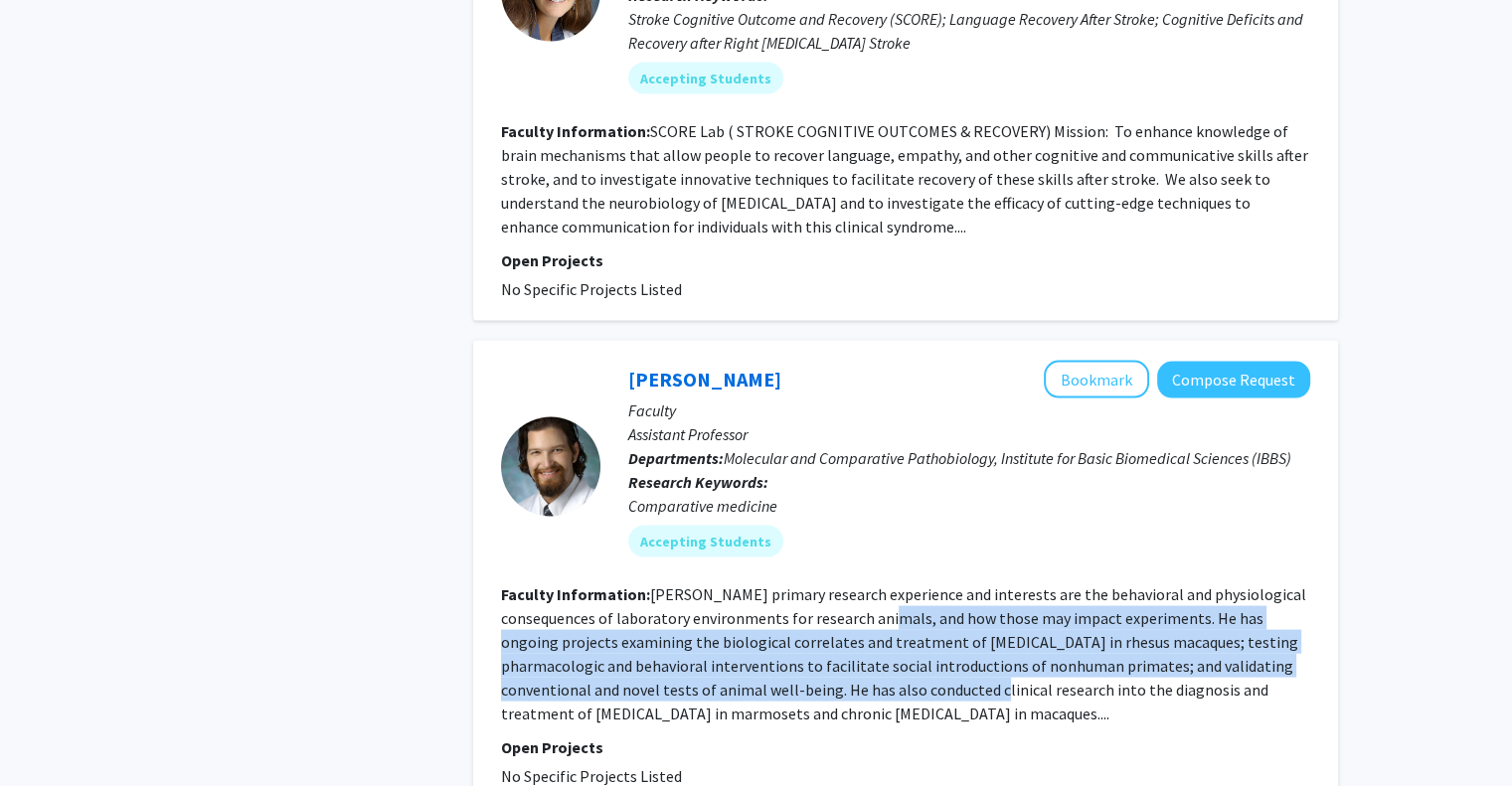 drag, startPoint x: 904, startPoint y: 505, endPoint x: 904, endPoint y: 599, distance: 94 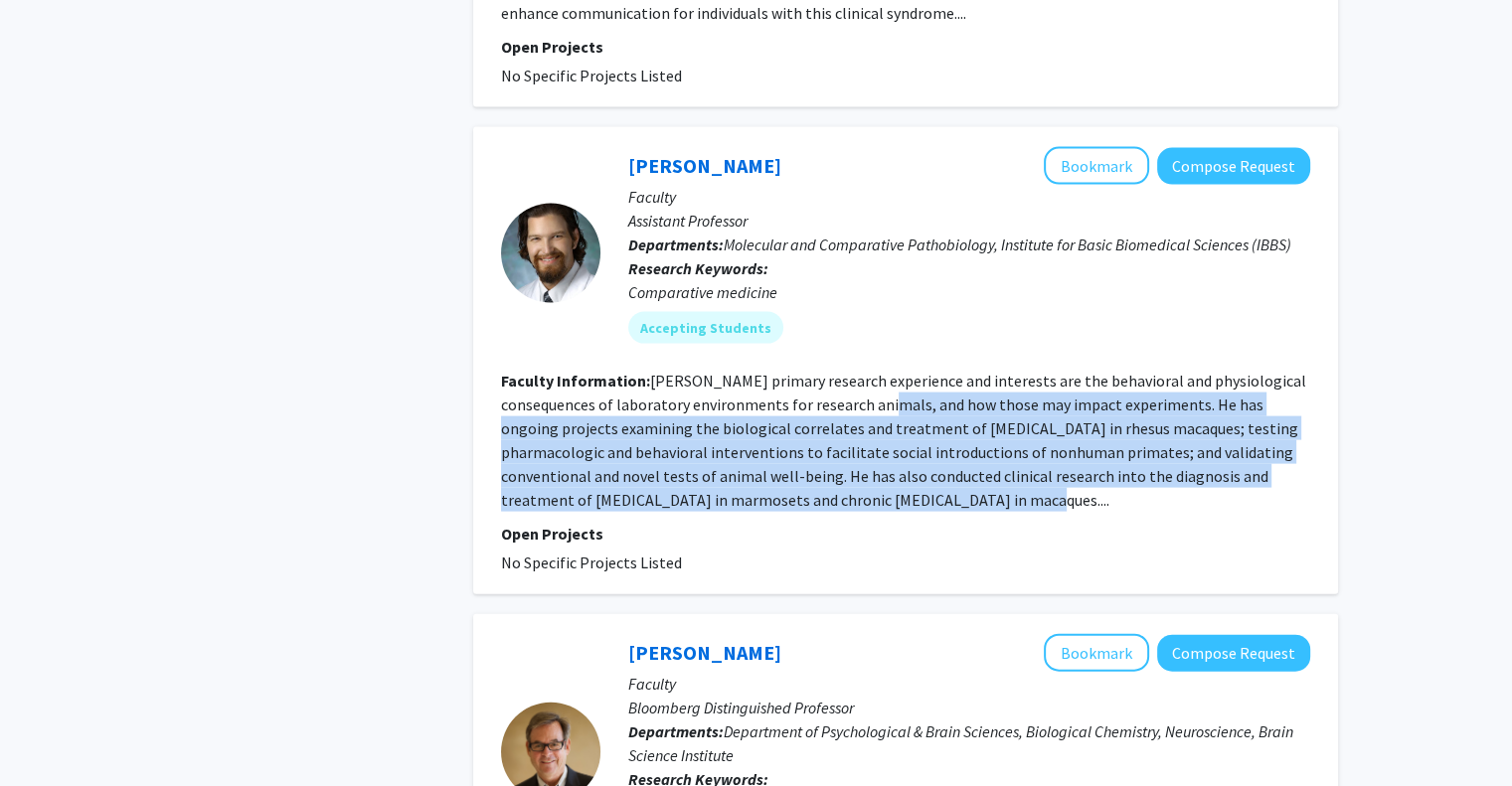 scroll, scrollTop: 4376, scrollLeft: 0, axis: vertical 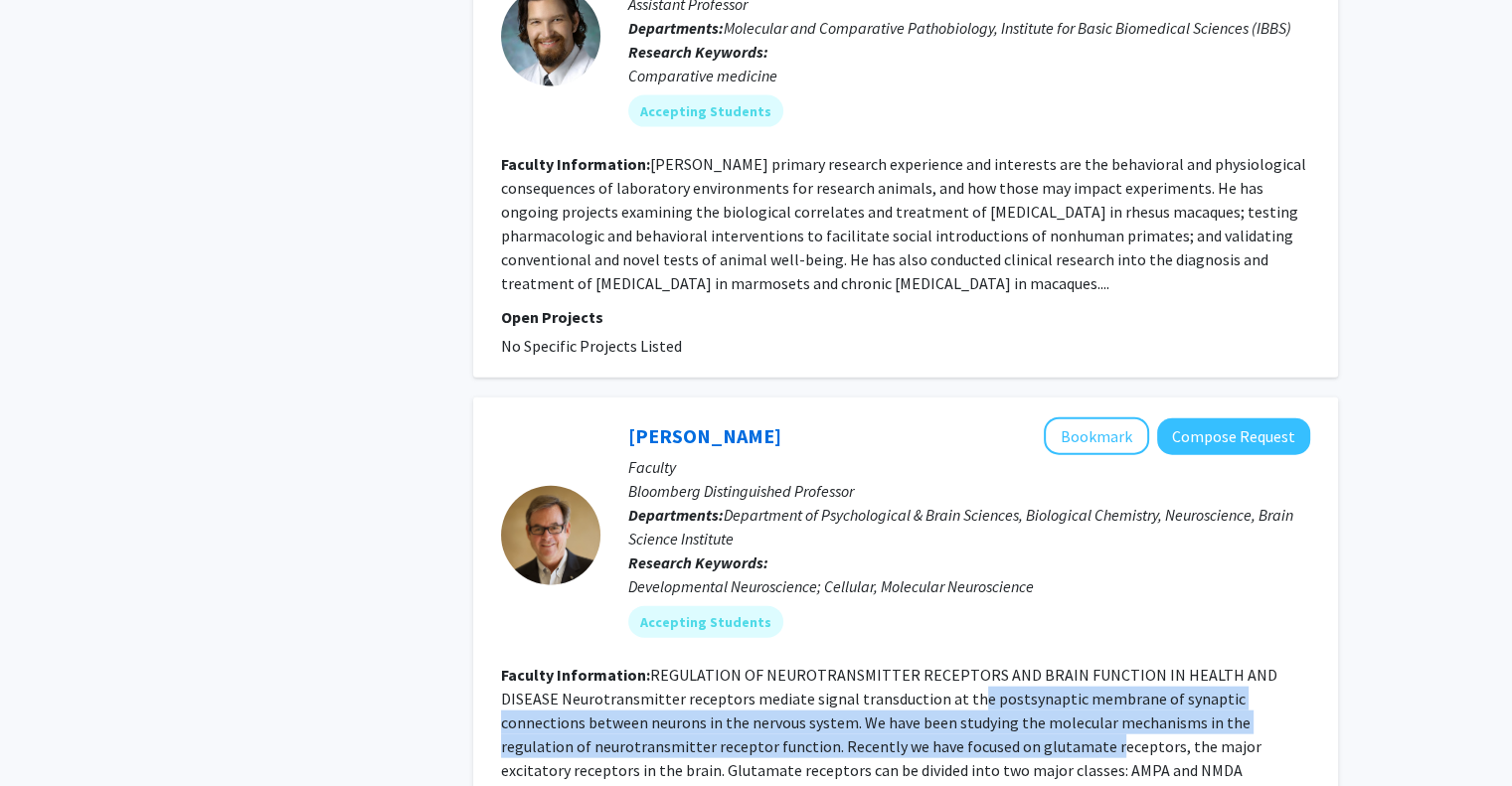 drag, startPoint x: 904, startPoint y: 599, endPoint x: 895, endPoint y: 643, distance: 44.911023 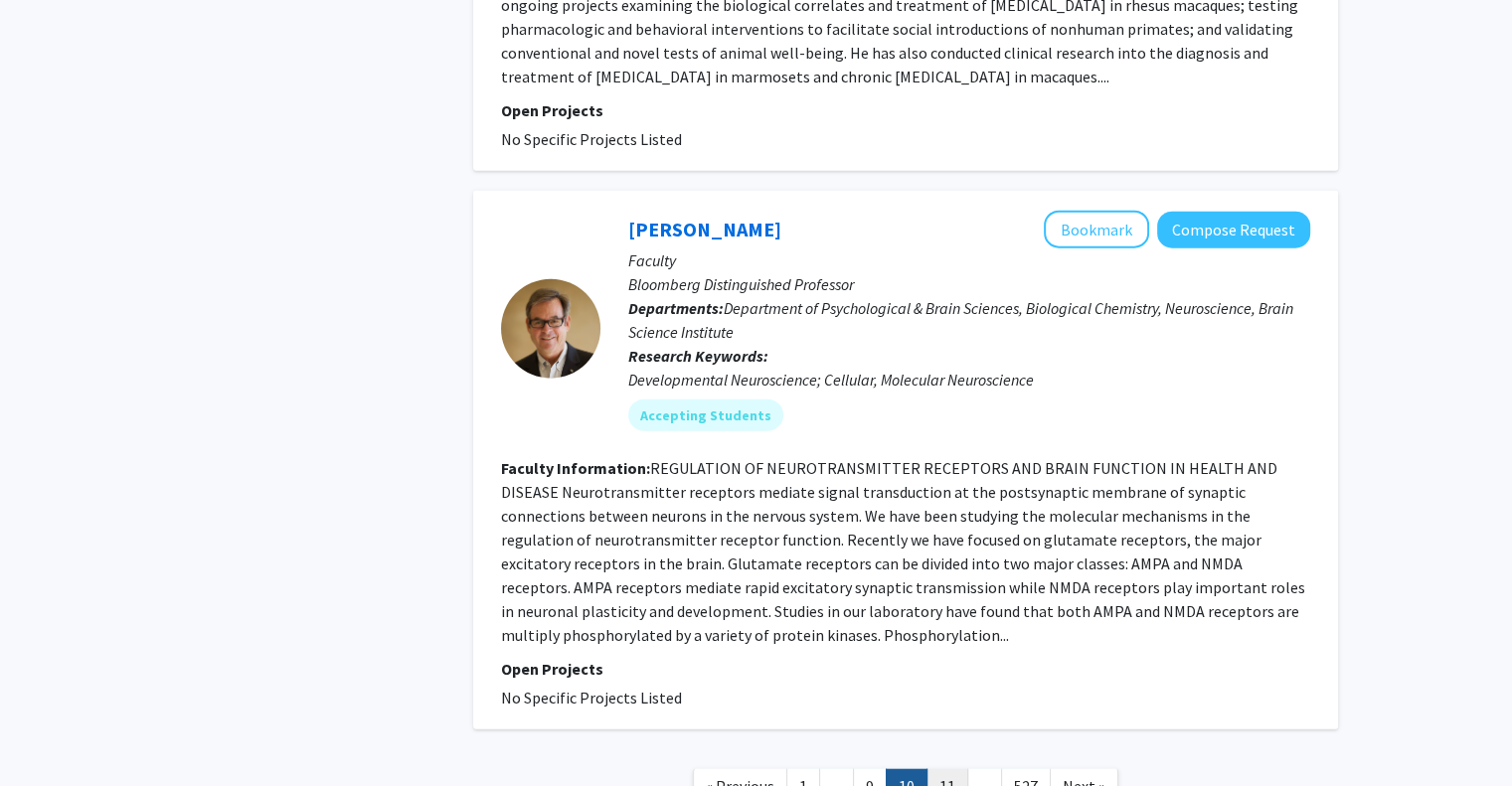 click on "11" 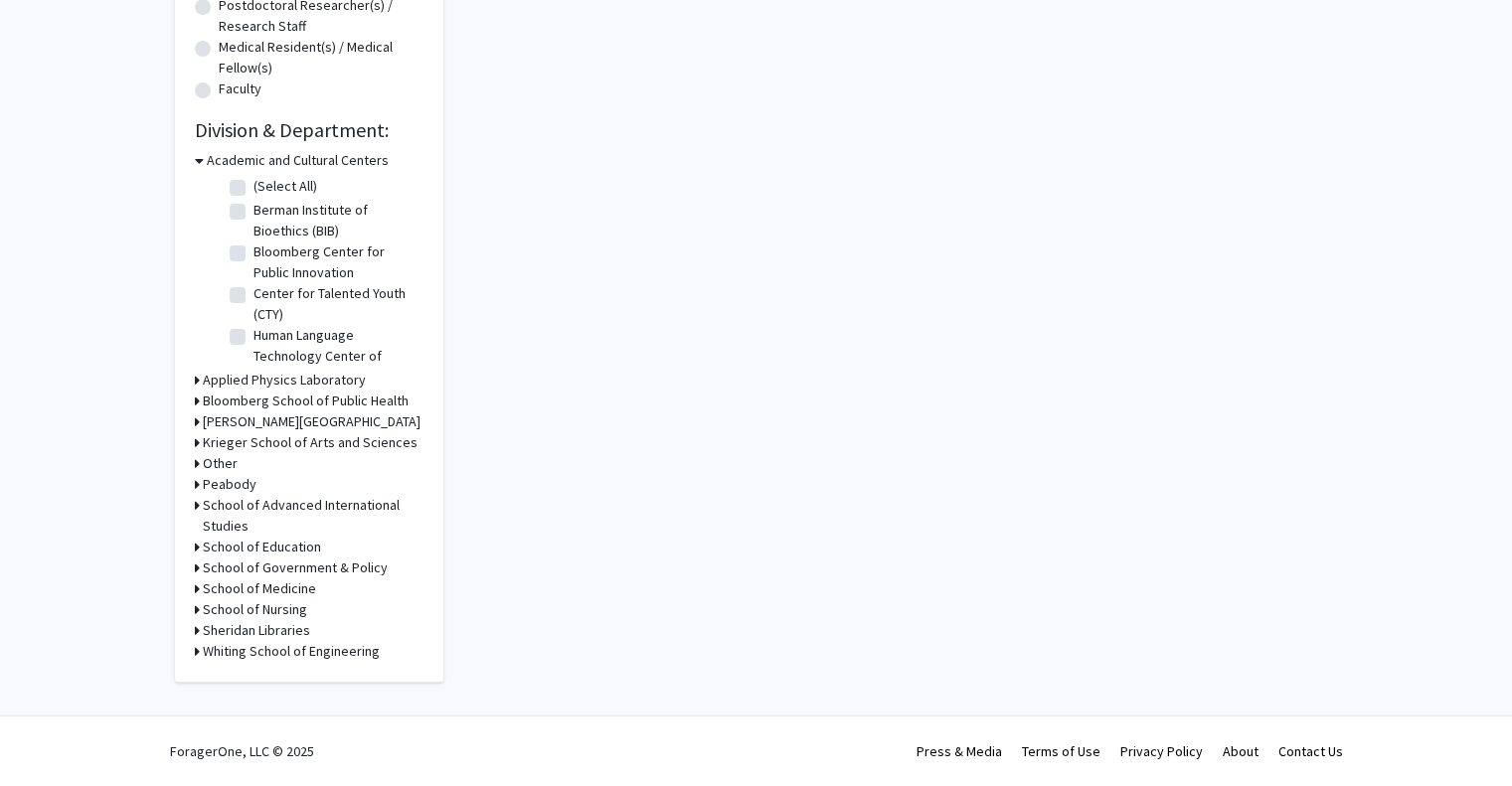 scroll, scrollTop: 0, scrollLeft: 0, axis: both 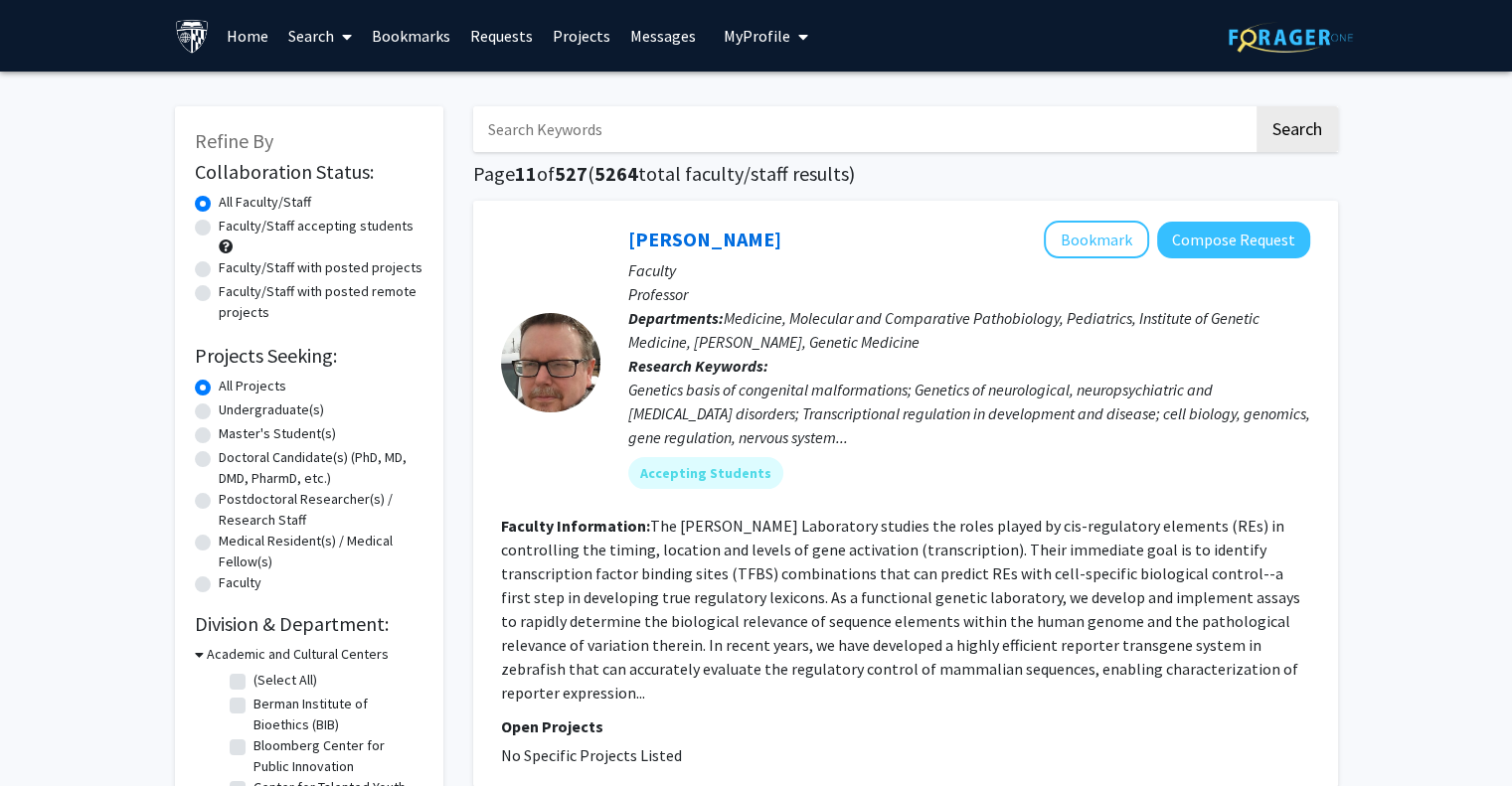 drag, startPoint x: 791, startPoint y: 508, endPoint x: 765, endPoint y: 602, distance: 97.52948 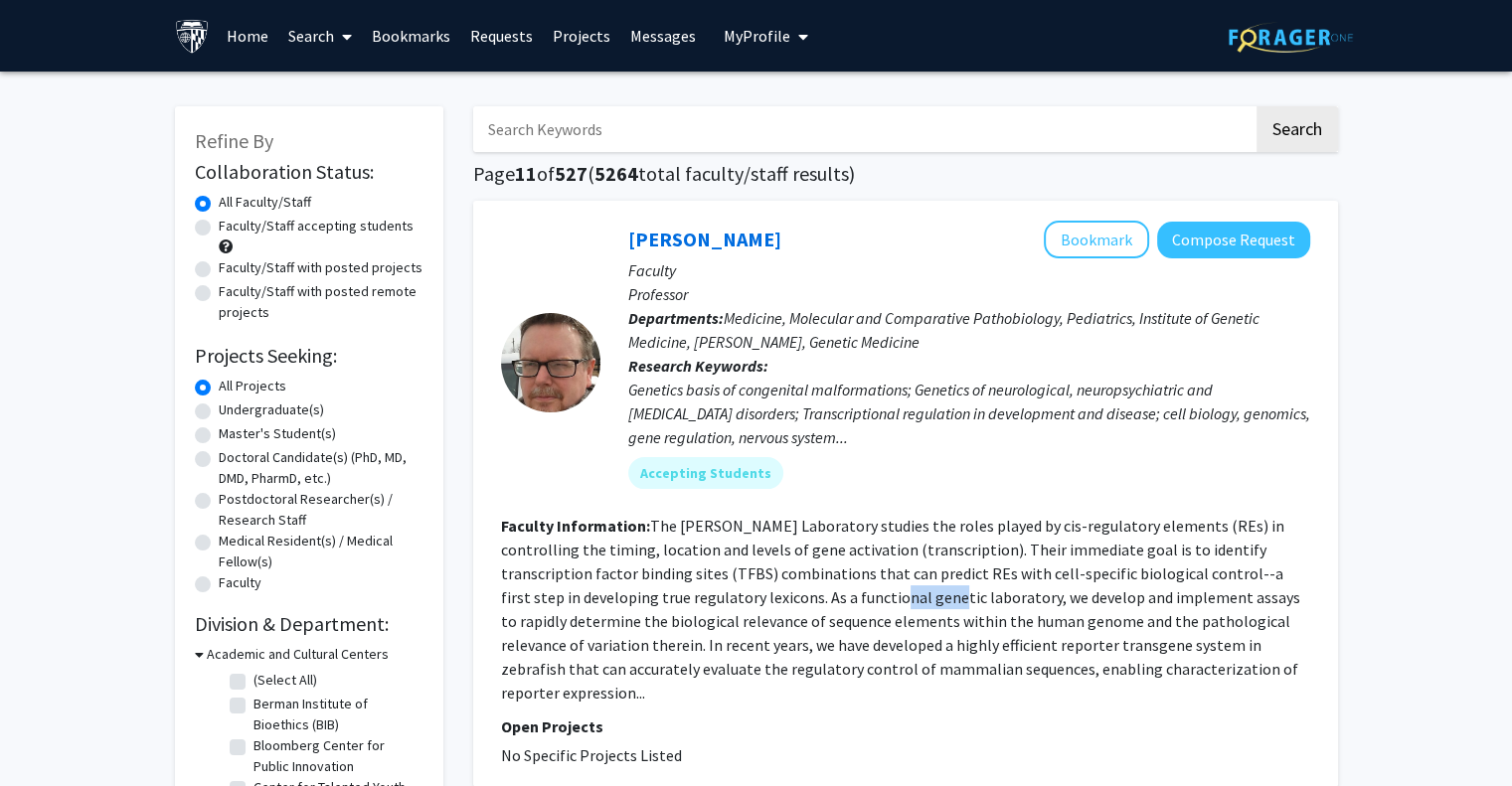 click on "The [PERSON_NAME] Laboratory studies the roles played by cis-regulatory elements (REs) in controlling the timing, location and levels of gene activation (transcription). Their immediate goal is to identify transcription factor binding sites (TFBS) combinations that can predict REs with cell-specific biological control--a first step in developing true regulatory lexicons. As a functional genetic laboratory, we develop and implement assays to rapidly determine the biological relevance of sequence elements within the human genome and the pathological relevance of variation therein. In recent years, we have developed a highly efficient reporter transgene system in zebrafish that can accurately evaluate the regulatory control of mammalian sequences, enabling characterization of reporter expression..." 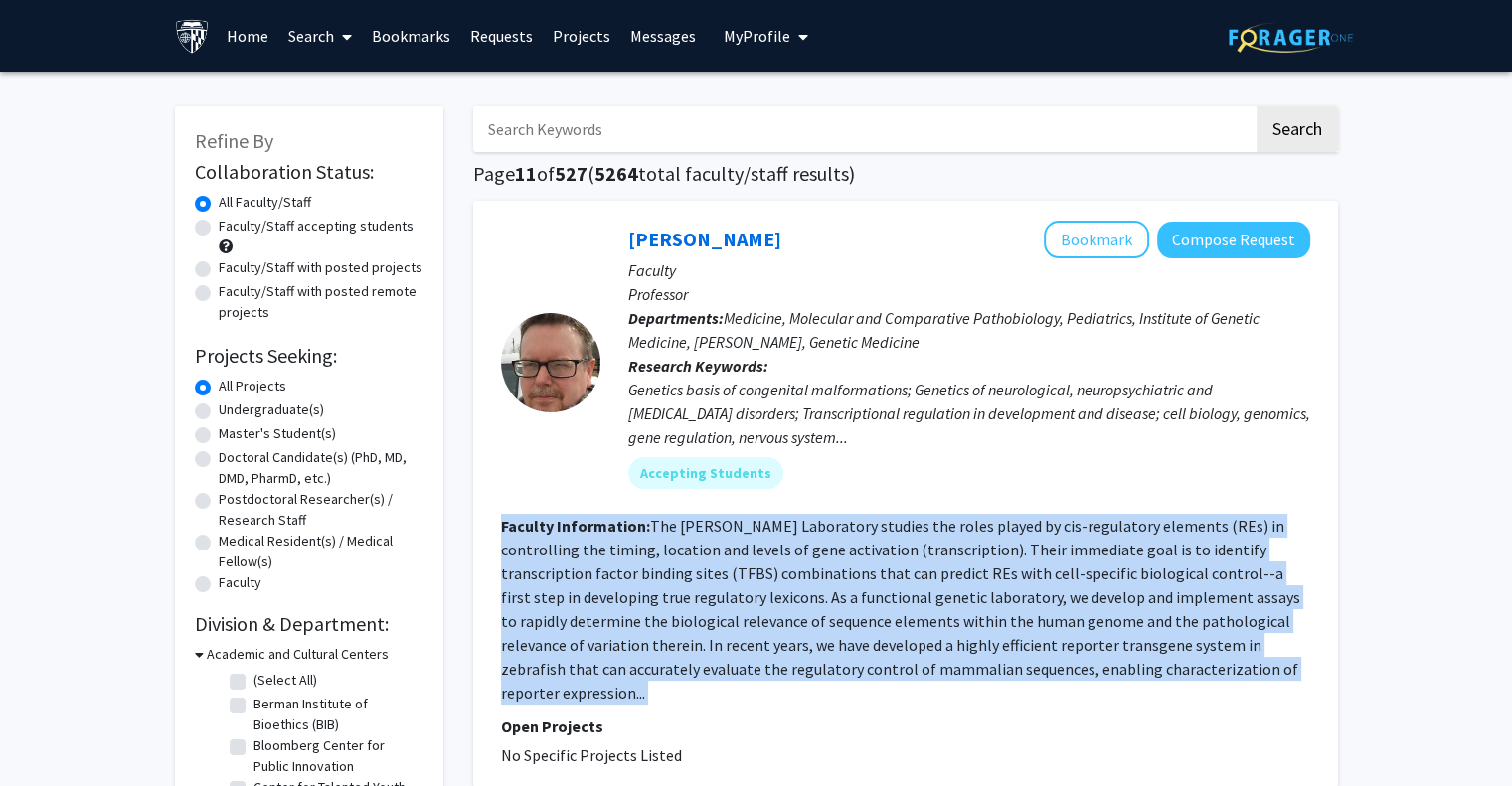 drag, startPoint x: 765, startPoint y: 602, endPoint x: 781, endPoint y: 658, distance: 58.24088 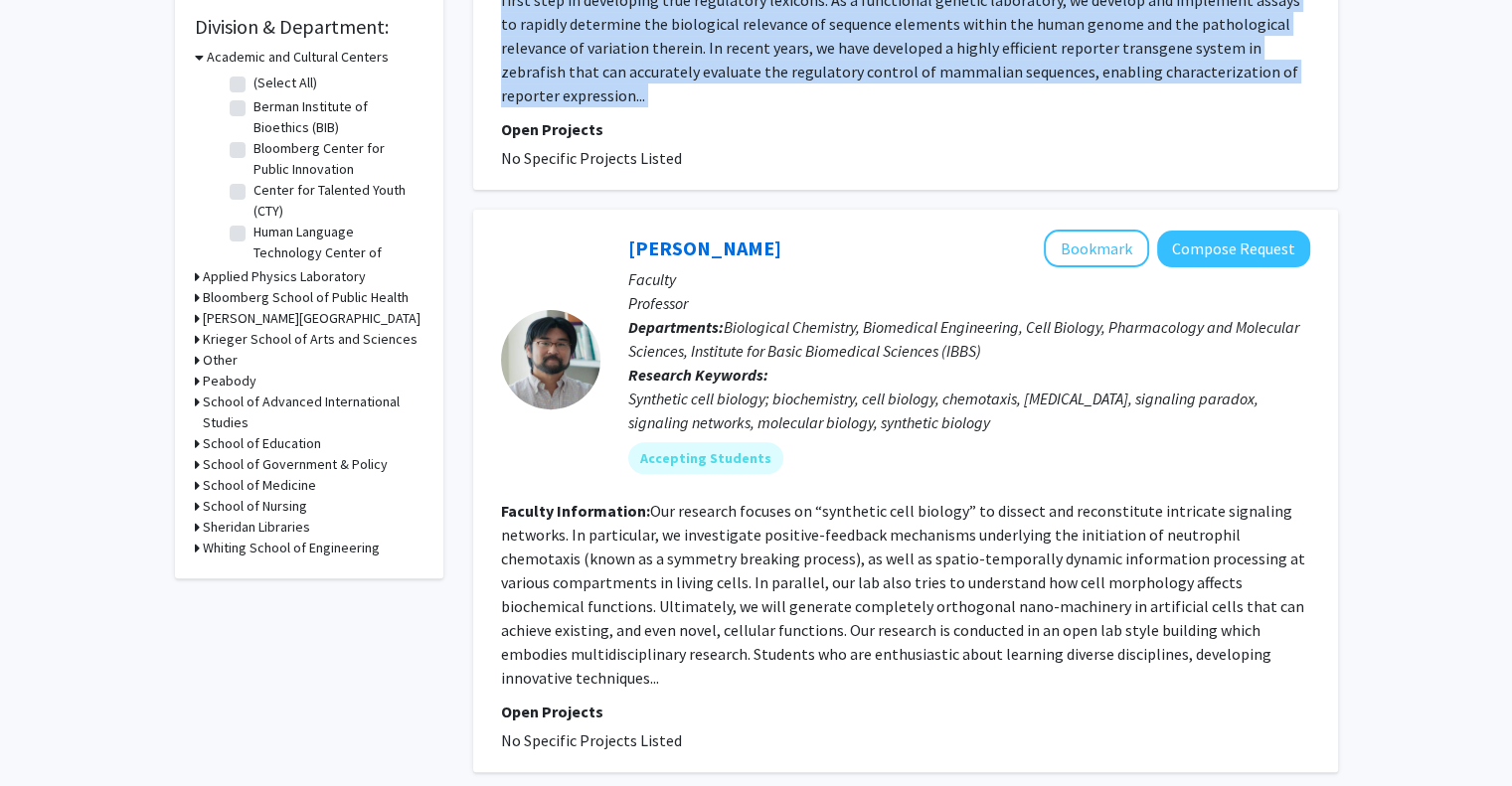 scroll, scrollTop: 594, scrollLeft: 0, axis: vertical 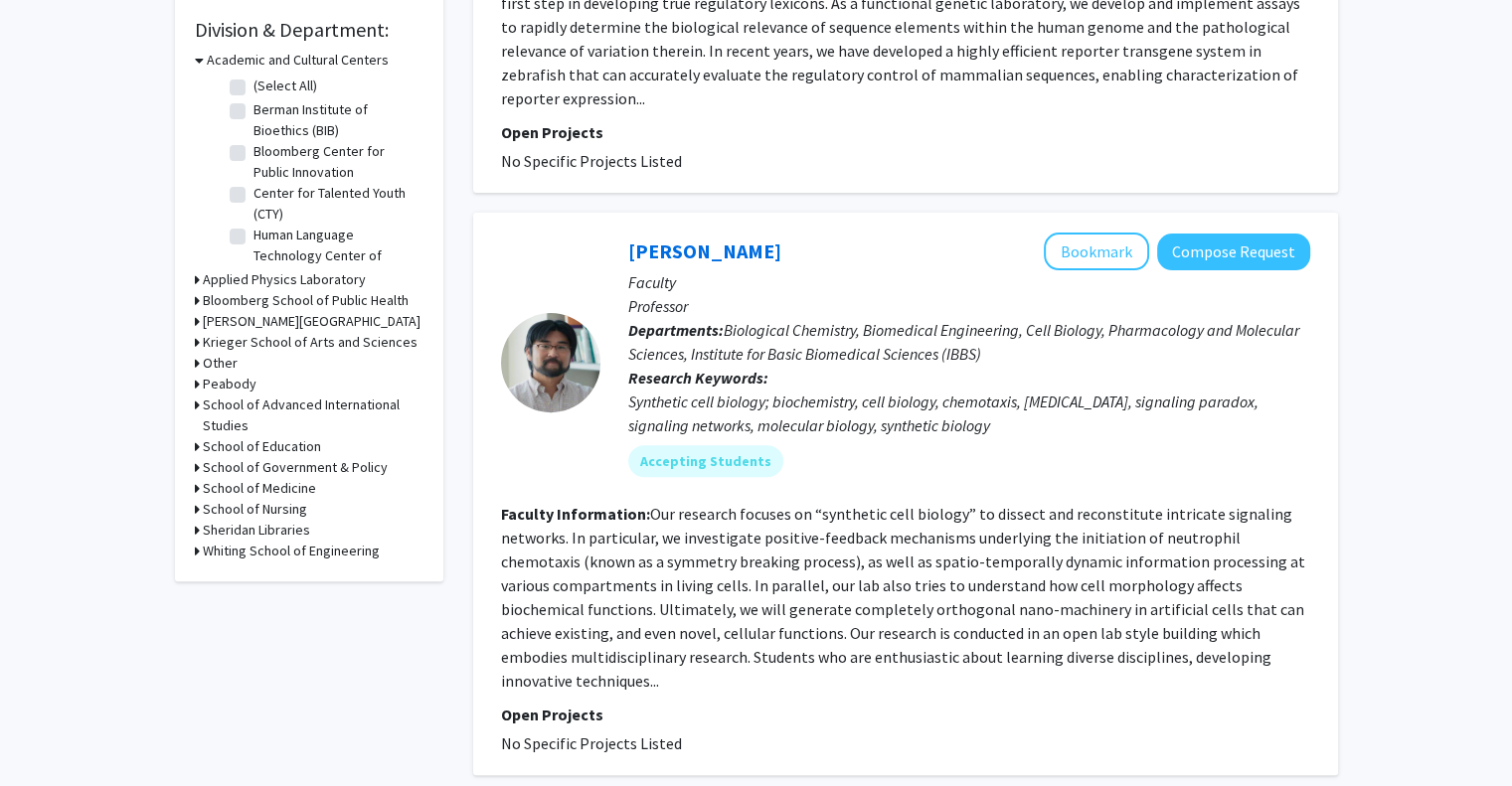 click on "Our research focuses on “synthetic cell biology” to dissect and reconstitute intricate signaling networks. In particular, we investigate positive-feedback mechanisms underlying the initiation of neutrophil chemotaxis (known as a symmetry breaking process), as well as spatio-temporally dynamic information processing at various compartments in living cells. In parallel, our lab also tries to understand how cell morphology affects biochemical functions. Ultimately, we will generate completely orthogonal nano-machinery in artificial cells that can achieve existing, and even novel, cellular functions. Our research is conducted in an open lab style building which embodies multidisciplinary research. Students who are enthusiastic about learning diverse disciplines, developing innovative techniques..." 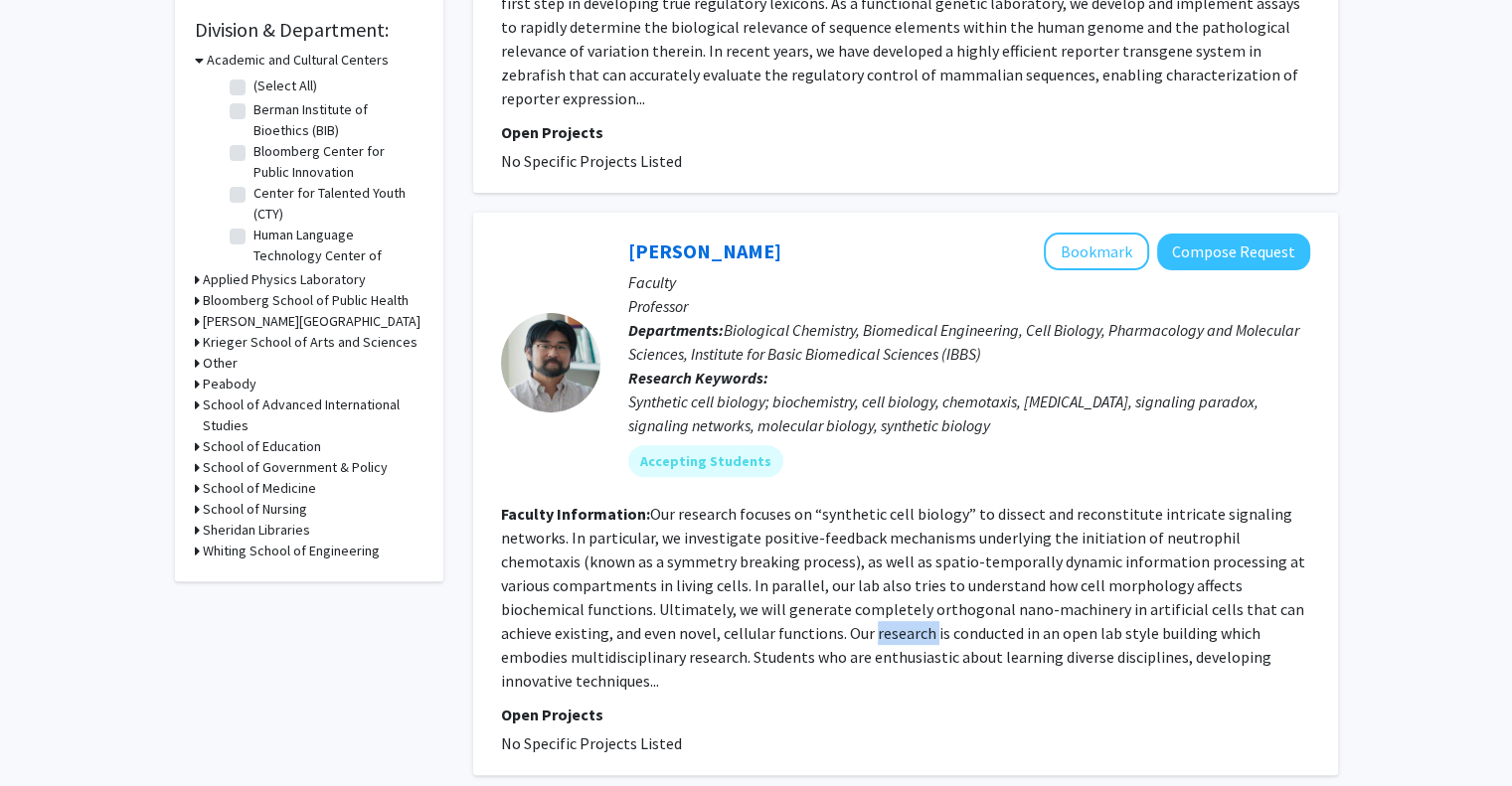 click on "Our research focuses on “synthetic cell biology” to dissect and reconstitute intricate signaling networks. In particular, we investigate positive-feedback mechanisms underlying the initiation of neutrophil chemotaxis (known as a symmetry breaking process), as well as spatio-temporally dynamic information processing at various compartments in living cells. In parallel, our lab also tries to understand how cell morphology affects biochemical functions. Ultimately, we will generate completely orthogonal nano-machinery in artificial cells that can achieve existing, and even novel, cellular functions. Our research is conducted in an open lab style building which embodies multidisciplinary research. Students who are enthusiastic about learning diverse disciplines, developing innovative techniques..." 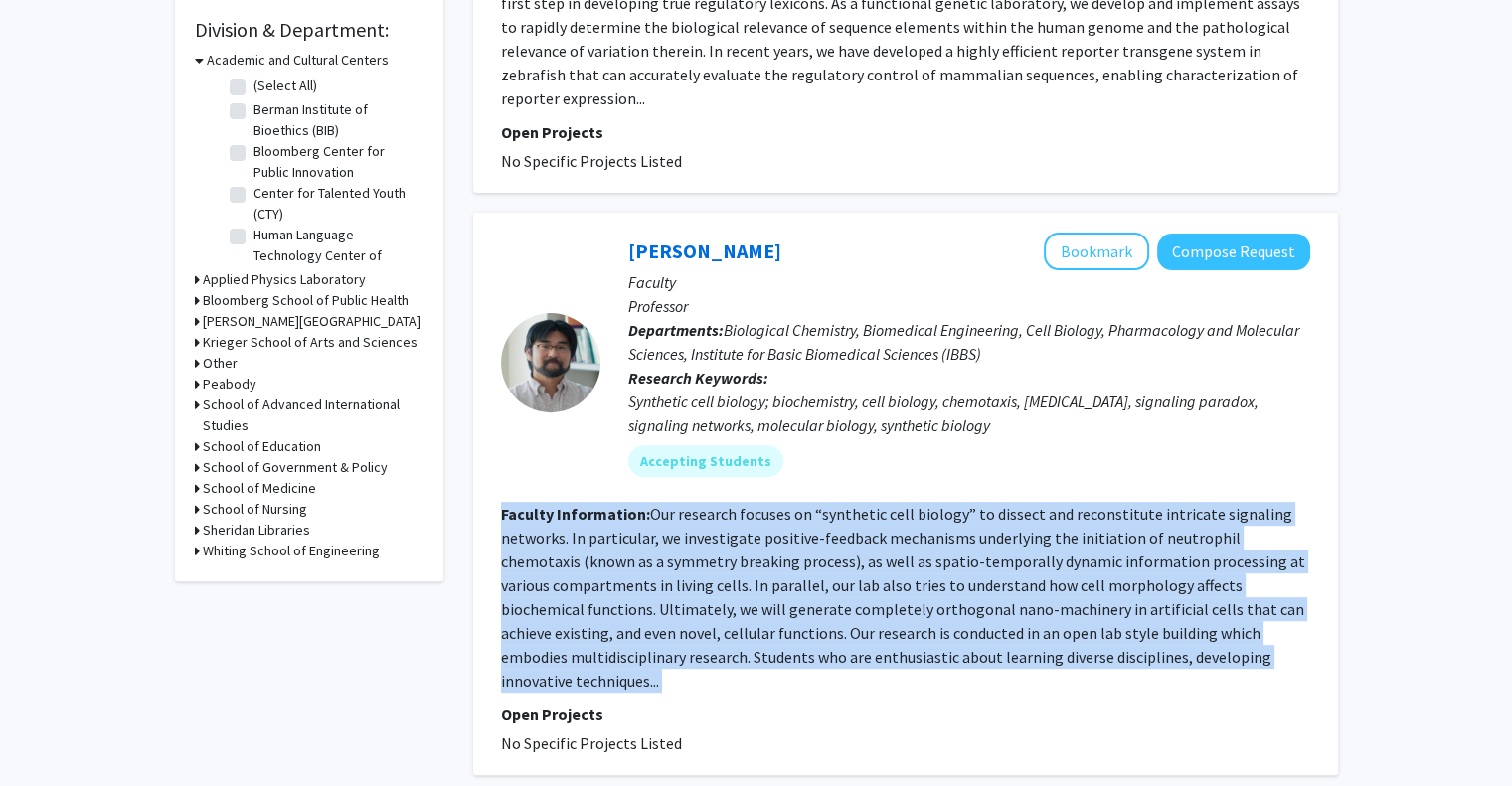 click on "Our research focuses on “synthetic cell biology” to dissect and reconstitute intricate signaling networks. In particular, we investigate positive-feedback mechanisms underlying the initiation of neutrophil chemotaxis (known as a symmetry breaking process), as well as spatio-temporally dynamic information processing at various compartments in living cells. In parallel, our lab also tries to understand how cell morphology affects biochemical functions. Ultimately, we will generate completely orthogonal nano-machinery in artificial cells that can achieve existing, and even novel, cellular functions. Our research is conducted in an open lab style building which embodies multidisciplinary research. Students who are enthusiastic about learning diverse disciplines, developing innovative techniques..." 